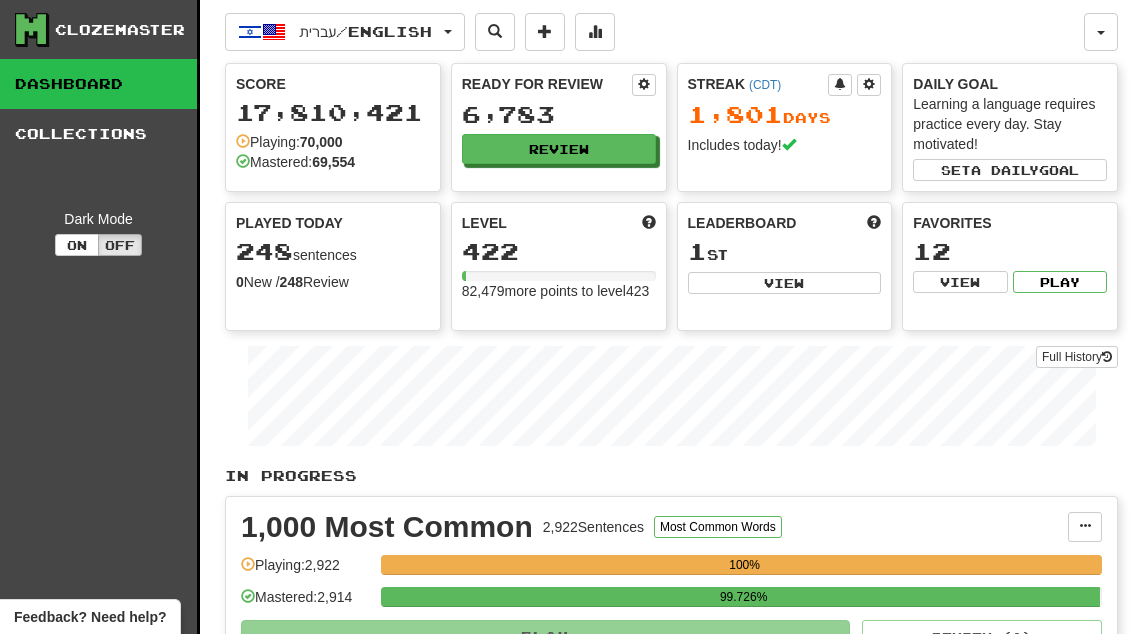 scroll, scrollTop: 0, scrollLeft: 0, axis: both 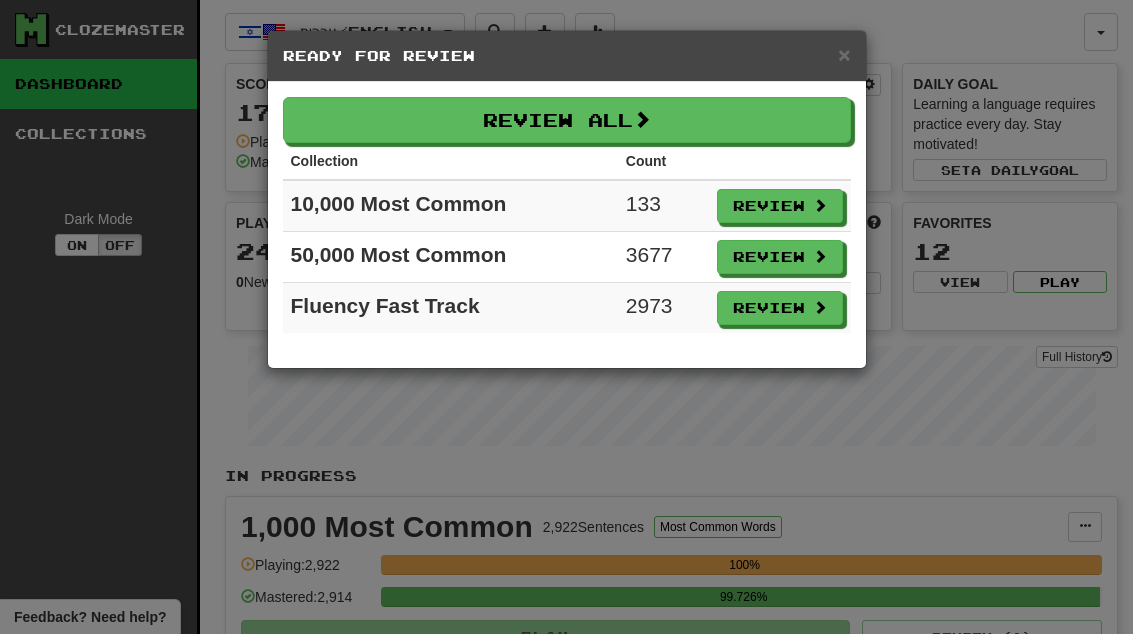 click on "Review" at bounding box center (780, 206) 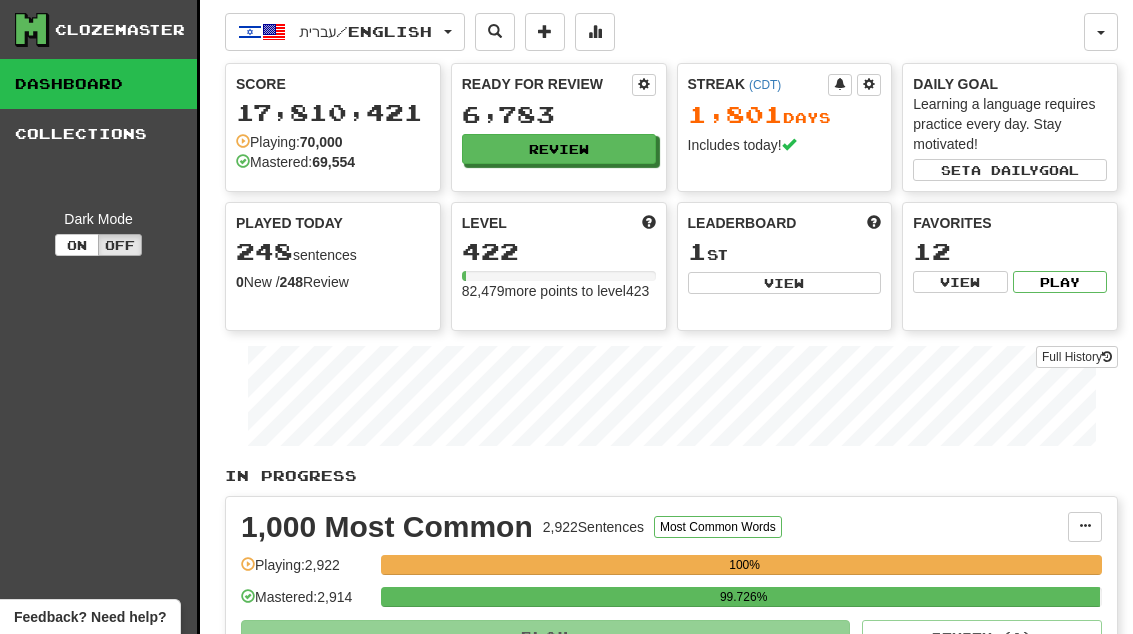 select on "**" 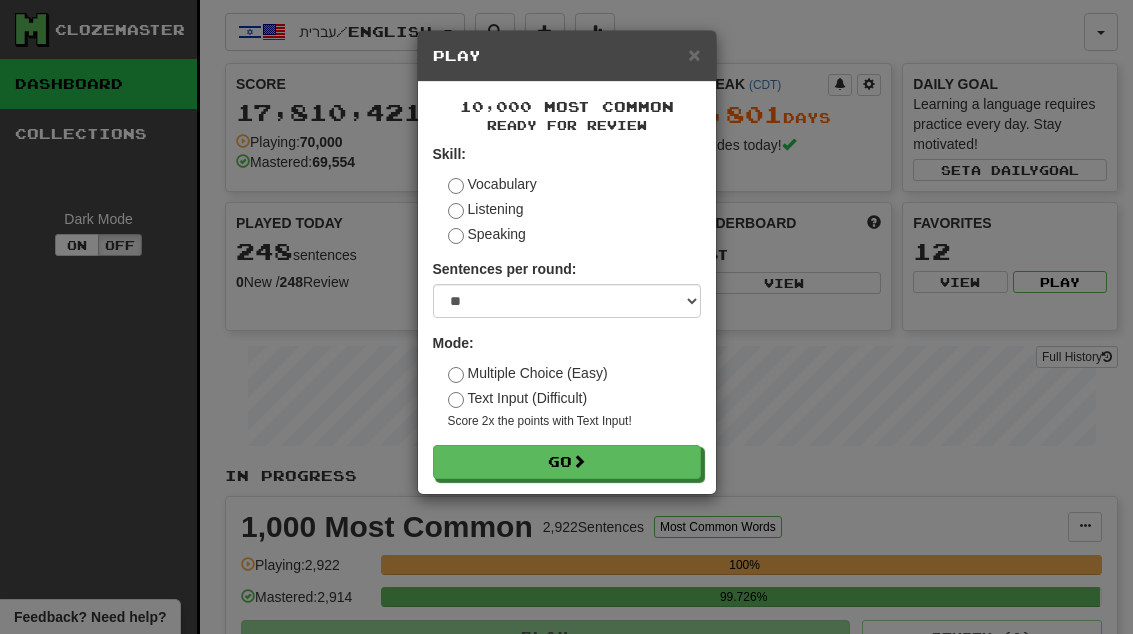 click on "Go" at bounding box center (567, 462) 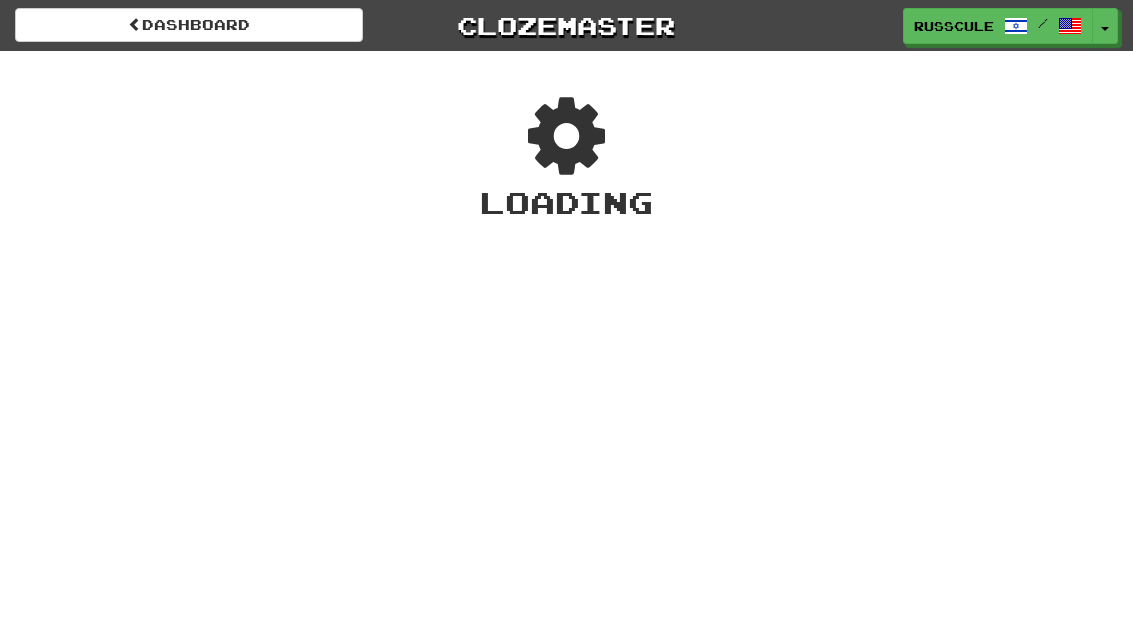 scroll, scrollTop: 0, scrollLeft: 0, axis: both 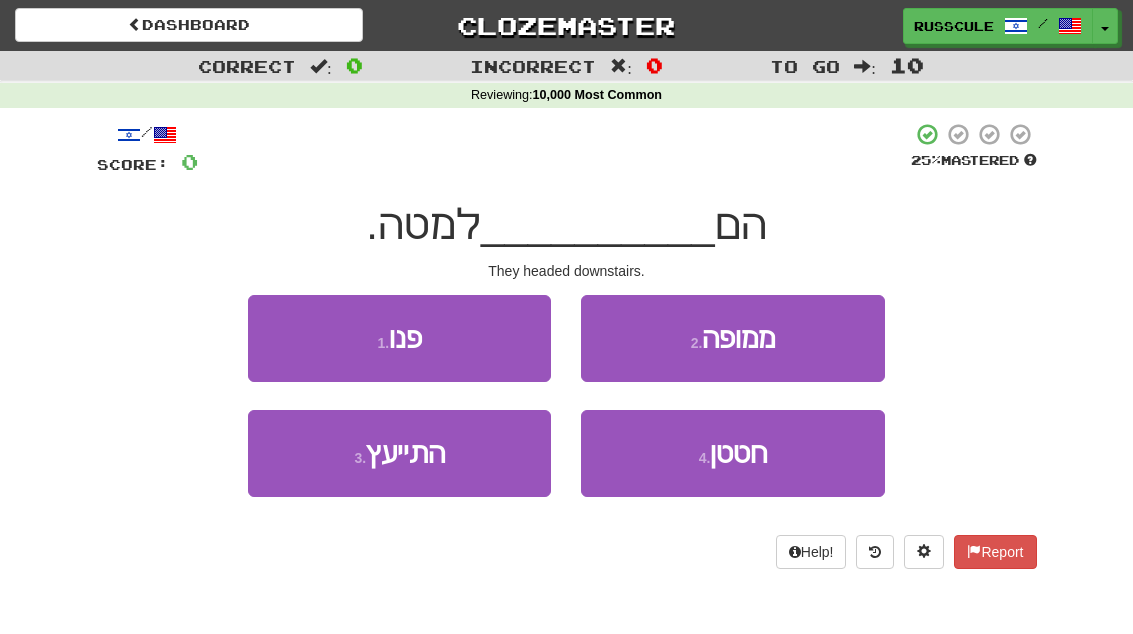 click on "1 .  פנו" at bounding box center (399, 338) 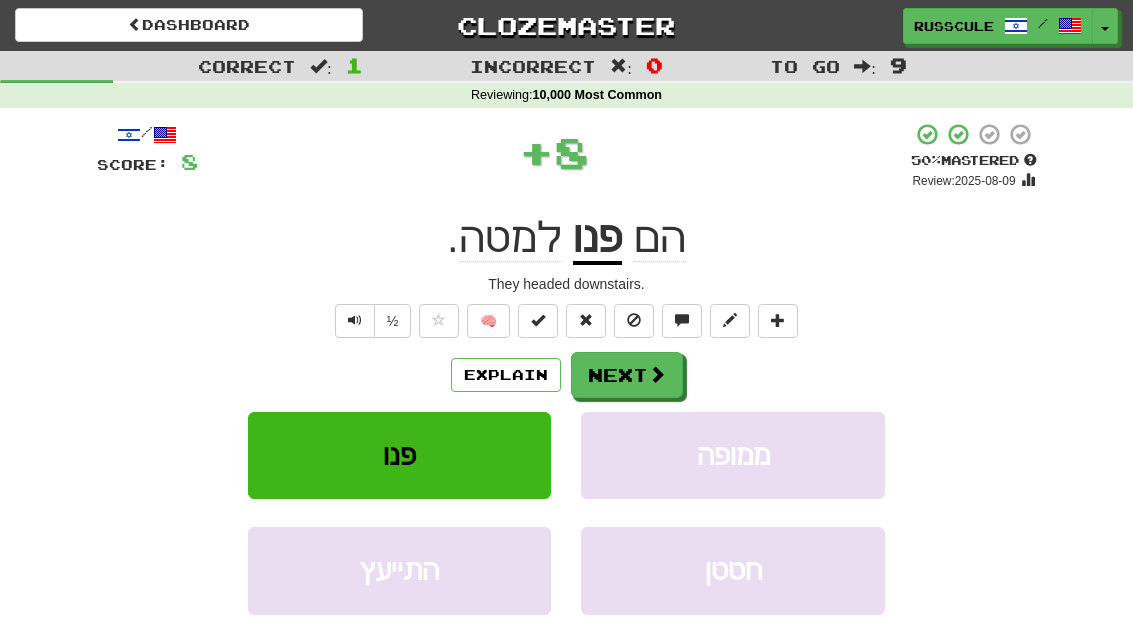 click on "Next" at bounding box center (627, 375) 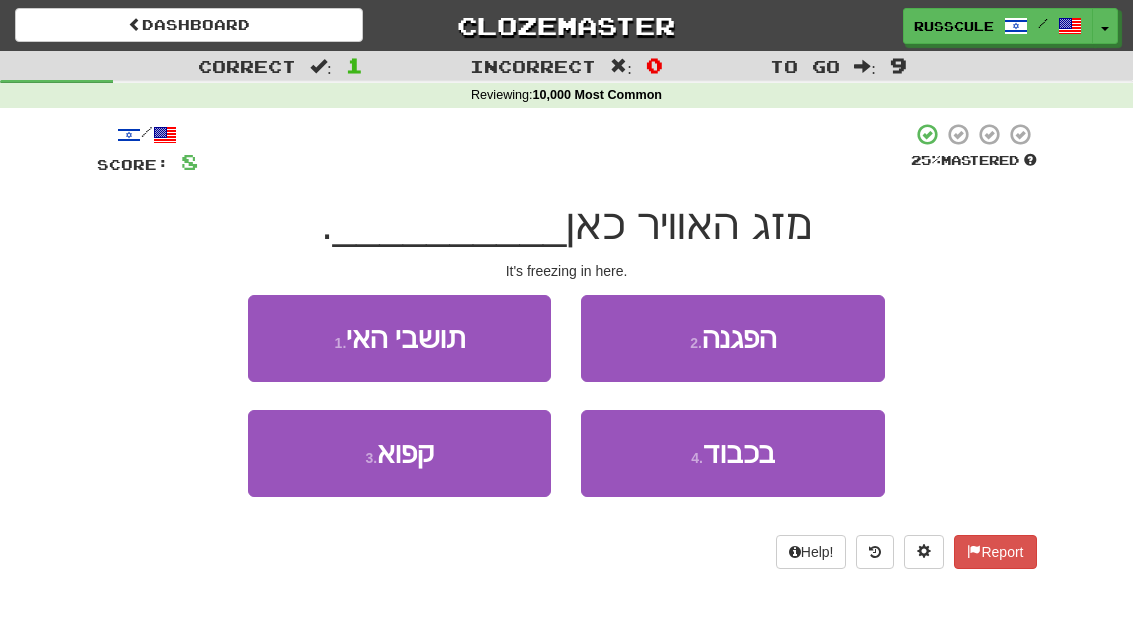 click on "3 .  קפוא" at bounding box center [399, 453] 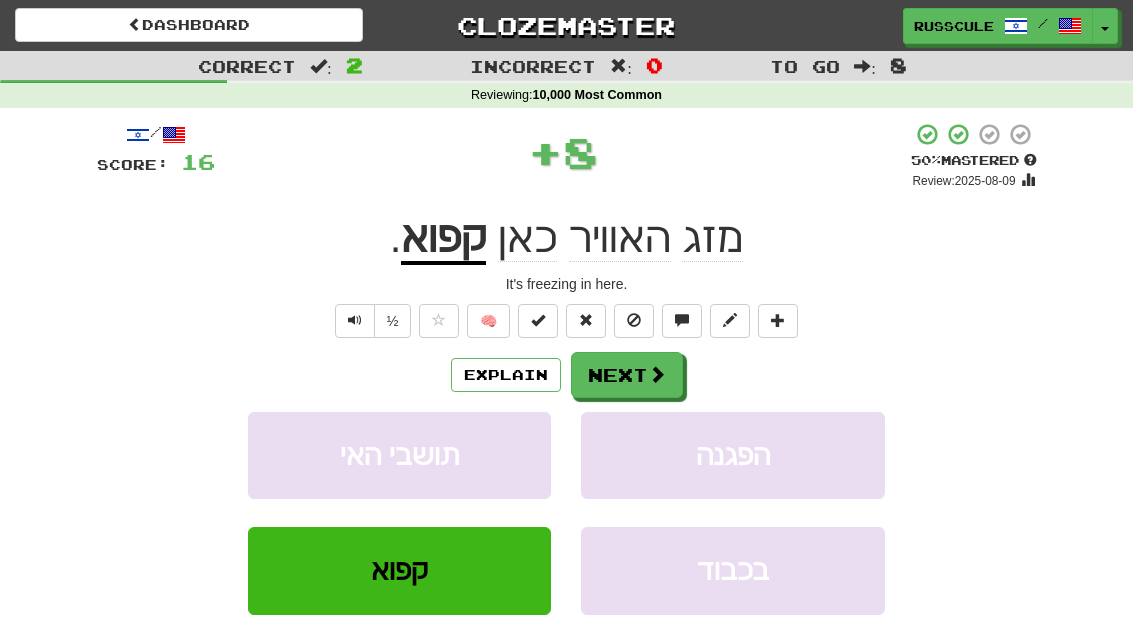 click at bounding box center (657, 374) 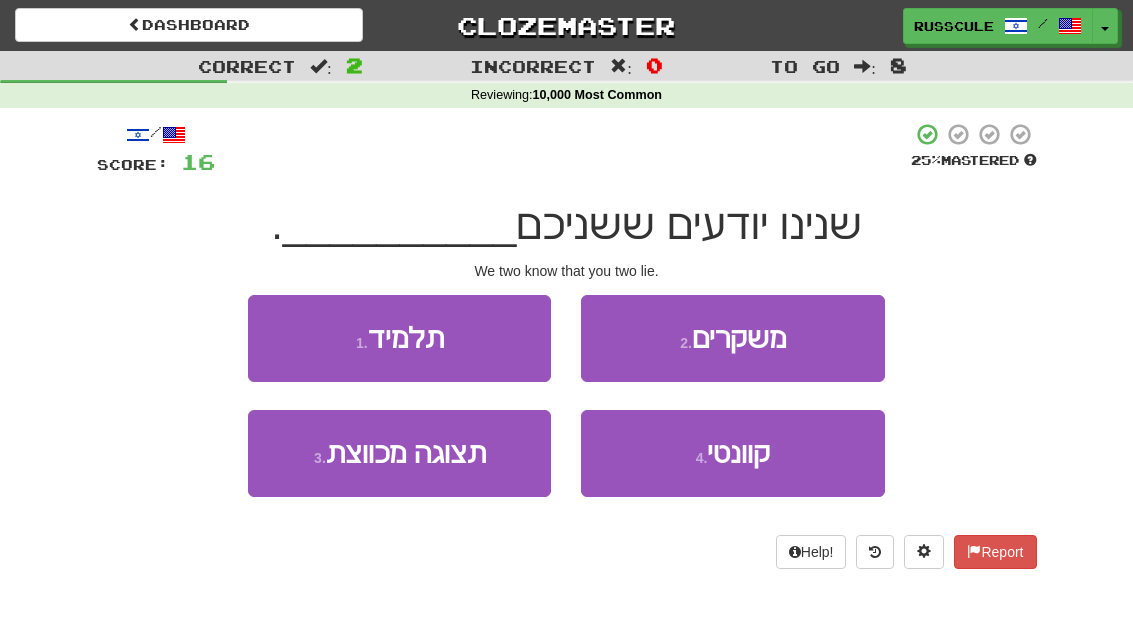 click on "2 .  משקרים" at bounding box center [732, 338] 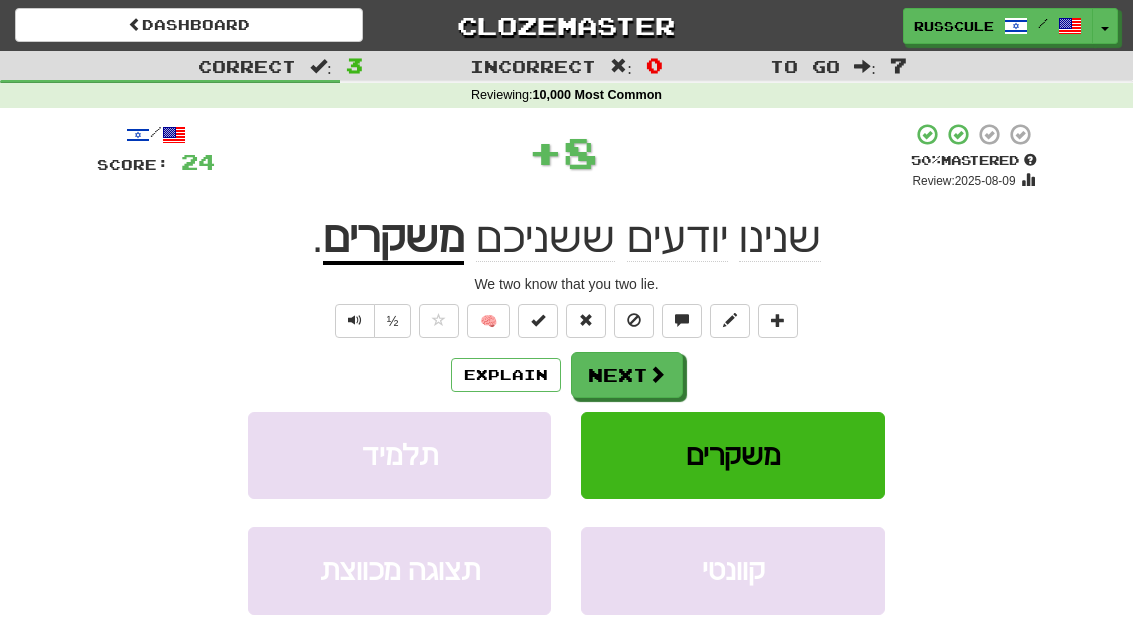 click on "Next" at bounding box center (627, 375) 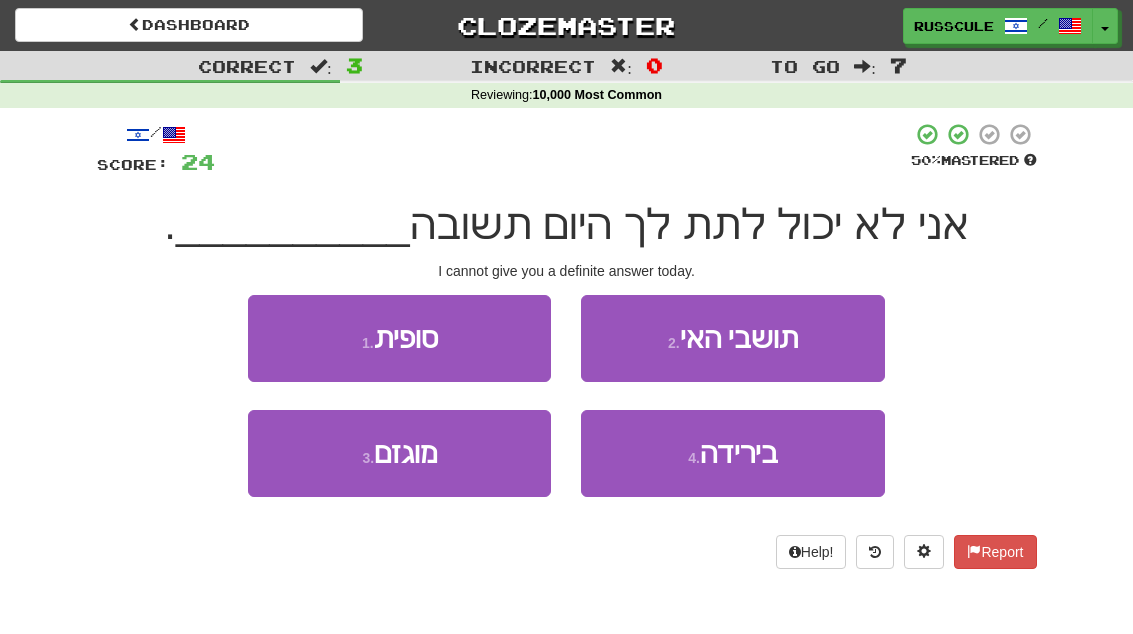click on "1 .  סופית" at bounding box center (399, 338) 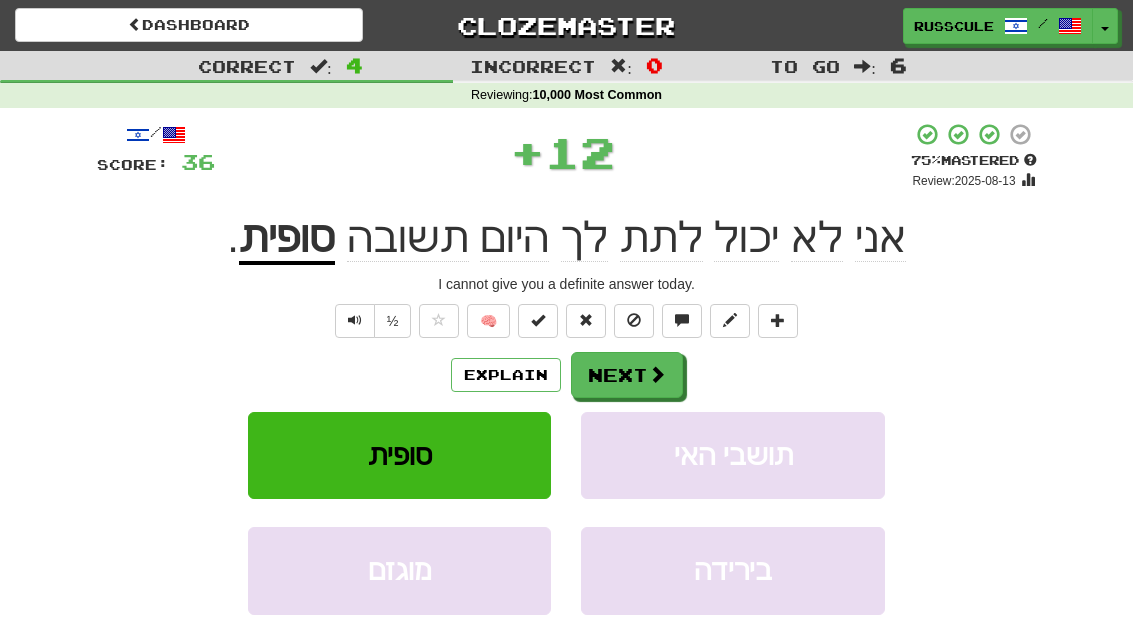 click on "Next" at bounding box center (627, 375) 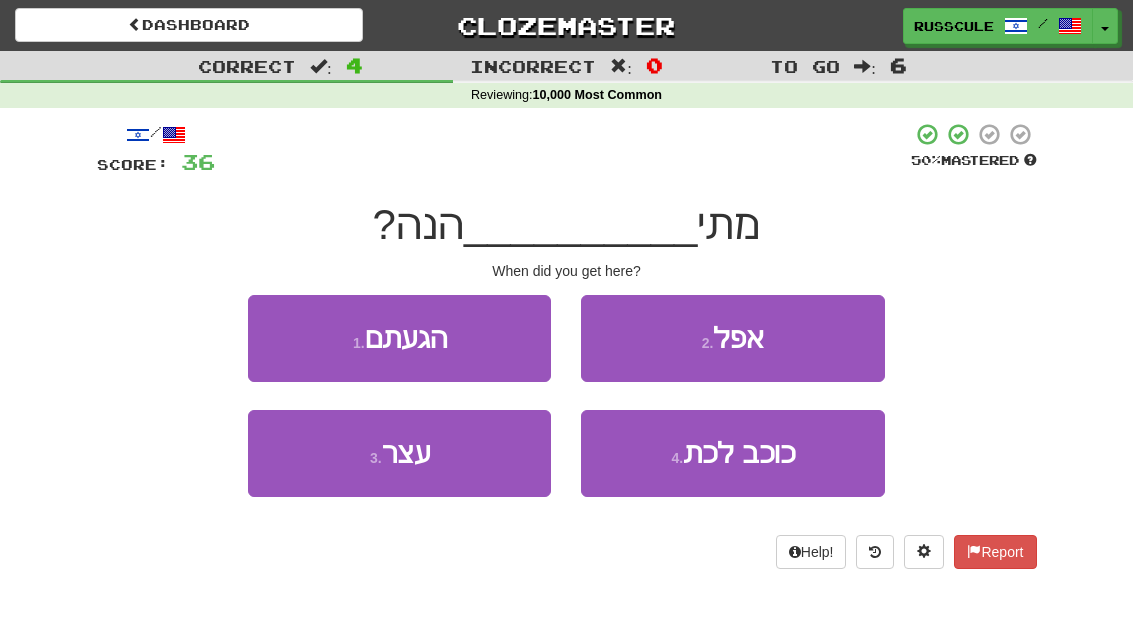 click on "1 .  הגעתם" at bounding box center (399, 338) 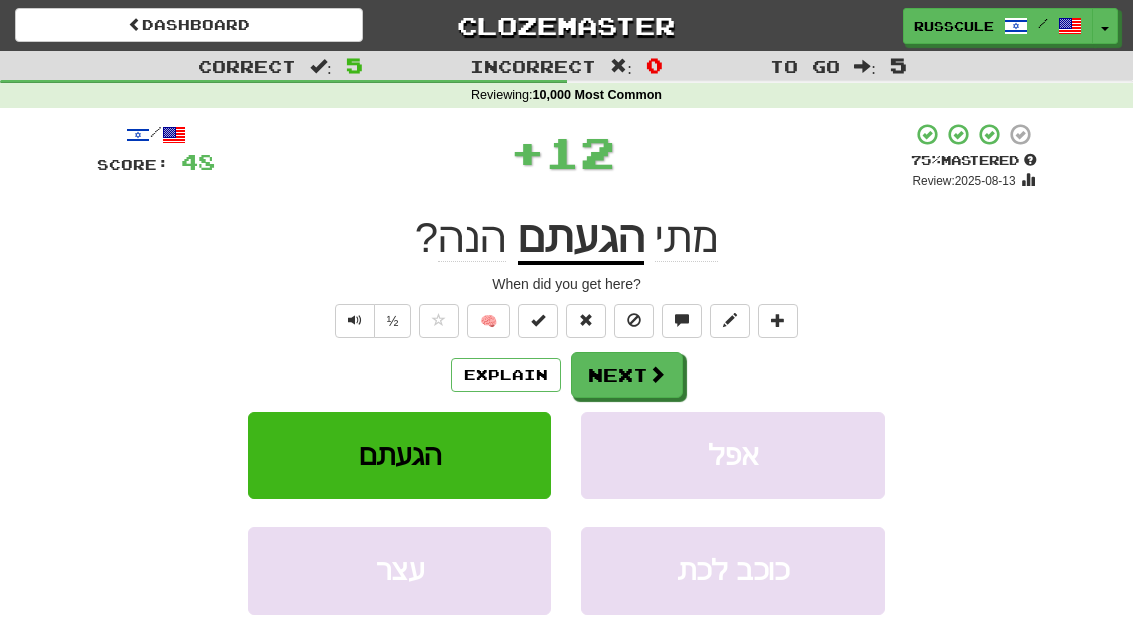 click on "Next" at bounding box center [627, 375] 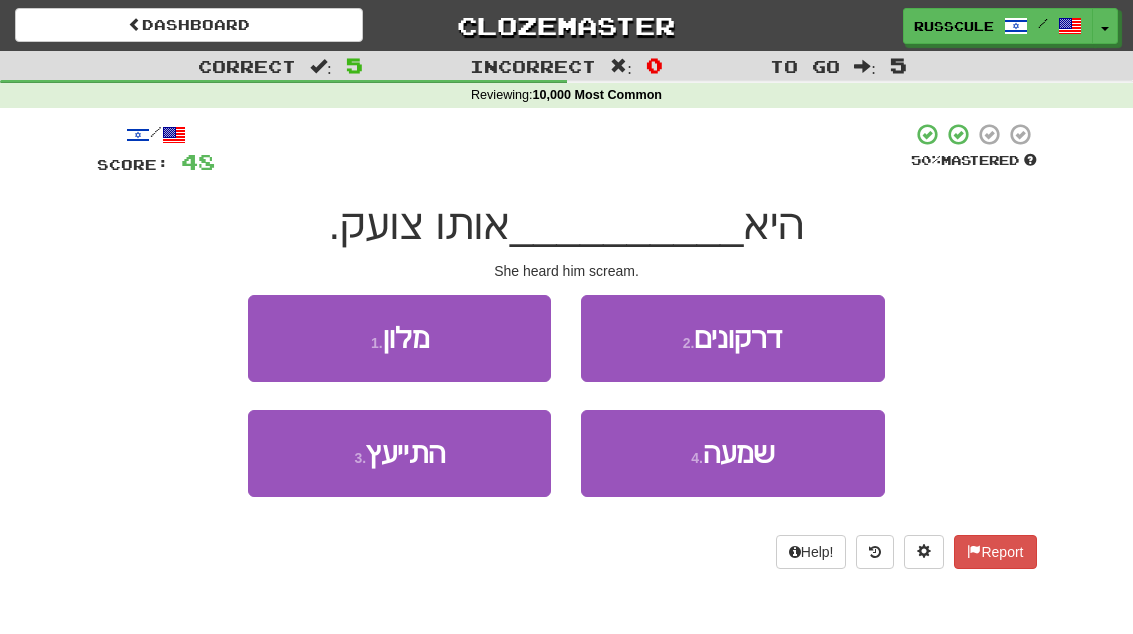 click on "שמעה" at bounding box center [739, 453] 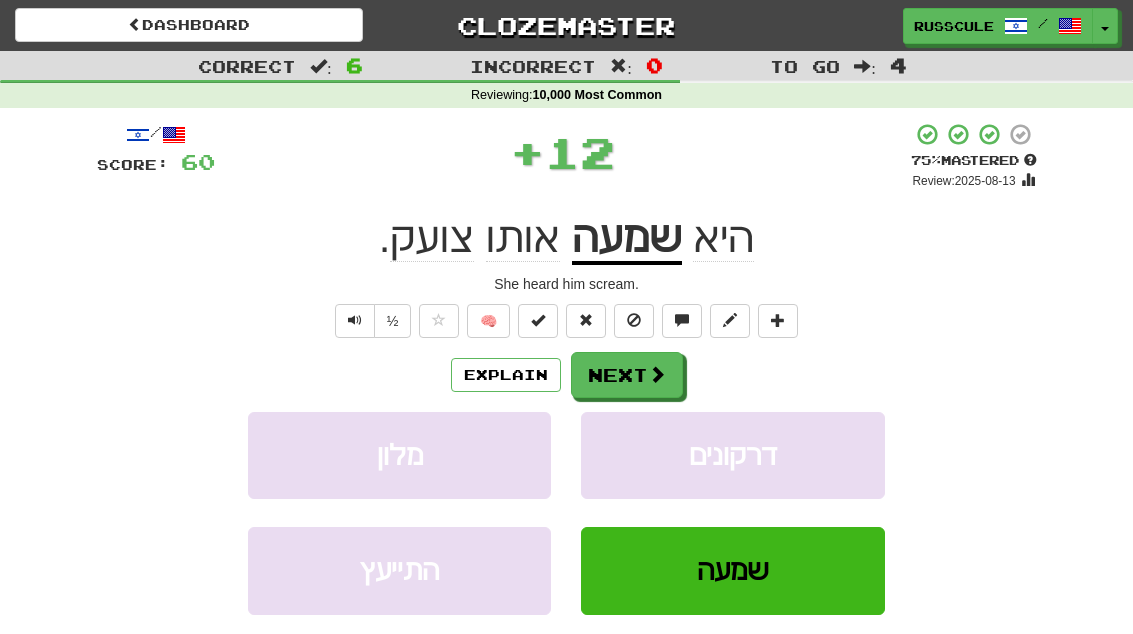 click on "Next" at bounding box center (627, 375) 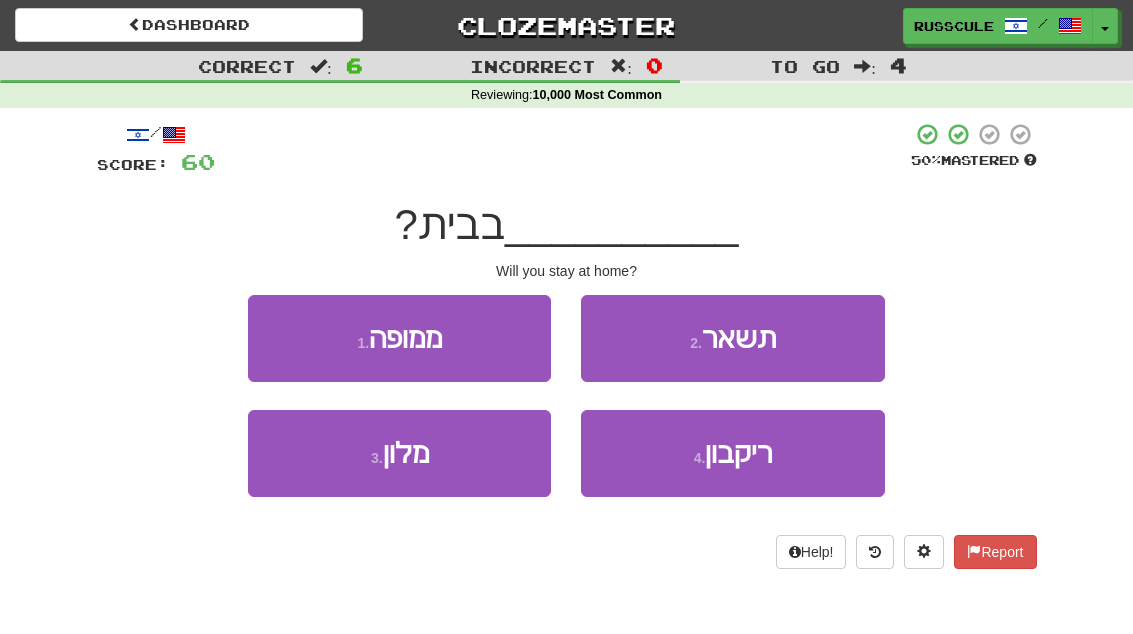 click on "2 .  תשאר" at bounding box center (732, 338) 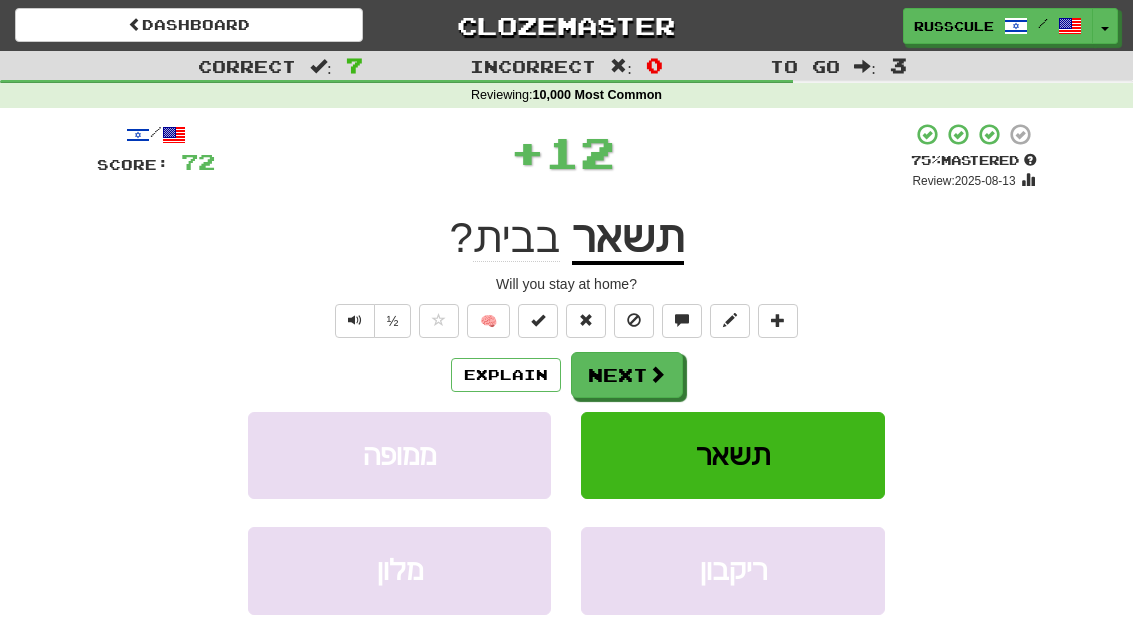 click at bounding box center (657, 374) 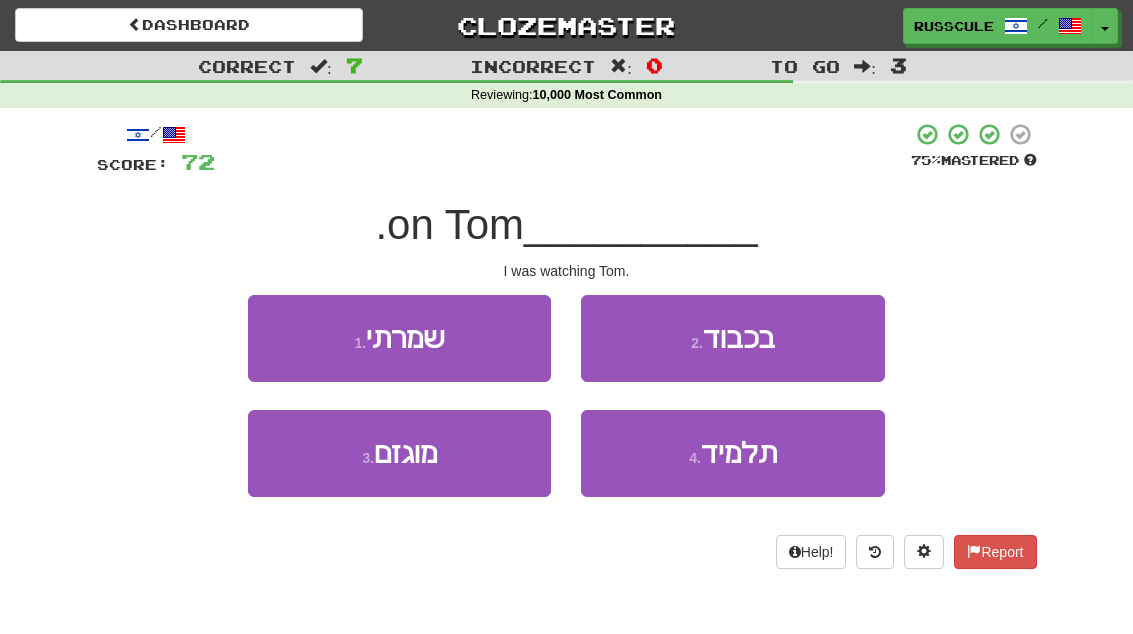 click on "1 .  שמרתי" at bounding box center (399, 338) 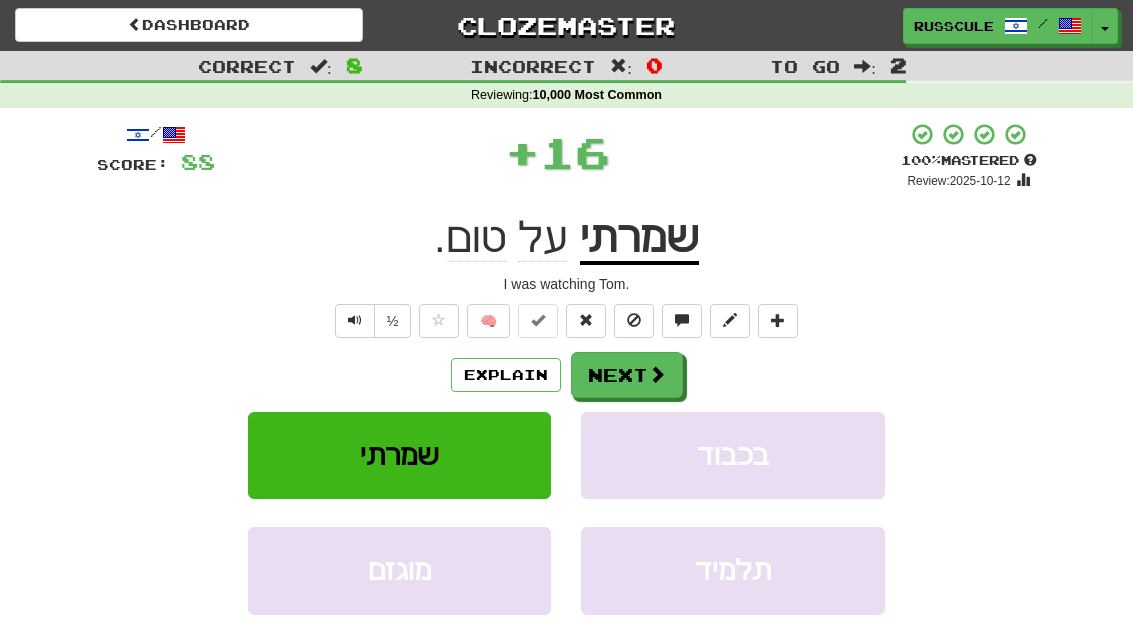 click on "Next" at bounding box center (627, 375) 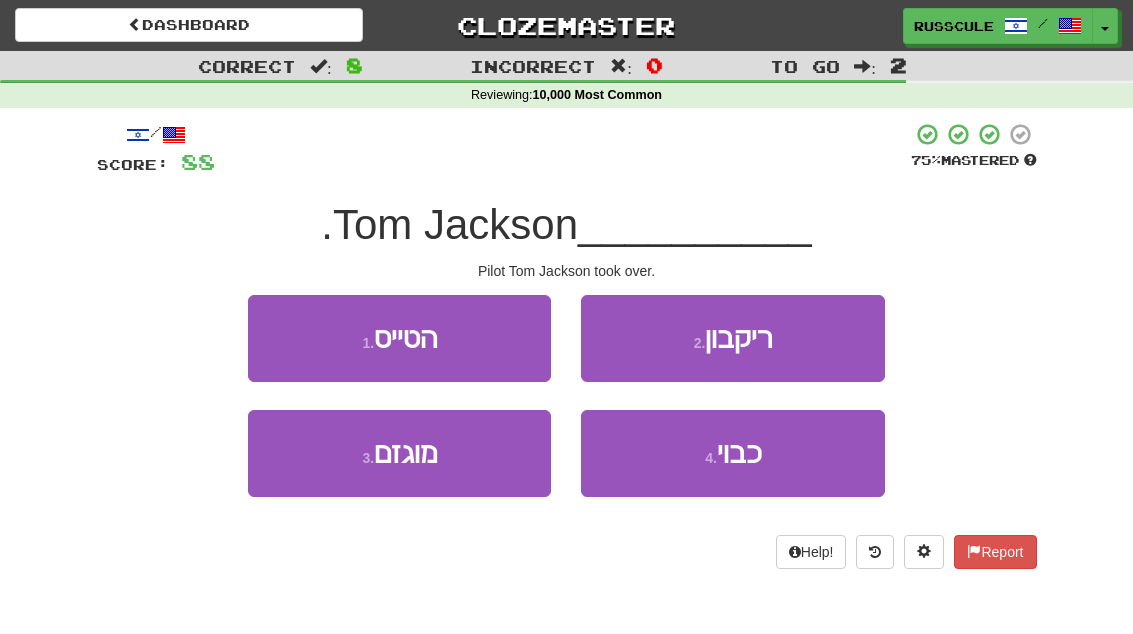 click on "1 .  הטייס" at bounding box center [399, 338] 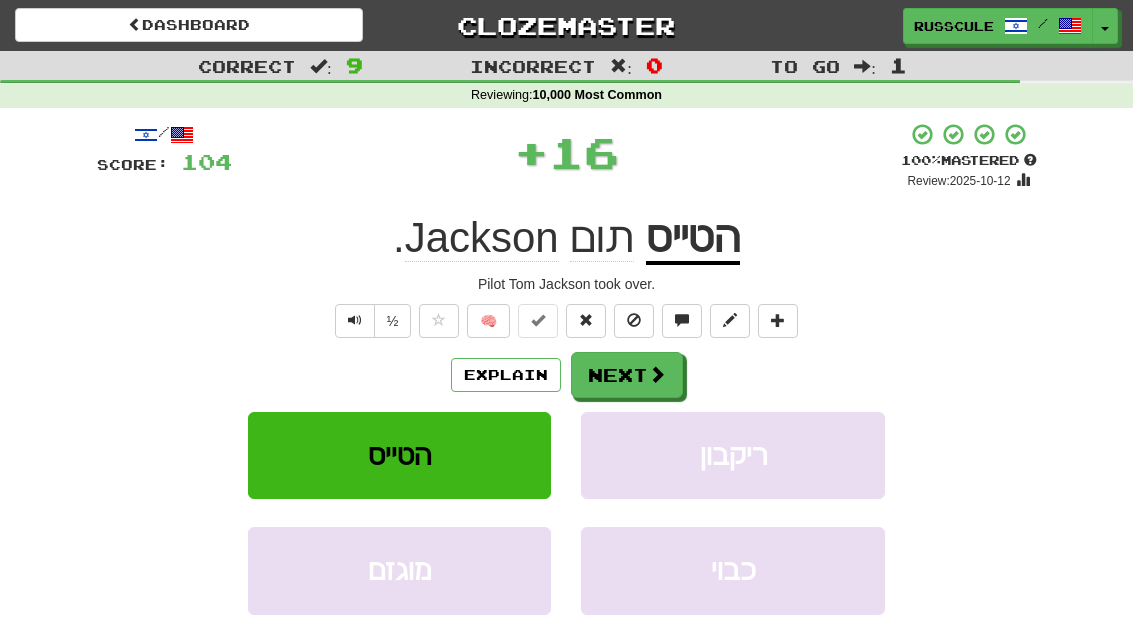 click on "Next" at bounding box center (627, 375) 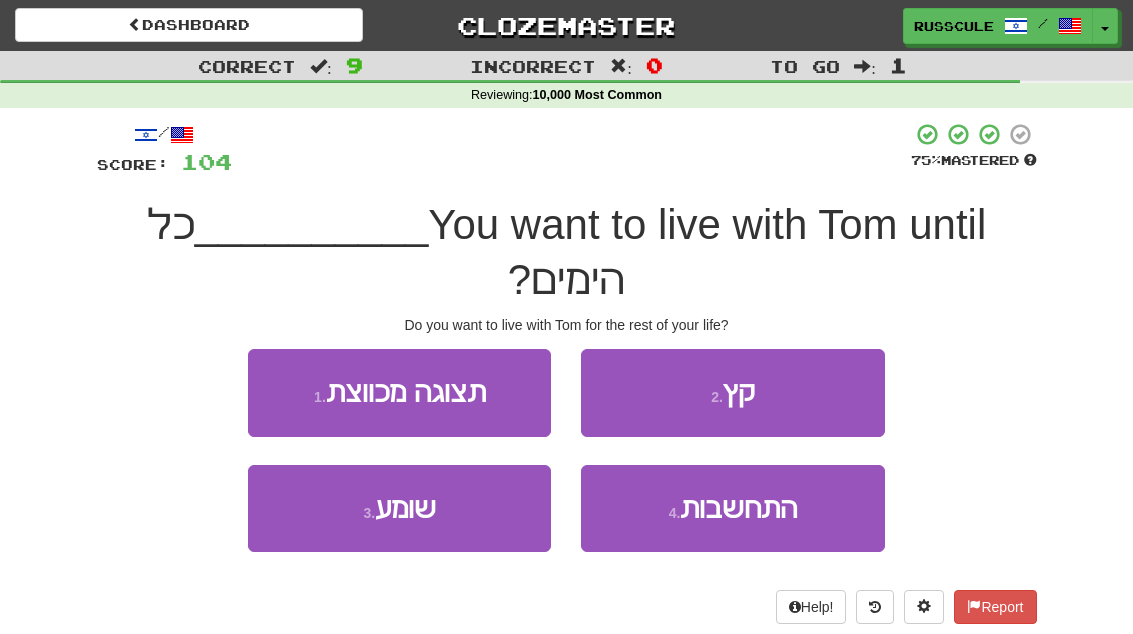 click on "2 .  קץ" at bounding box center [732, 392] 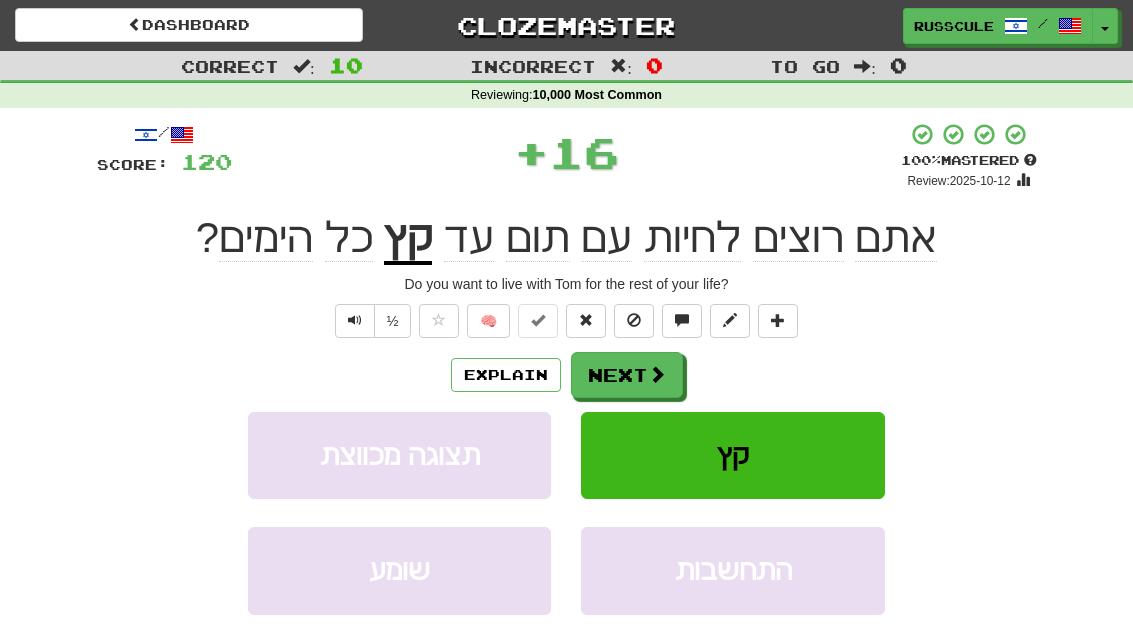 click on "Next" at bounding box center [627, 375] 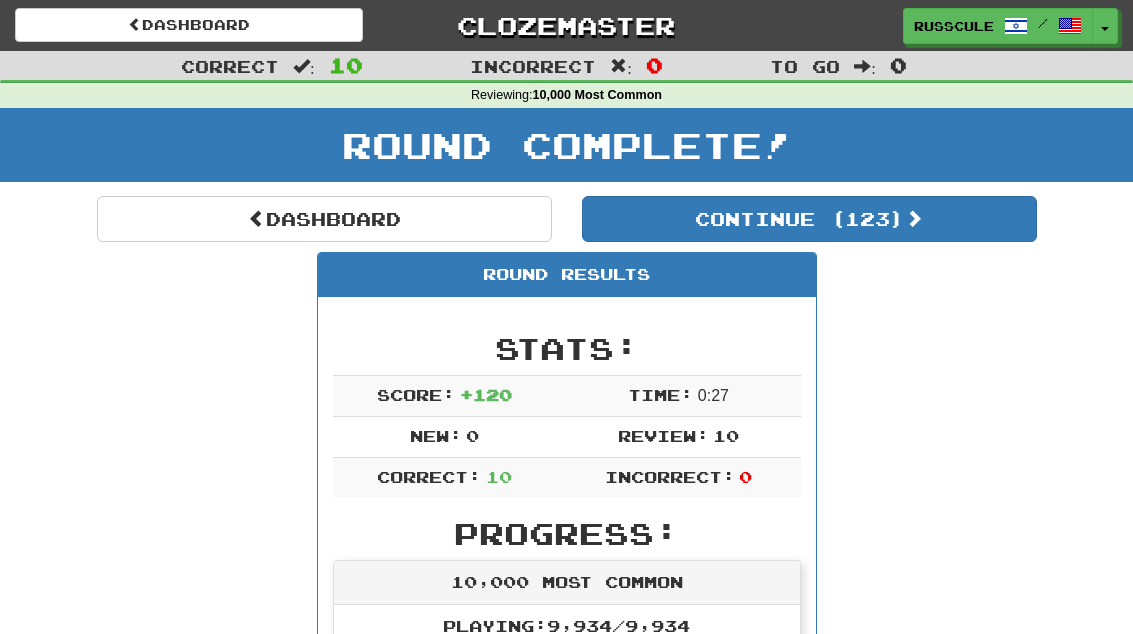 click on "Continue ( 123 )" at bounding box center (809, 219) 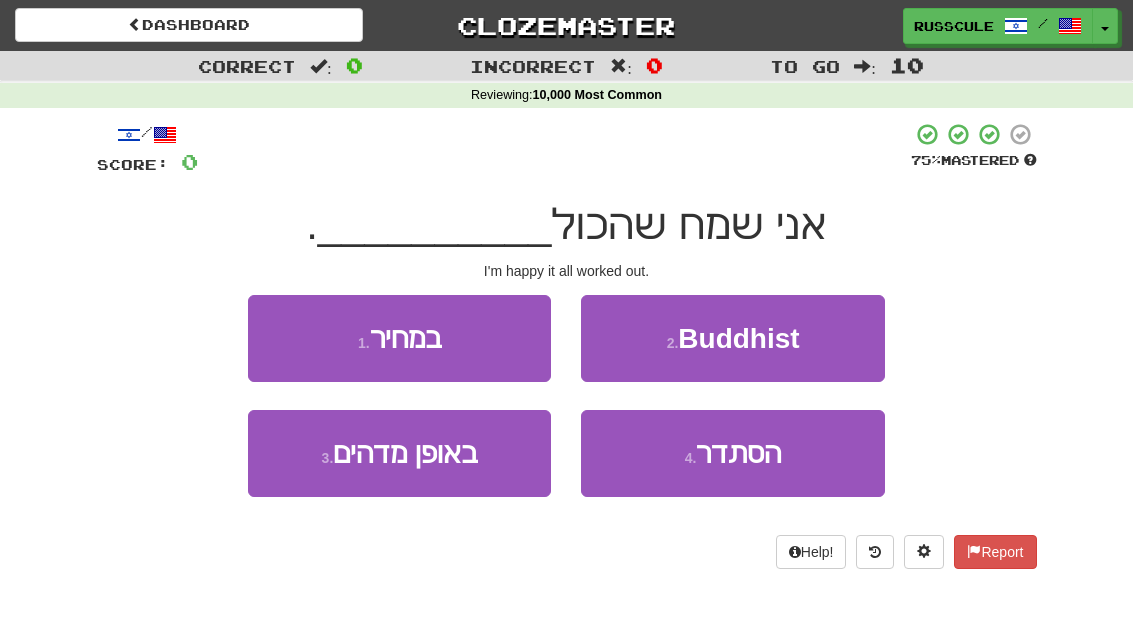 click on "הסתדר" at bounding box center (738, 453) 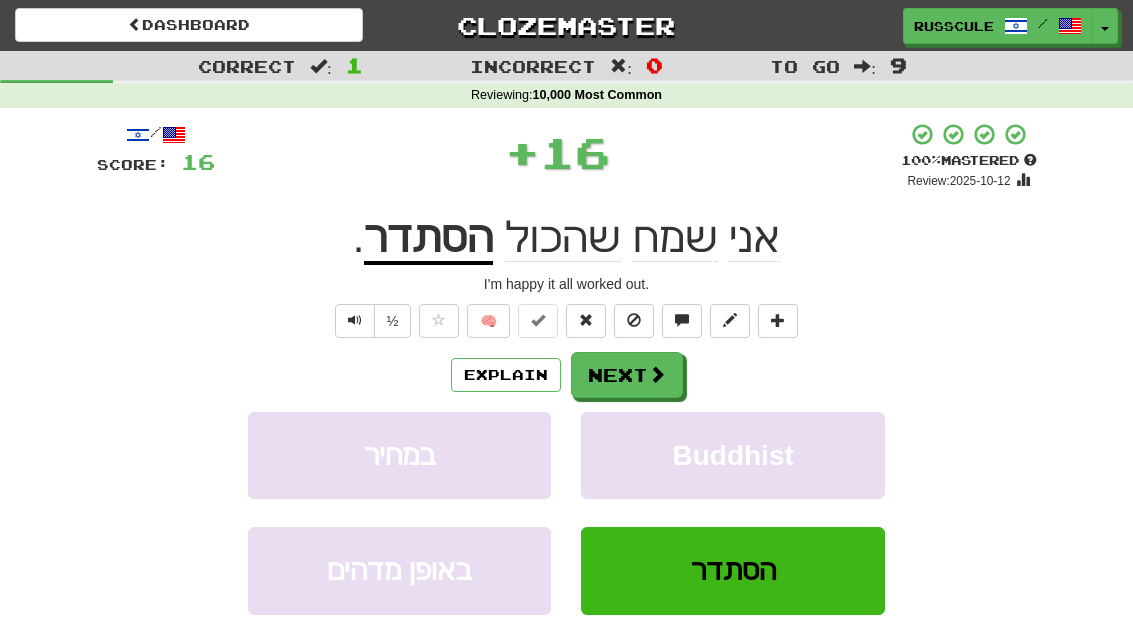 click on "Next" at bounding box center [627, 375] 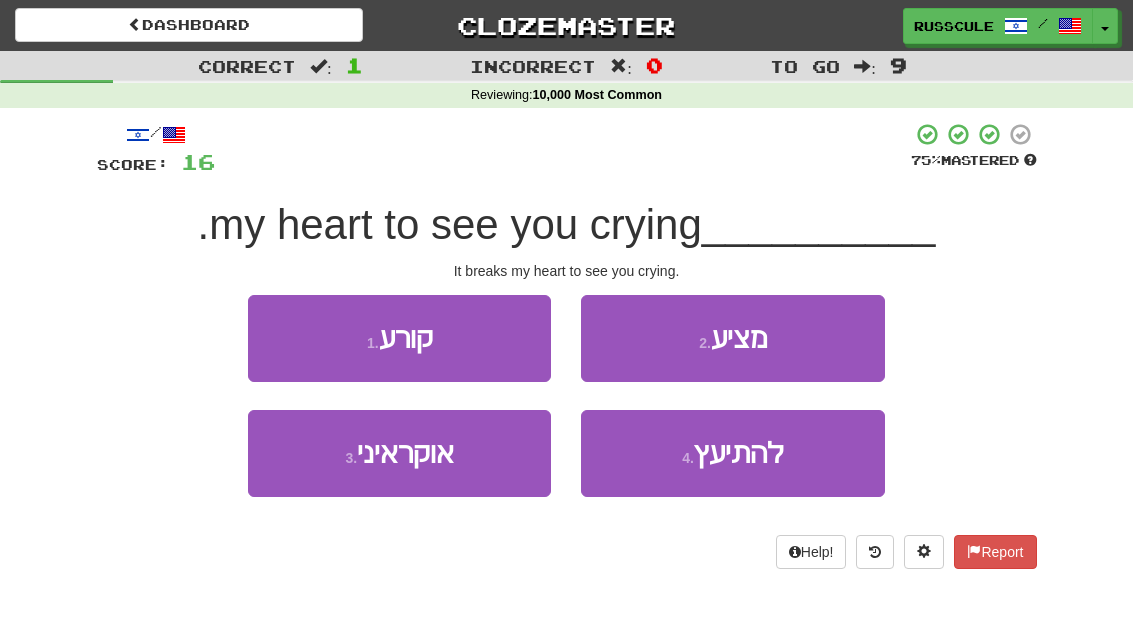 click on "1 .  קורע" at bounding box center (399, 338) 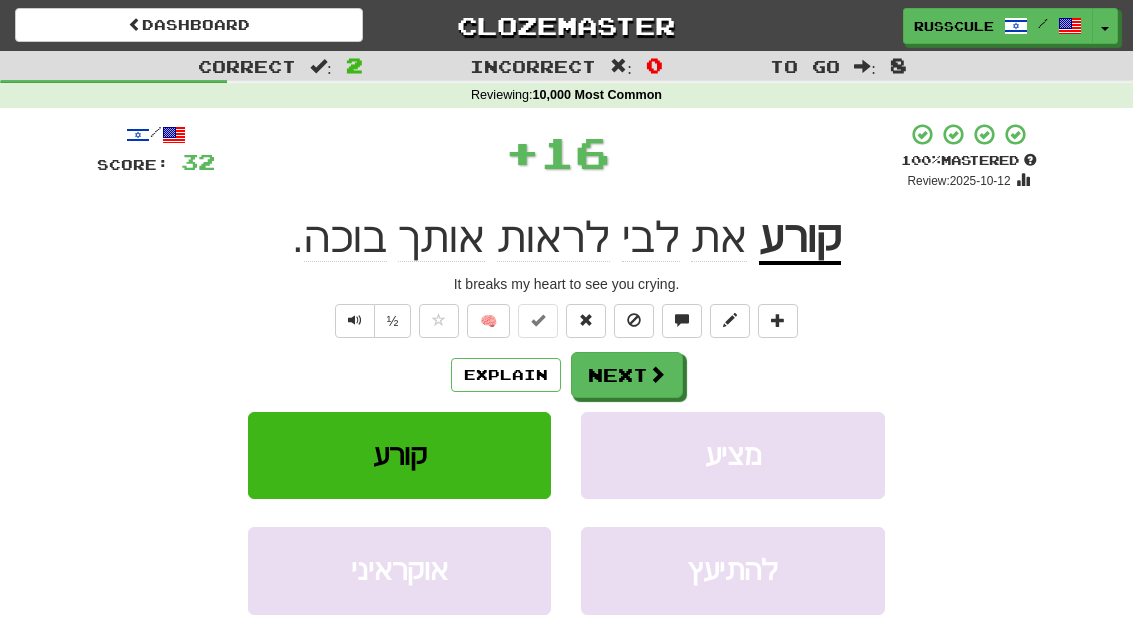 click at bounding box center (657, 374) 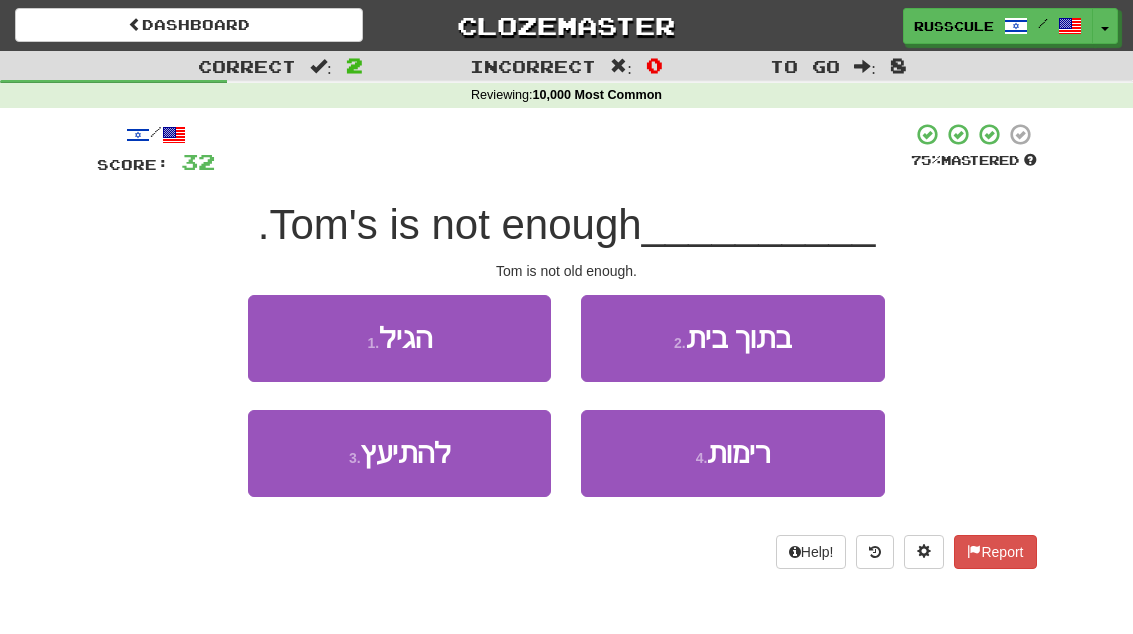 click on "1 .  הגיל" at bounding box center [399, 338] 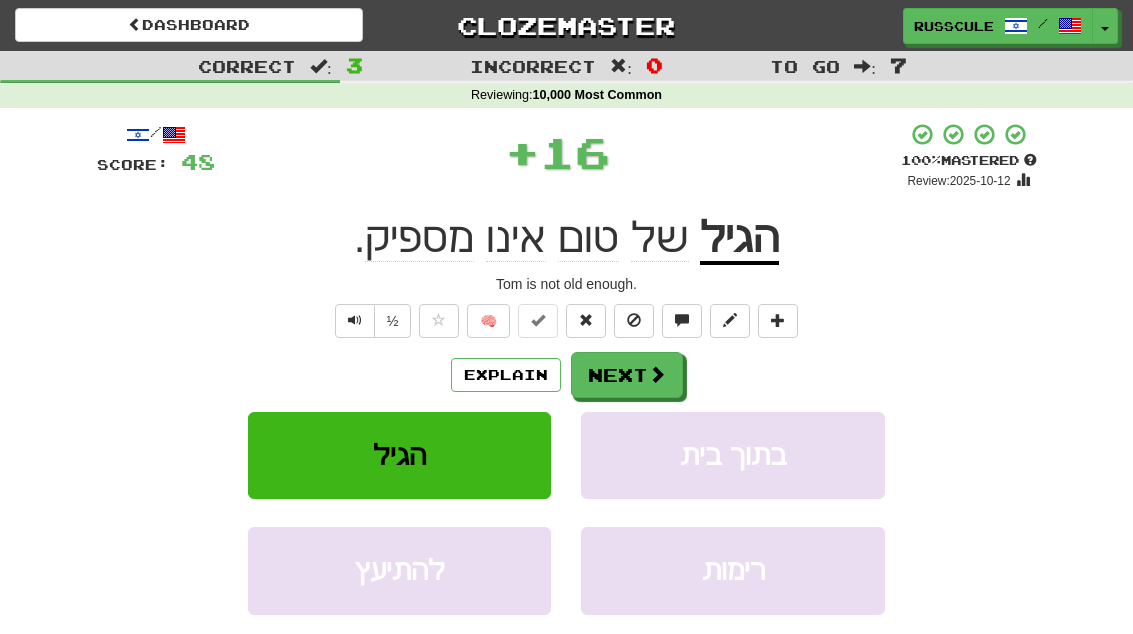 click on "Next" at bounding box center [627, 375] 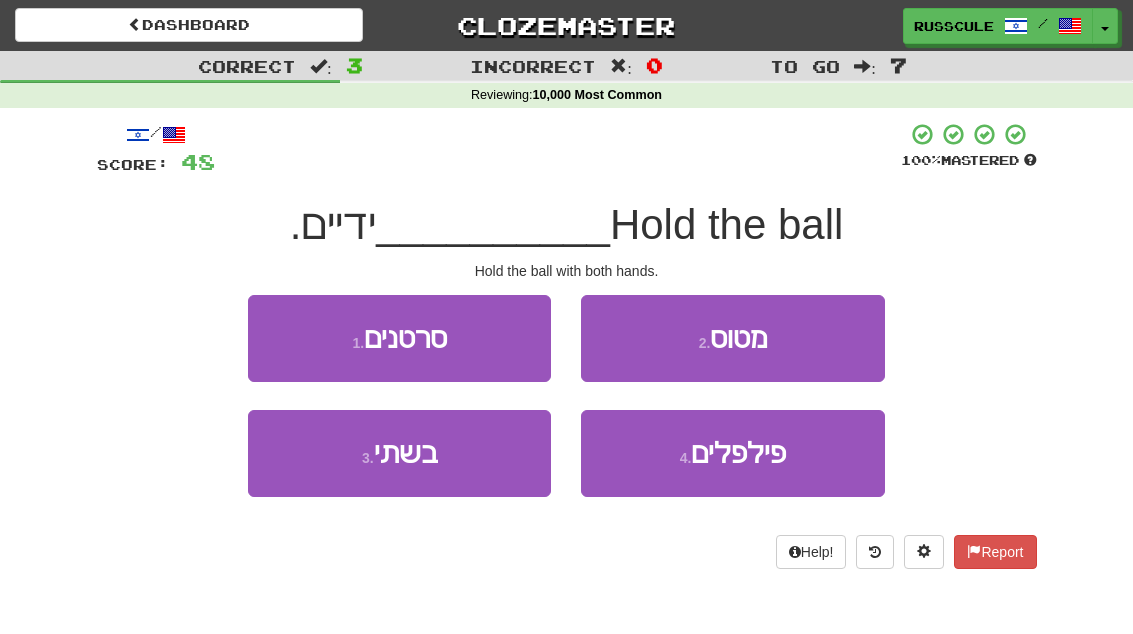 click on "3 .  בשתי" at bounding box center [399, 453] 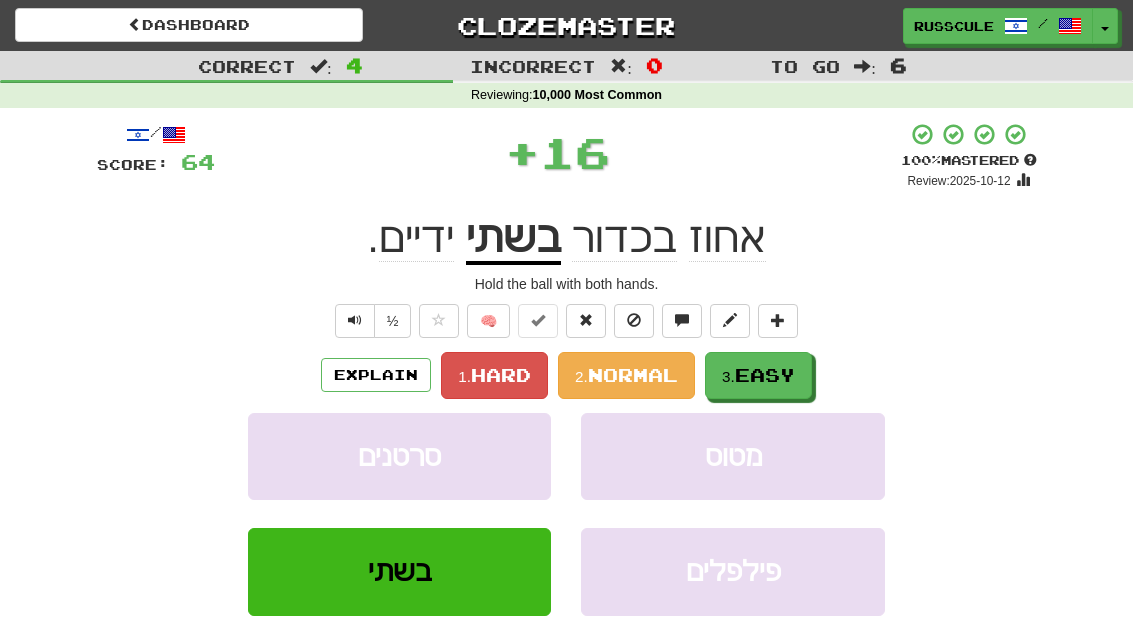 click on "Easy" at bounding box center (765, 375) 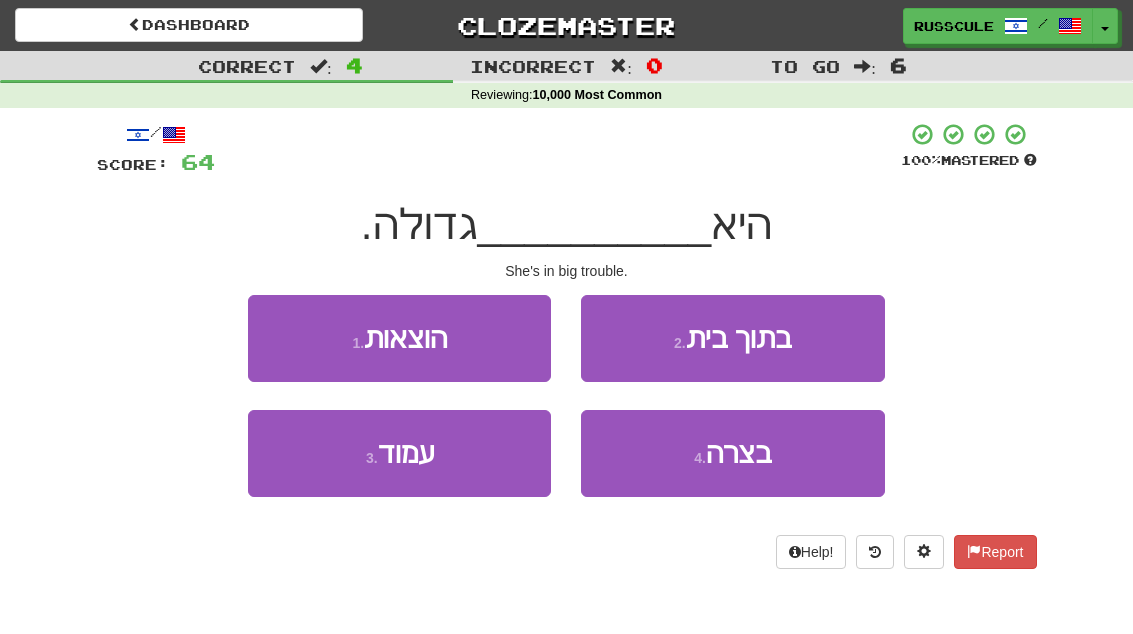 click on "בצרה" at bounding box center [739, 453] 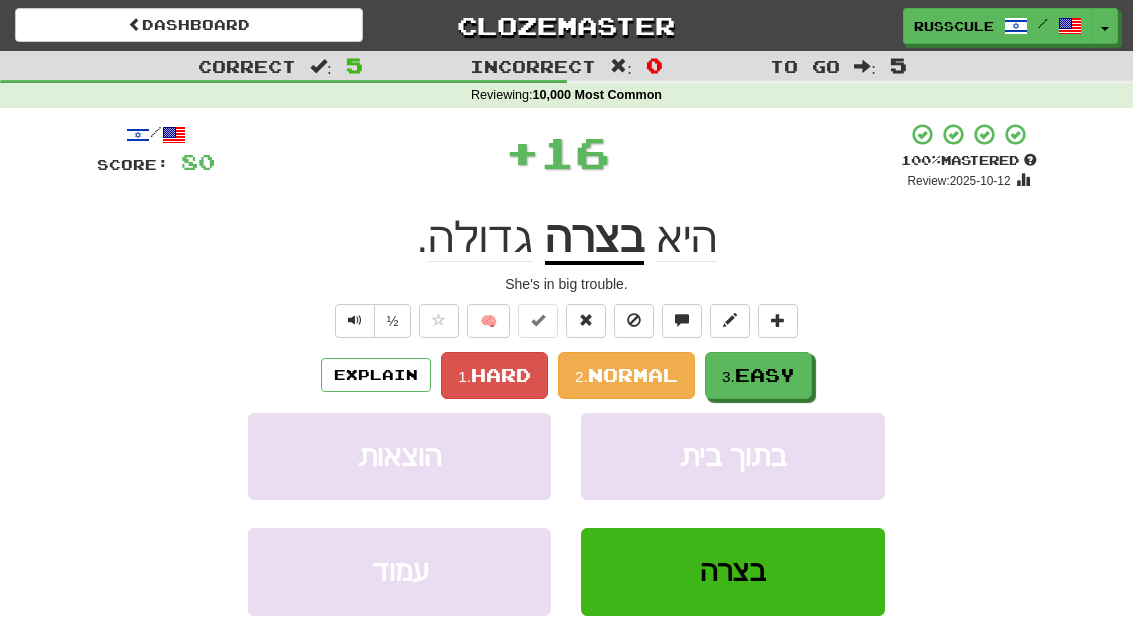 click on "3.  Easy" at bounding box center (758, 375) 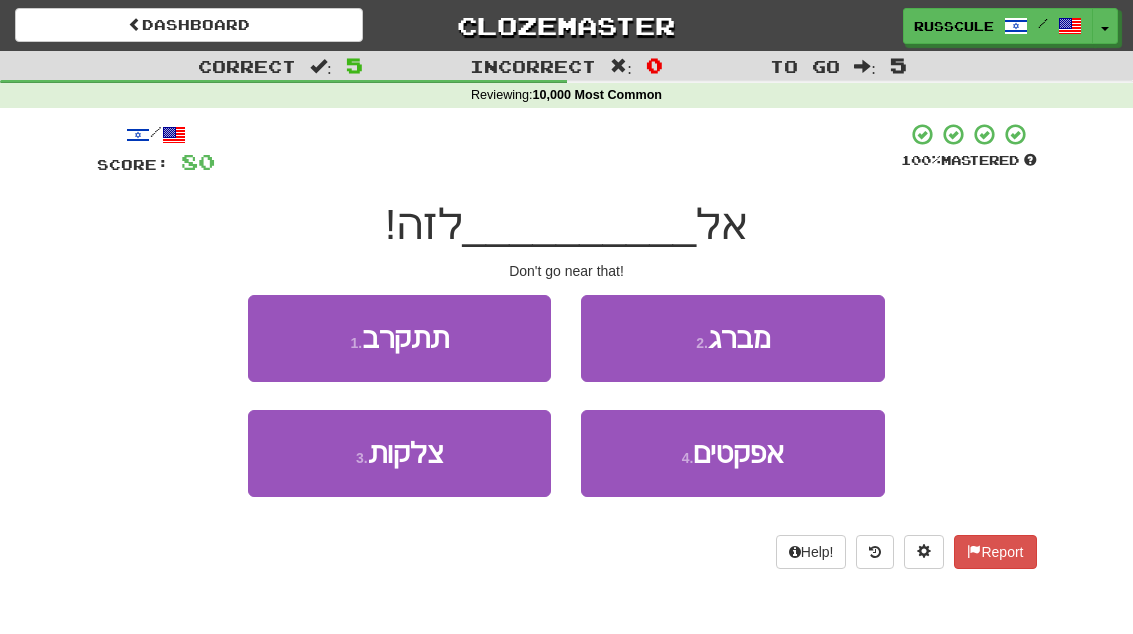 click on "1 .  תתקרב" at bounding box center (399, 338) 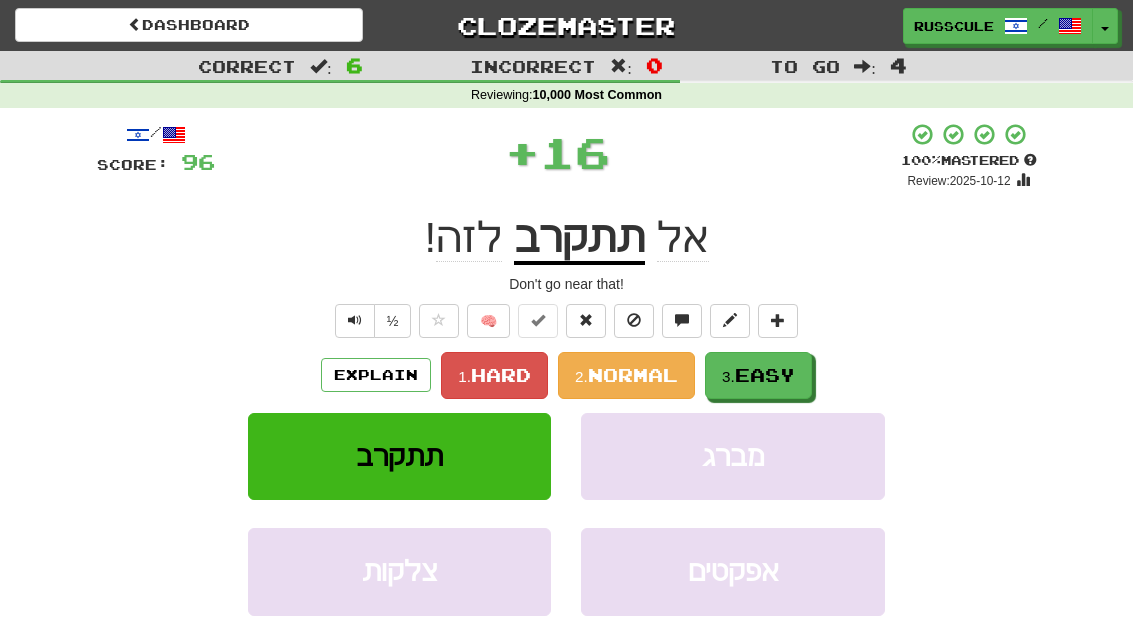 click on "3.  Easy" at bounding box center [758, 375] 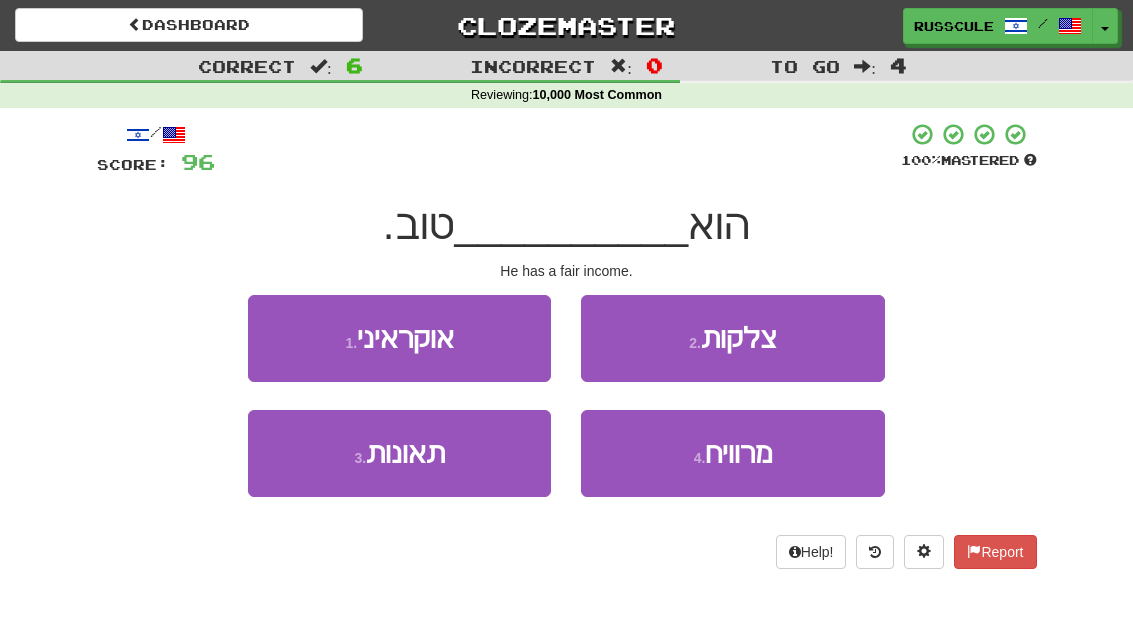click on "מרוויח" at bounding box center (738, 453) 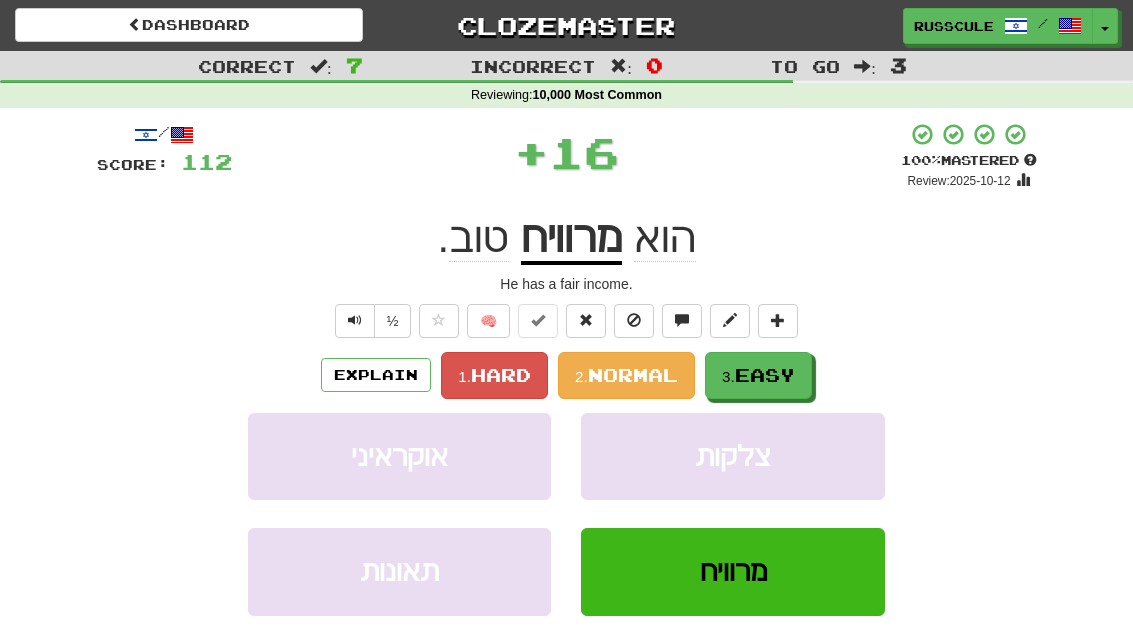 click on "Easy" at bounding box center [765, 375] 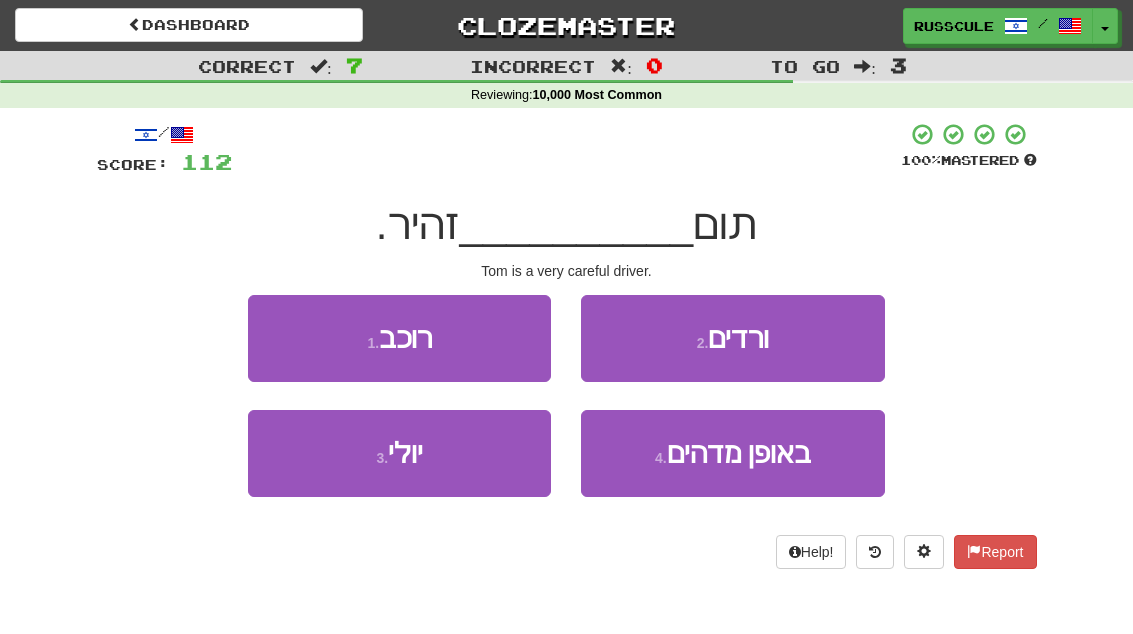 click on "1 .  רוכב" at bounding box center (399, 338) 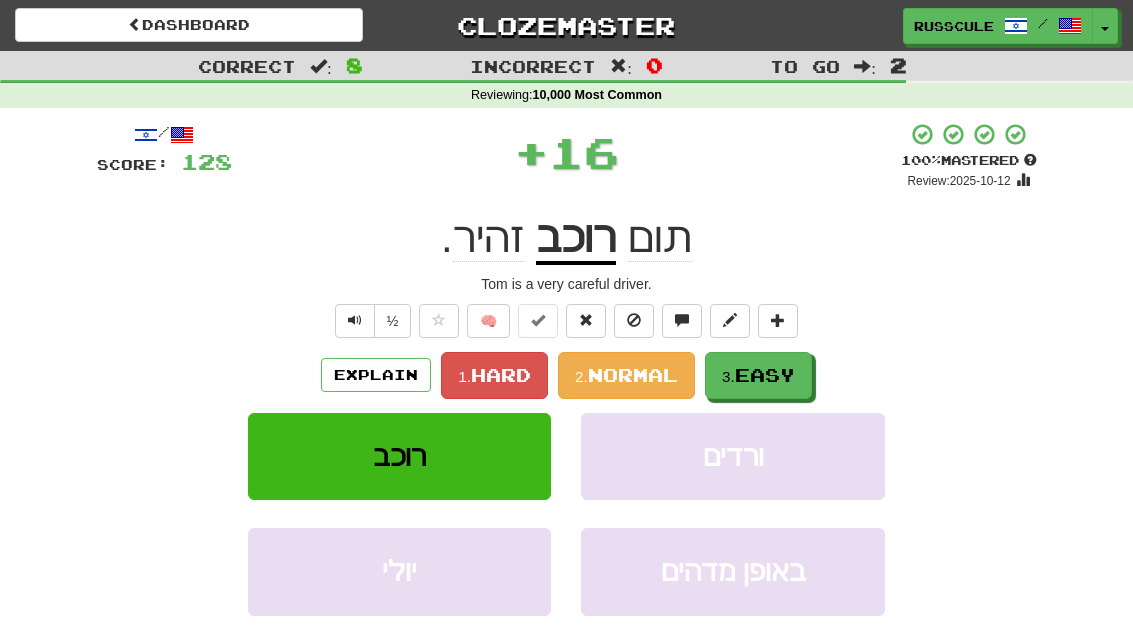 click on "3.  Easy" at bounding box center (758, 375) 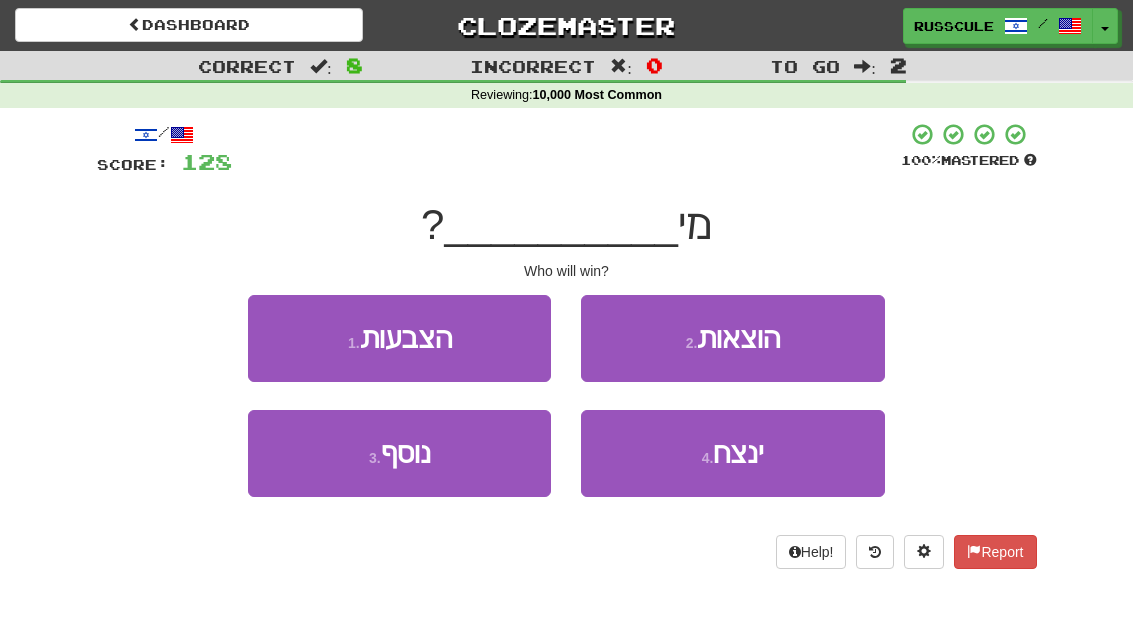 click on "2 .  הוצאות" at bounding box center [732, 338] 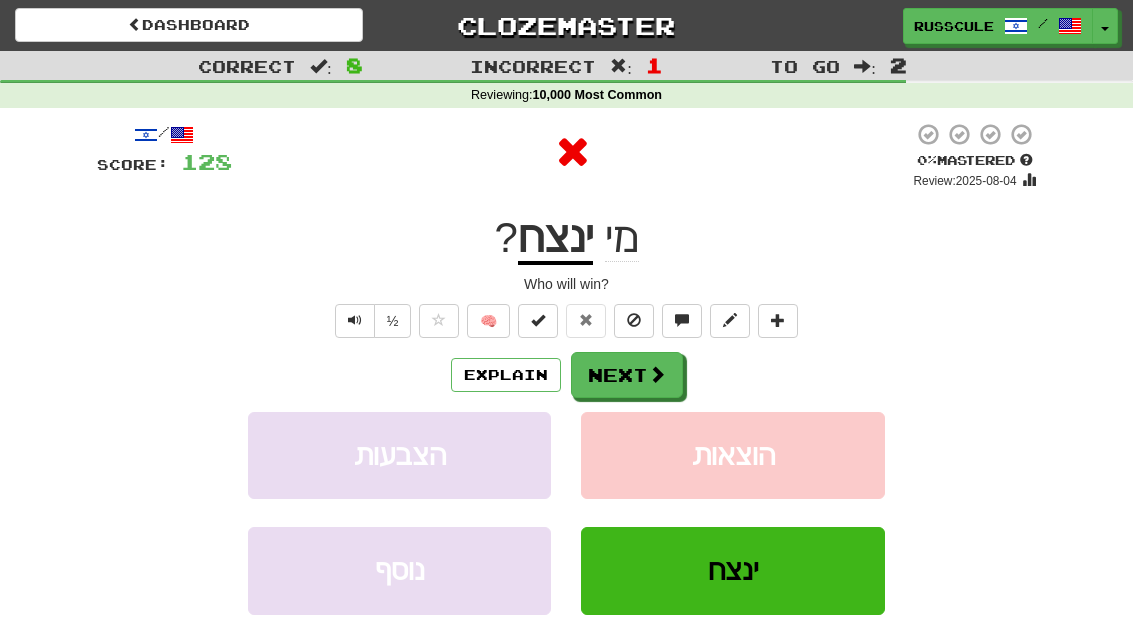 click on "Next" at bounding box center [627, 375] 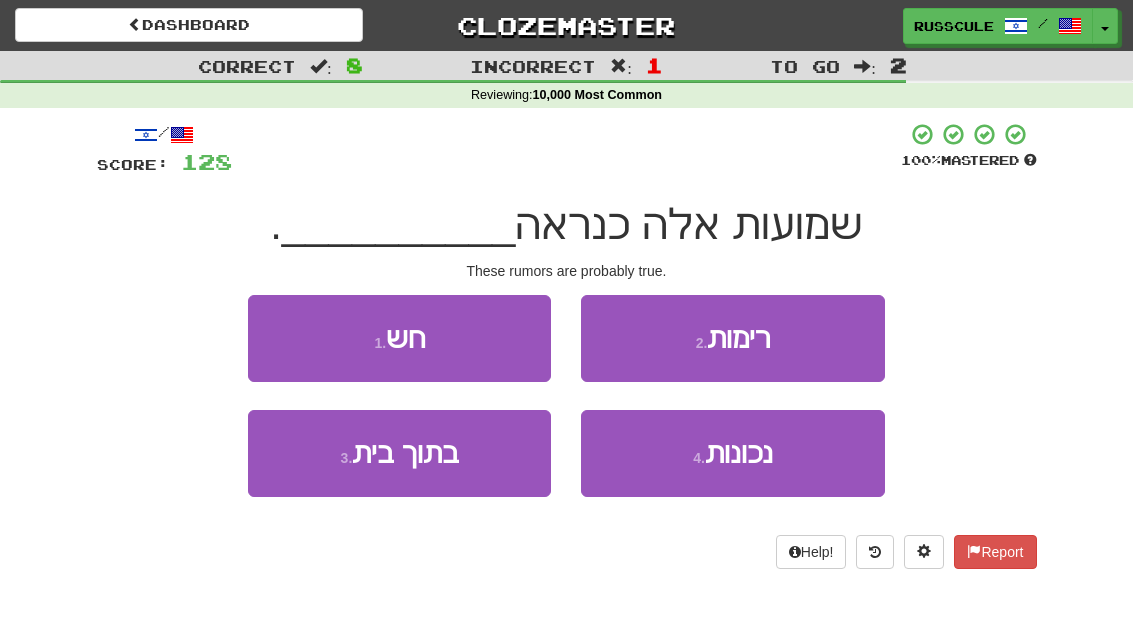click on "4 .  נכונות" at bounding box center [732, 453] 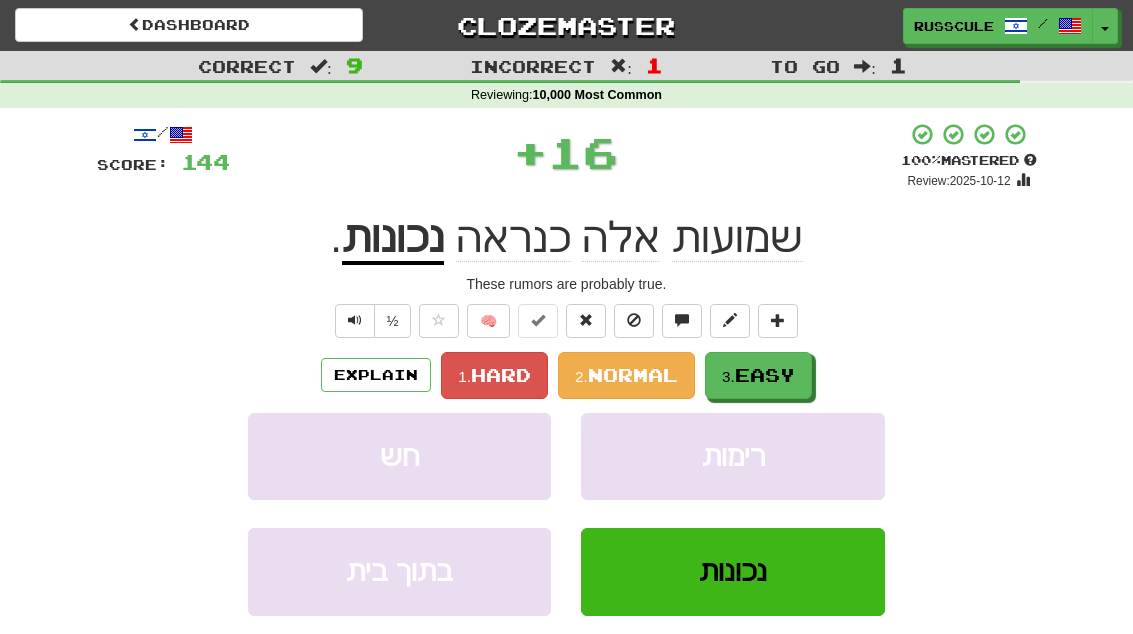 click on "Easy" at bounding box center (765, 375) 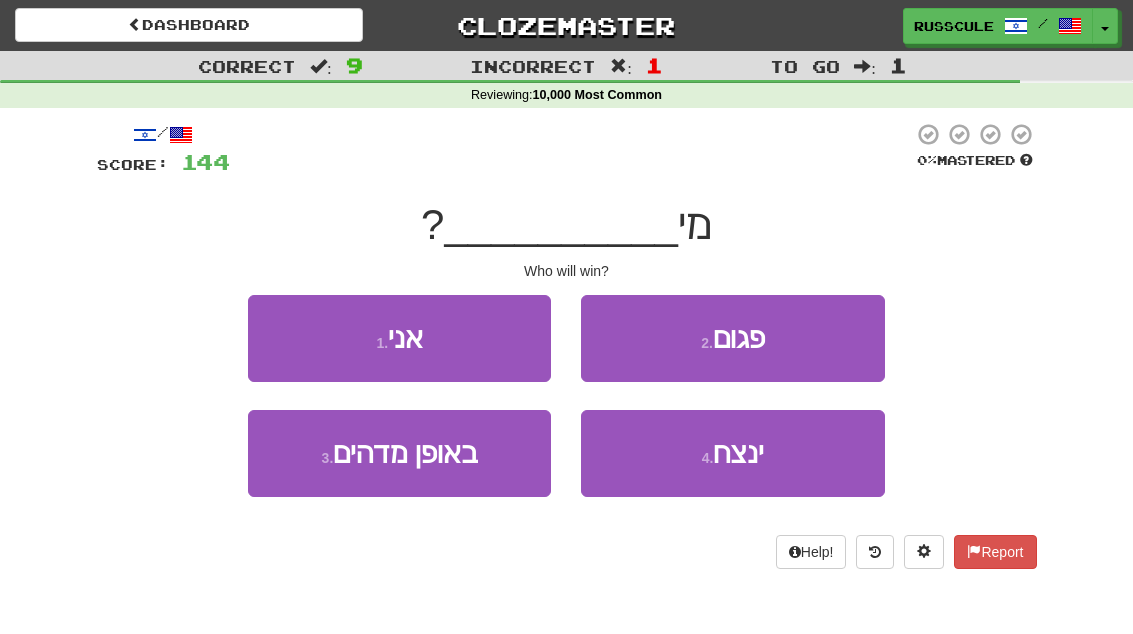 click on "4 .  ינצח" at bounding box center (732, 453) 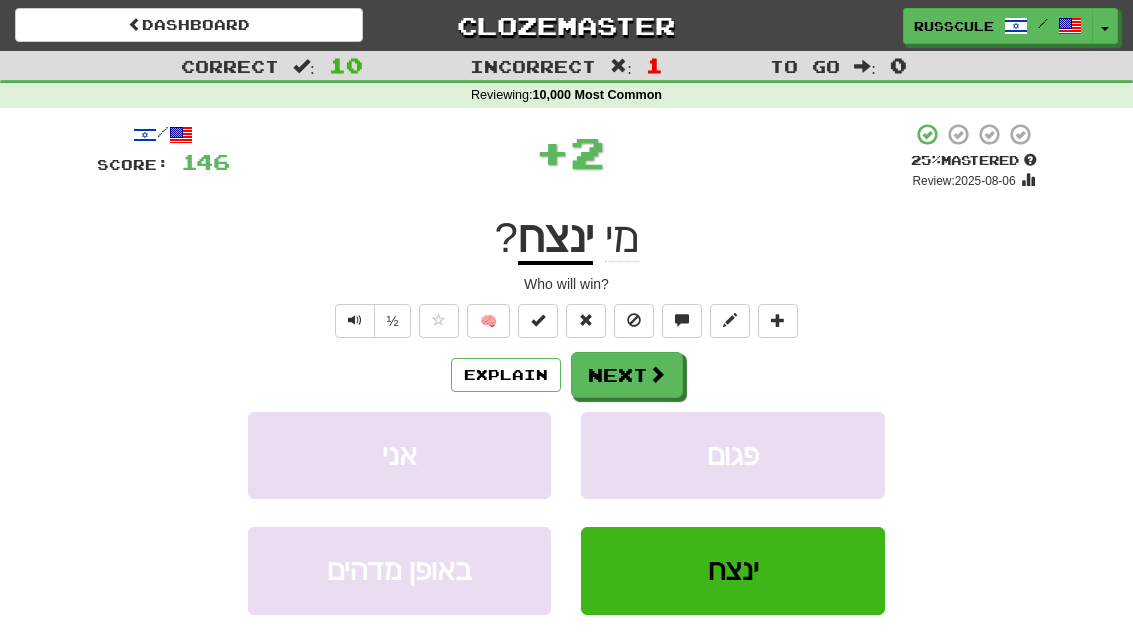 click on "Next" at bounding box center (627, 375) 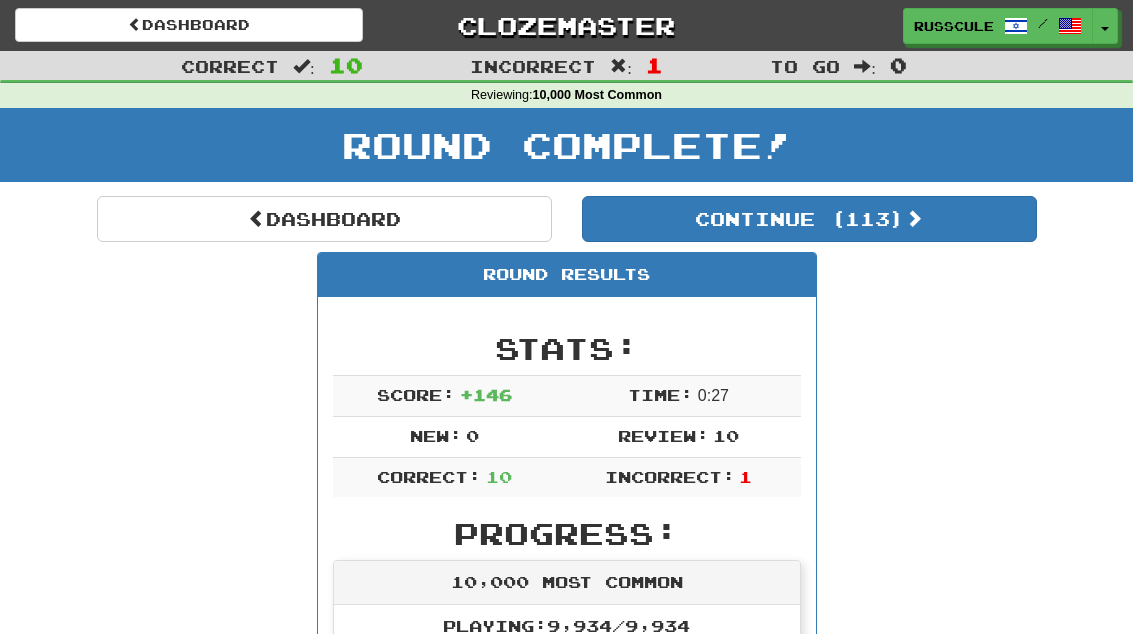 click on "Continue ( 113 )" at bounding box center (809, 219) 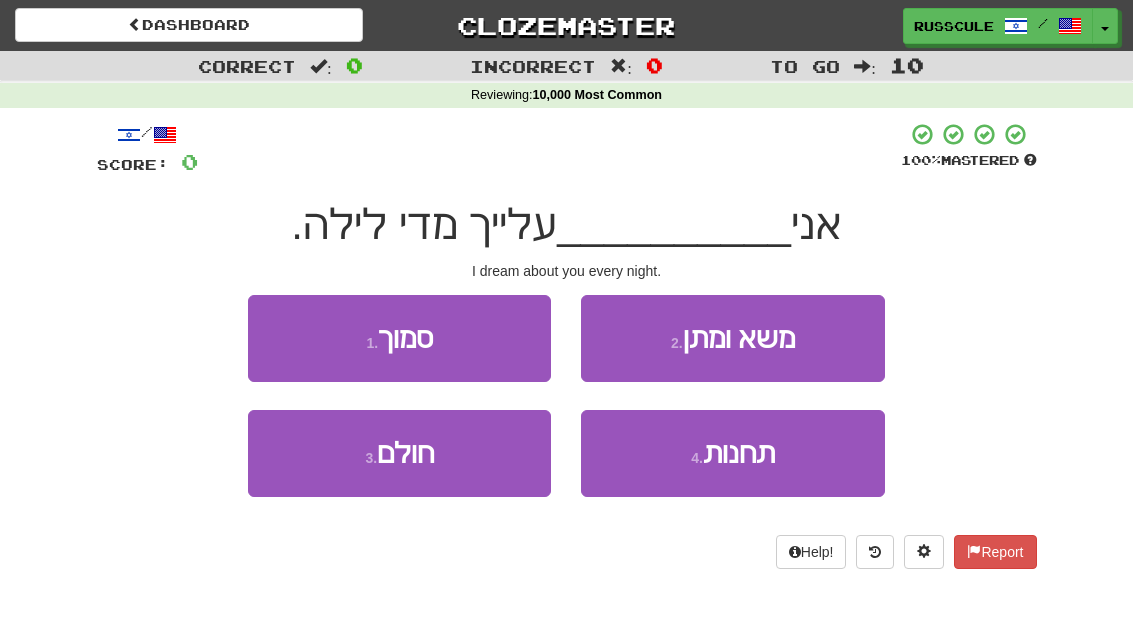 click on "3 .  חולם" at bounding box center (399, 453) 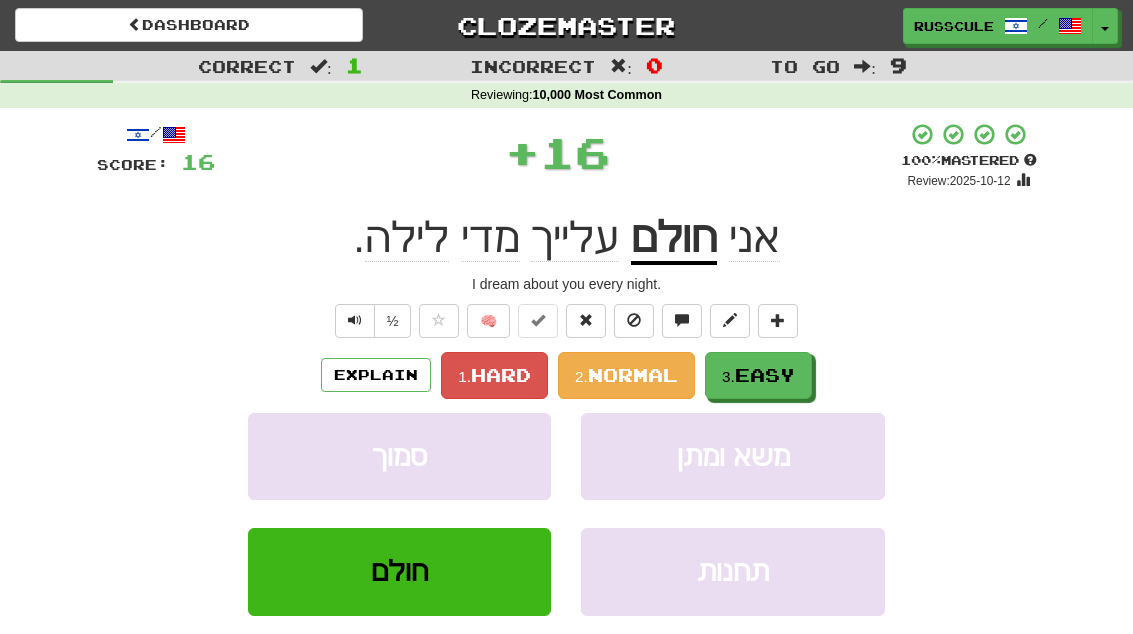 click on "Easy" at bounding box center [765, 375] 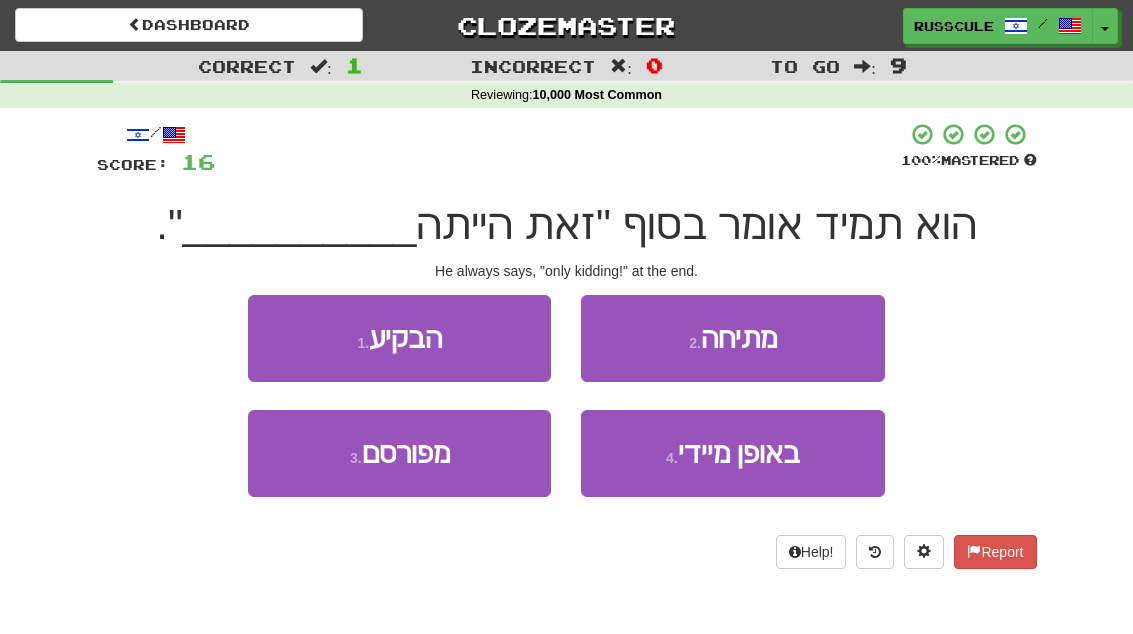 click on "2 .  מתיחה" at bounding box center [732, 338] 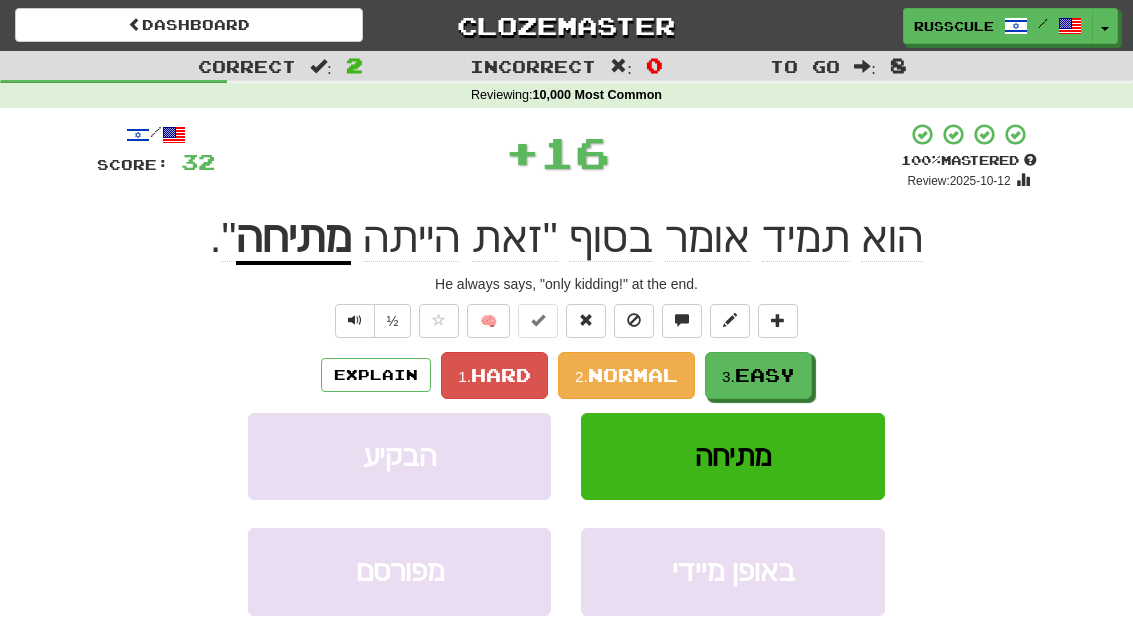 click on "3.  Easy" at bounding box center [758, 375] 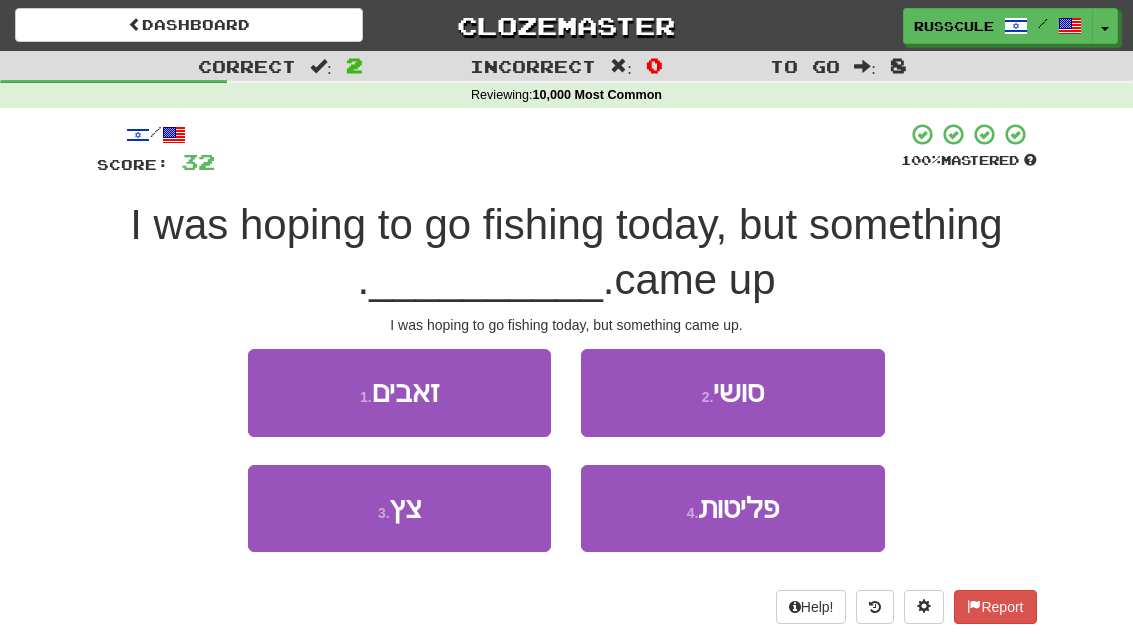 click on "3 .  צץ" at bounding box center [399, 508] 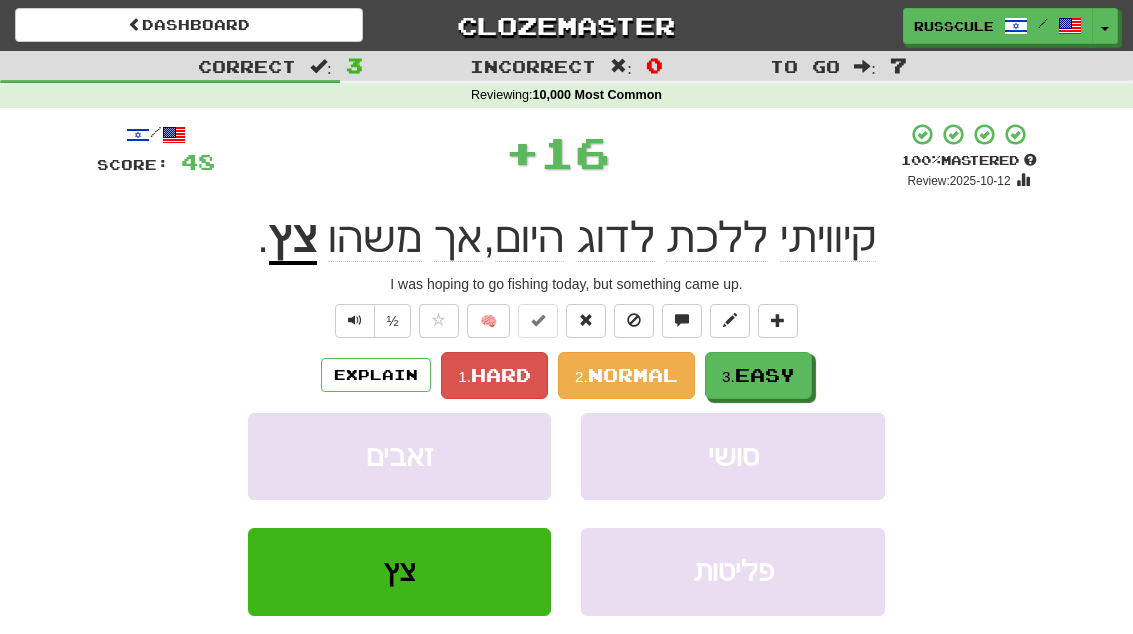 click on "Easy" at bounding box center [765, 375] 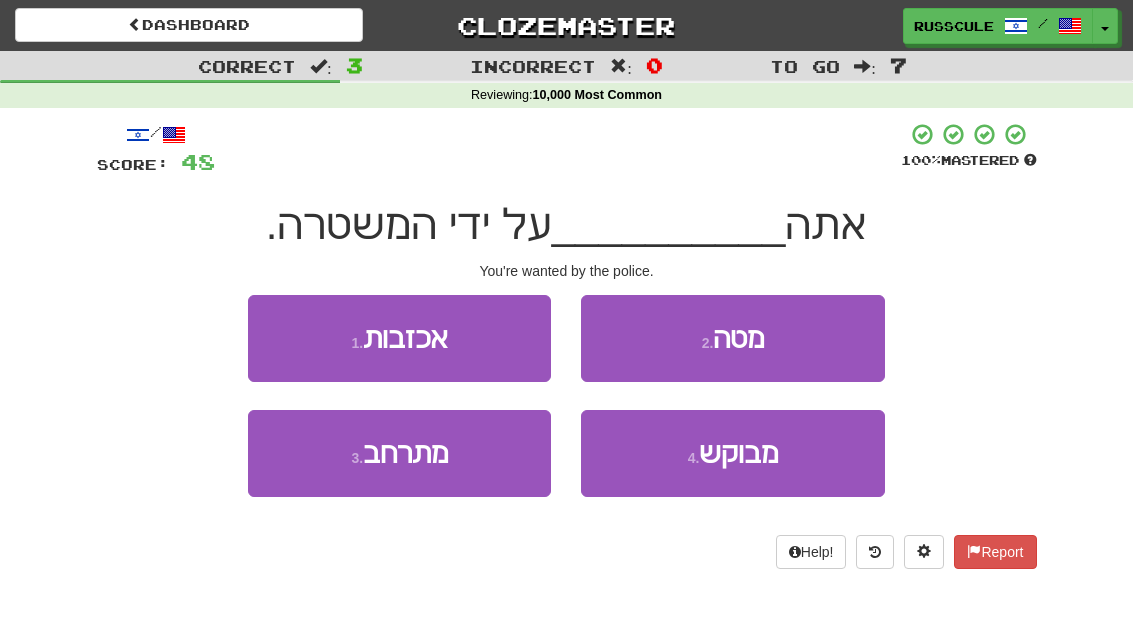 click on "4 .  מבוקש" at bounding box center (732, 453) 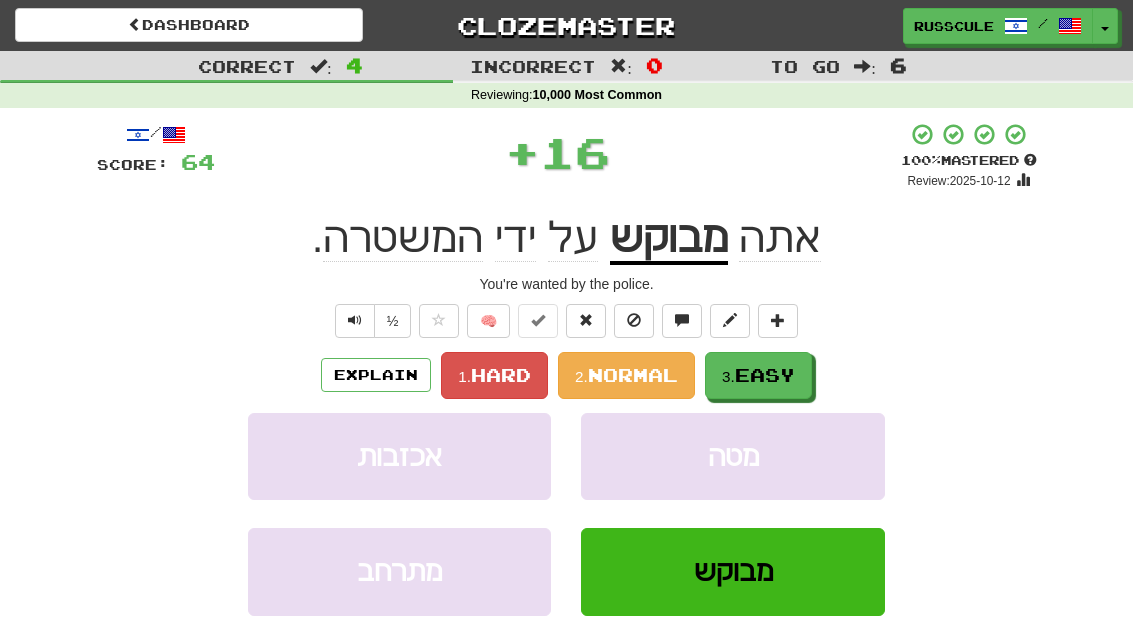 click on "3.  Easy" at bounding box center [758, 375] 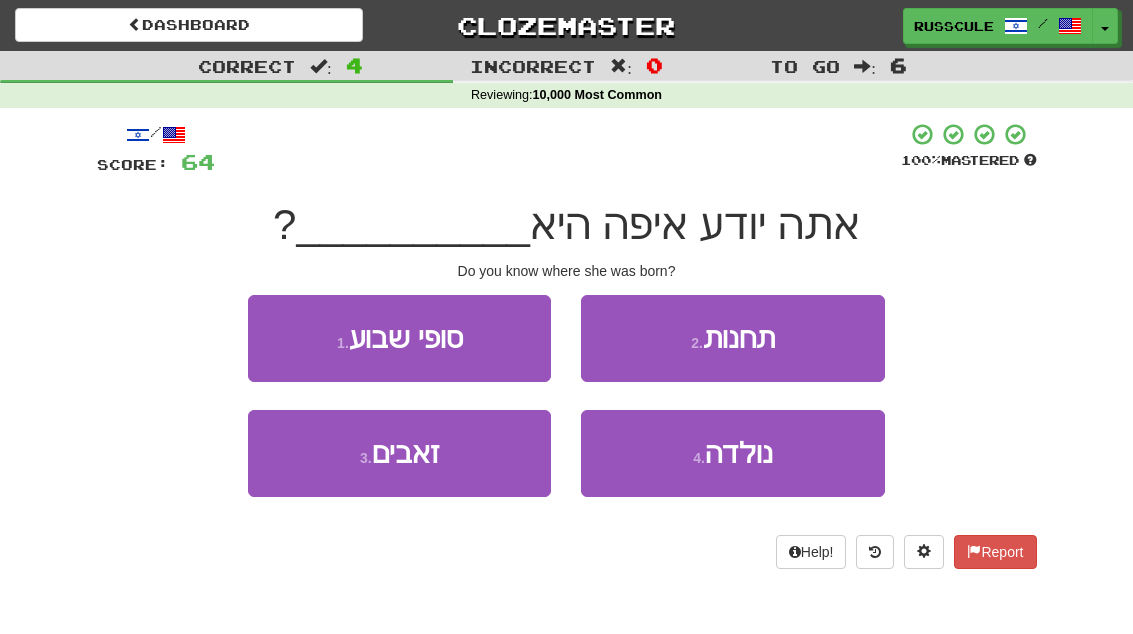 click on "4 .  נולדה" at bounding box center [732, 453] 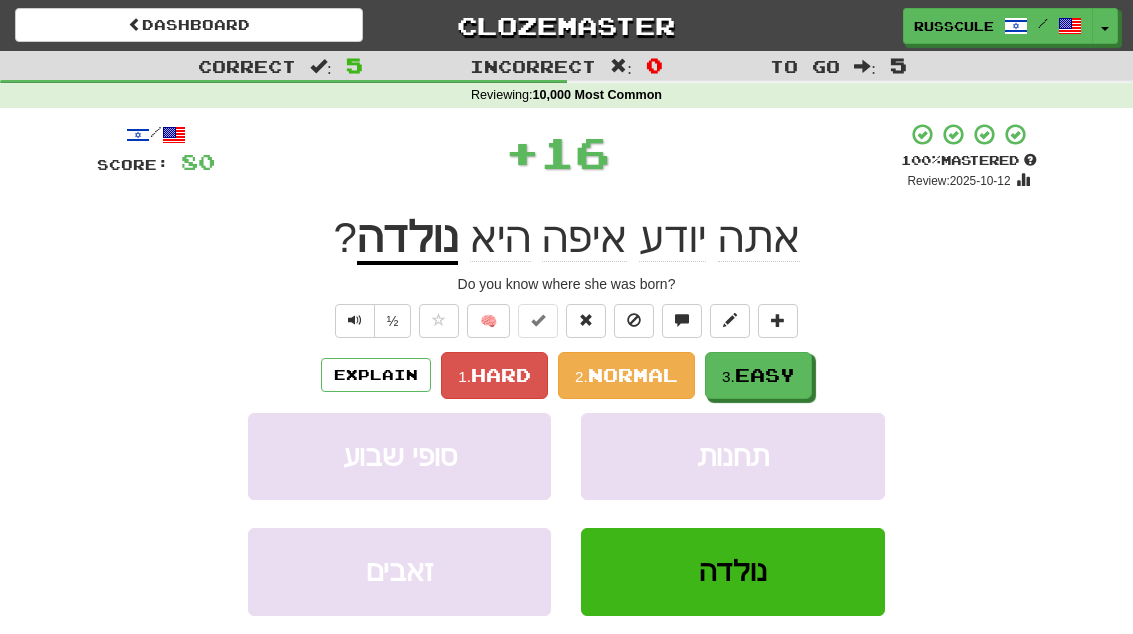 click on "3.  Easy" at bounding box center [758, 375] 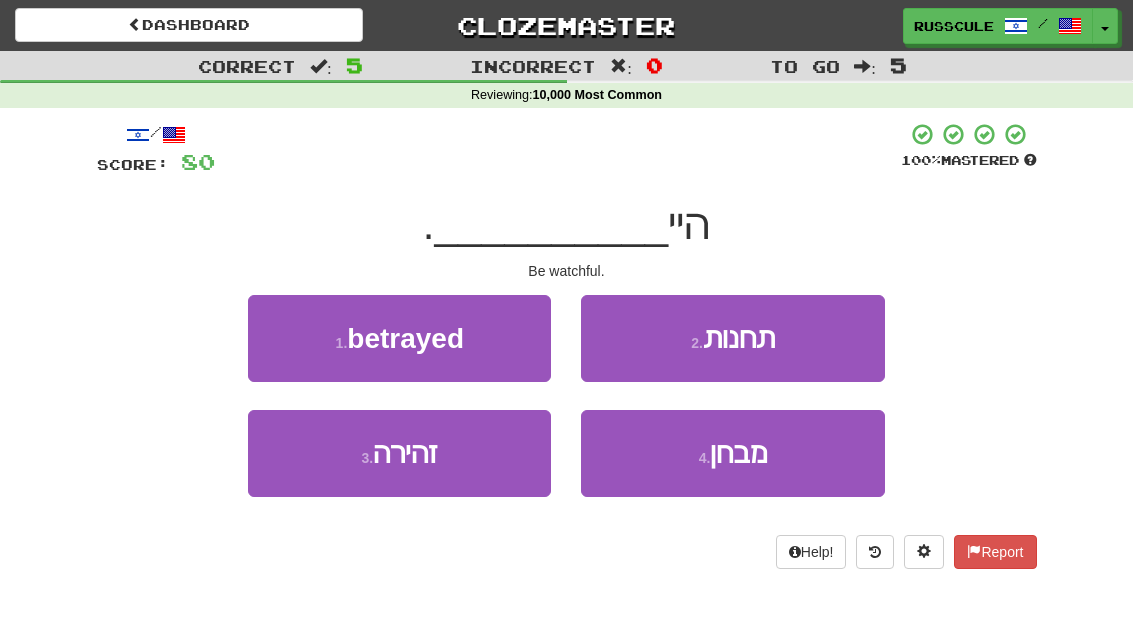 click on "3 .  זהירה" at bounding box center (399, 453) 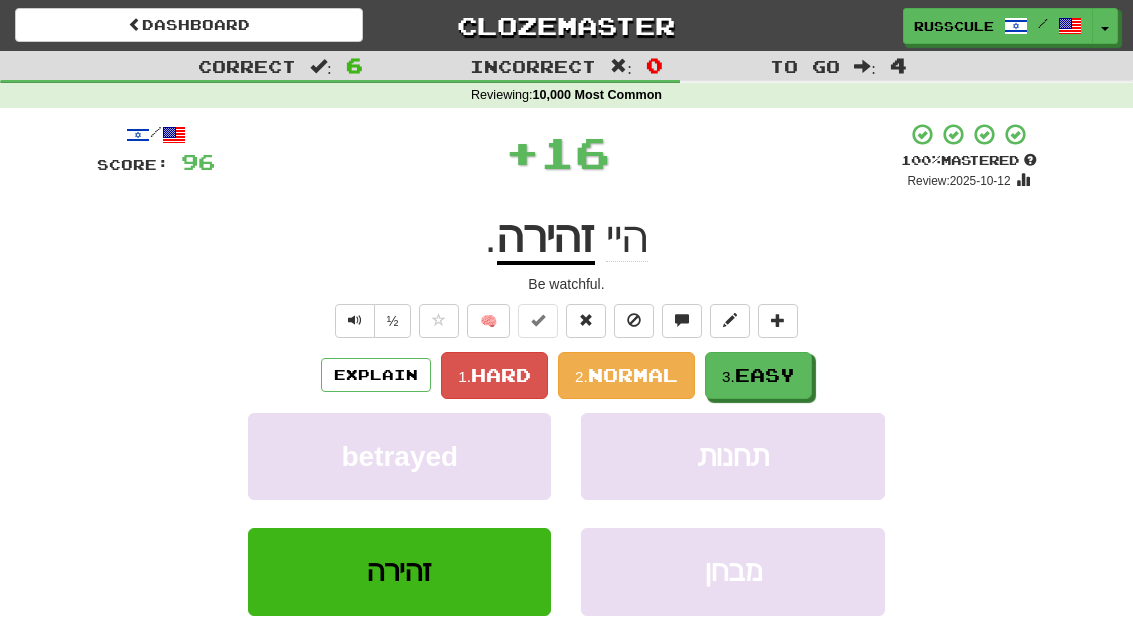 click on "3.  Easy" at bounding box center [758, 375] 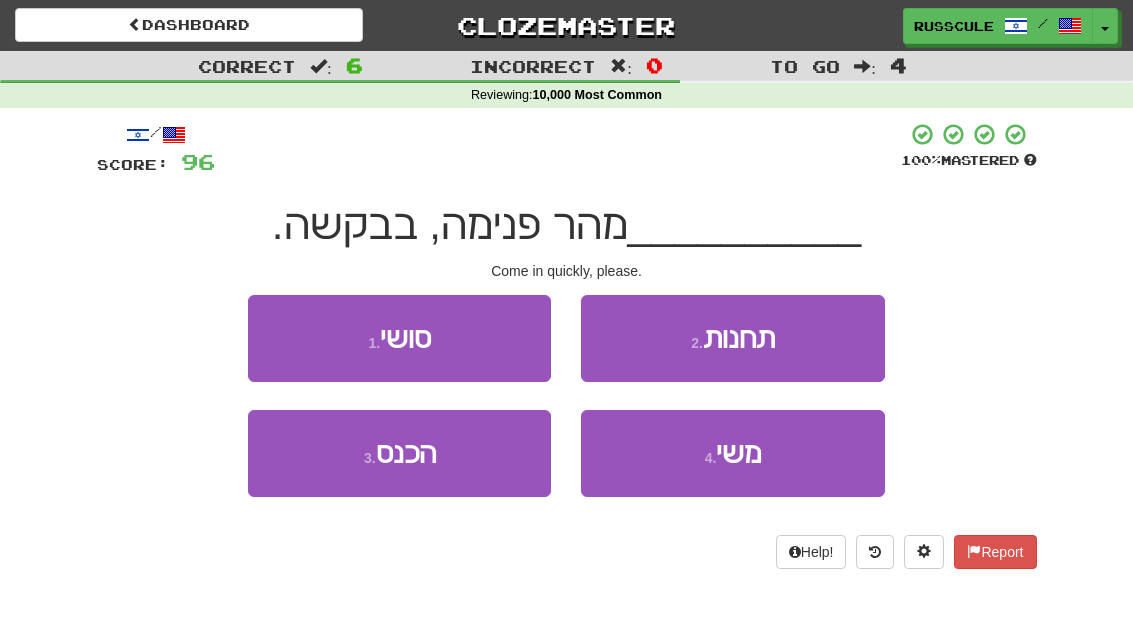 click on "3 .  הכנס" at bounding box center [399, 453] 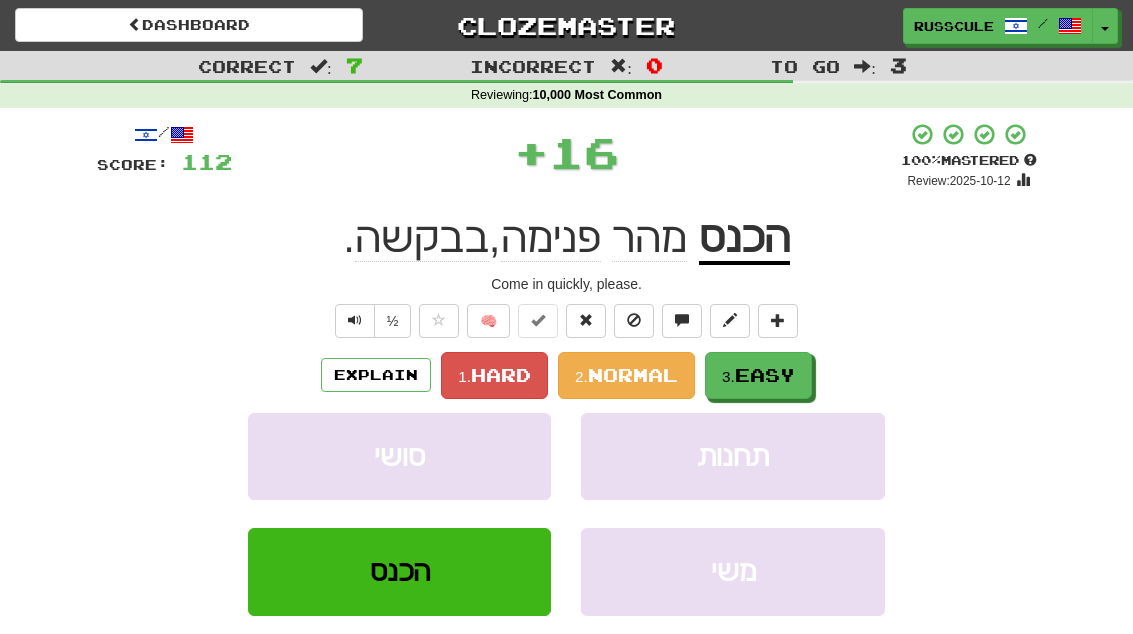 click on "3.  Easy" at bounding box center (758, 375) 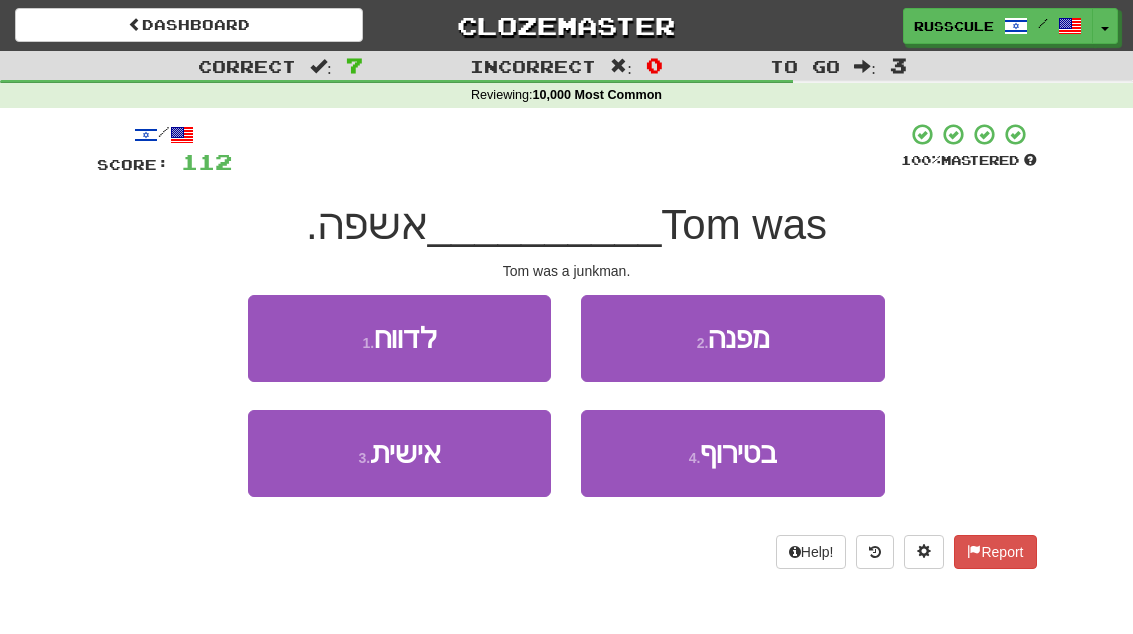 click on "2 .  מפנה" at bounding box center (732, 338) 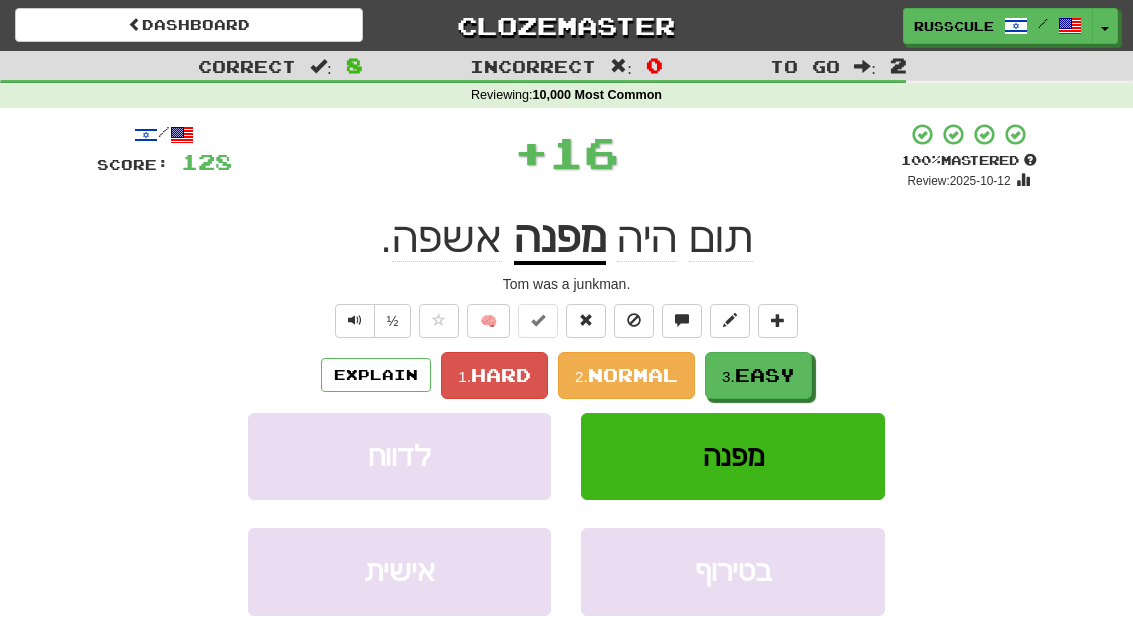 click on "Easy" at bounding box center (765, 375) 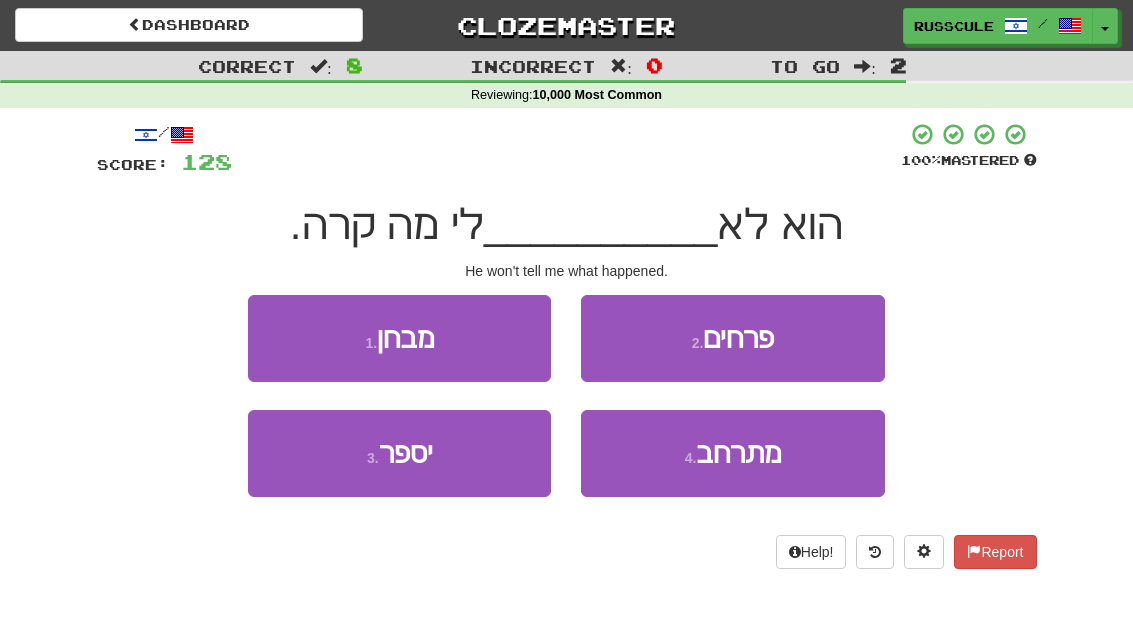 click on "3 .  יספר" at bounding box center [399, 453] 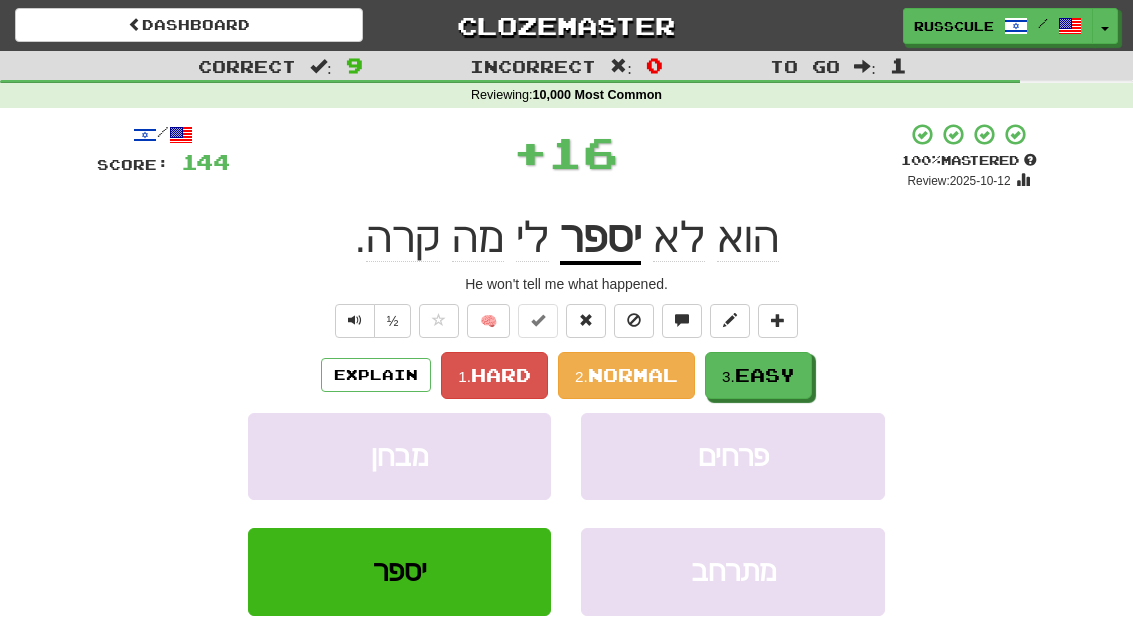 click on "3.  Easy" at bounding box center (758, 375) 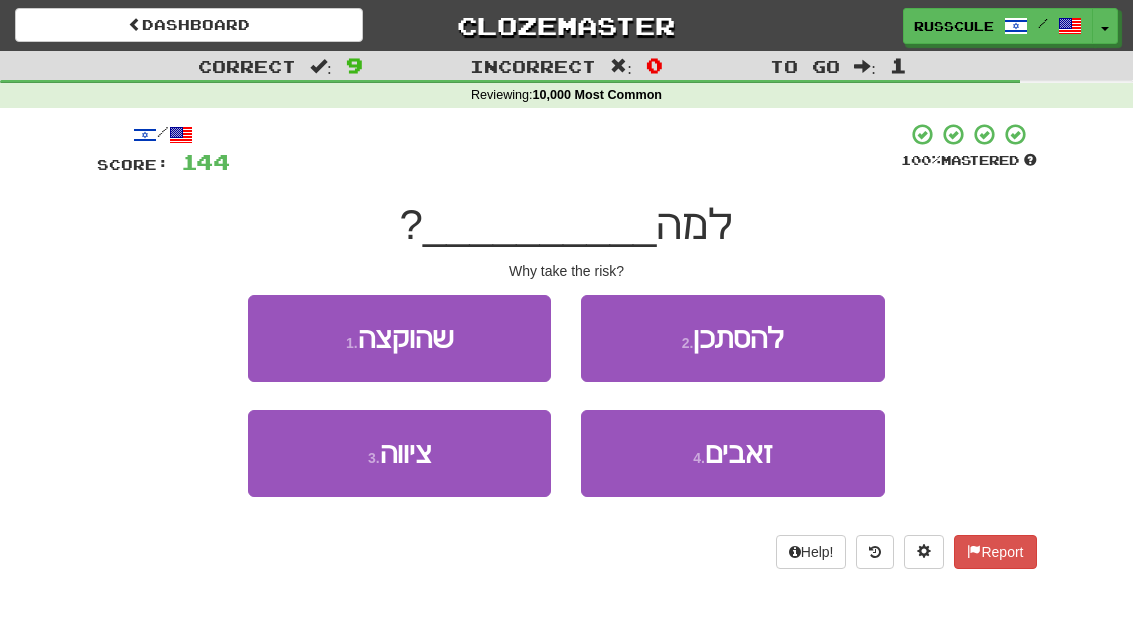 click on "2 .  להסתכן" at bounding box center (732, 338) 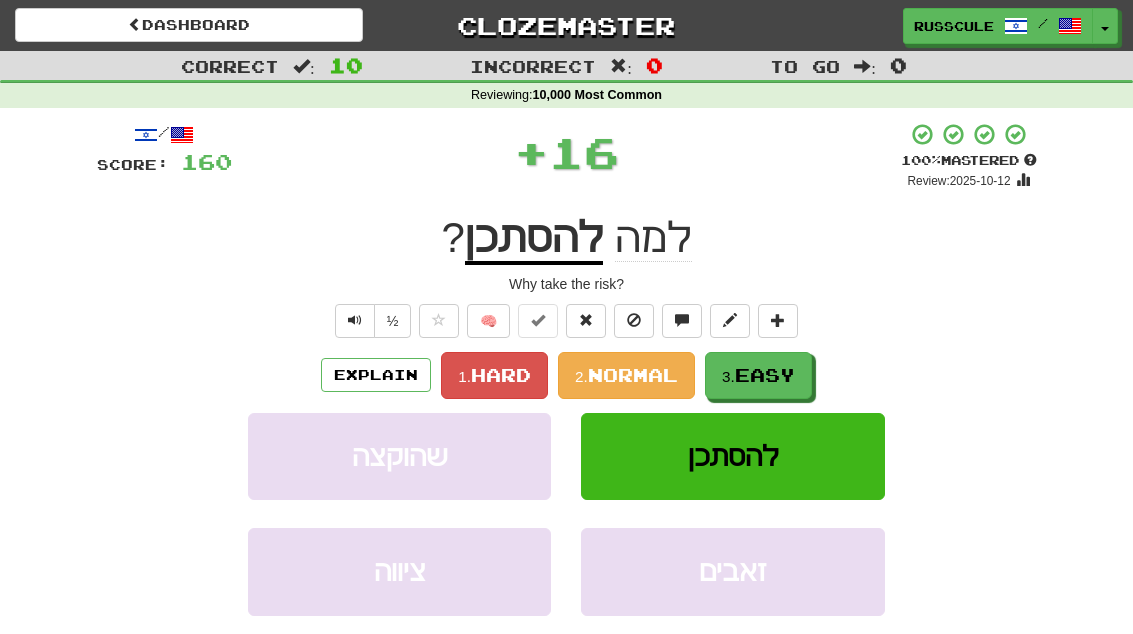 click on "Easy" at bounding box center [765, 375] 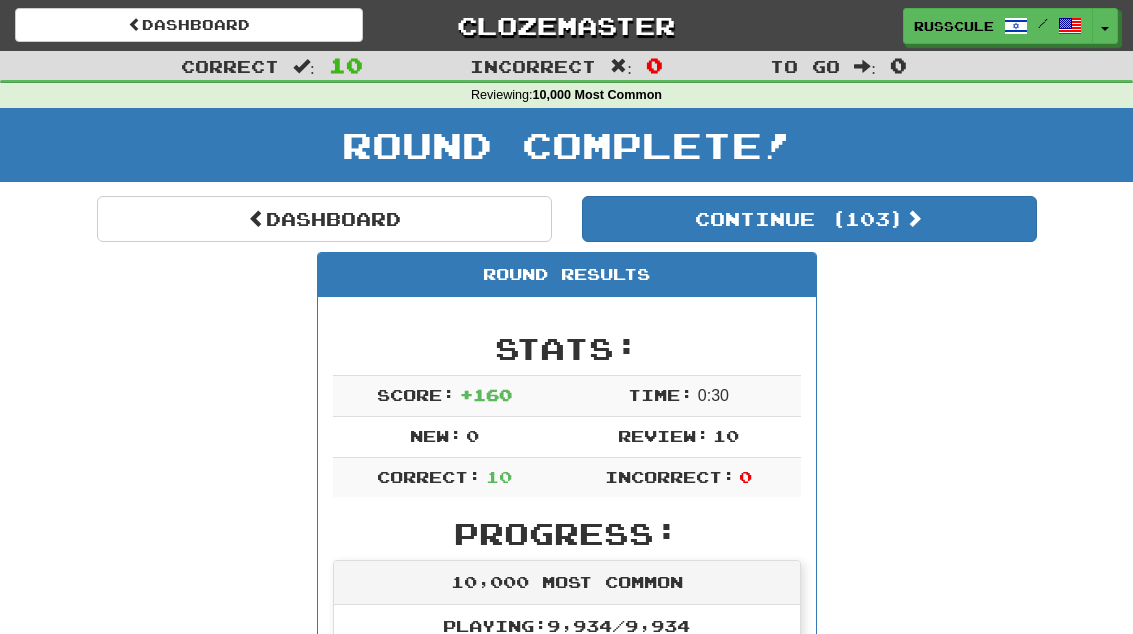 click on "Continue ( 103 )" at bounding box center (809, 219) 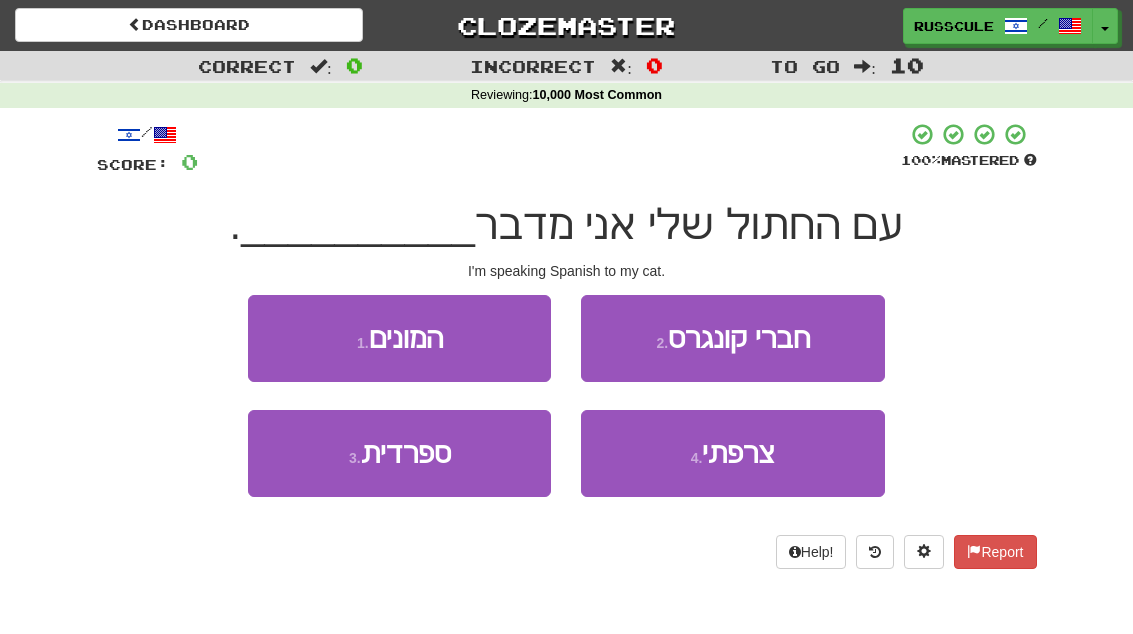click on "3 .  ספרדית" at bounding box center (399, 453) 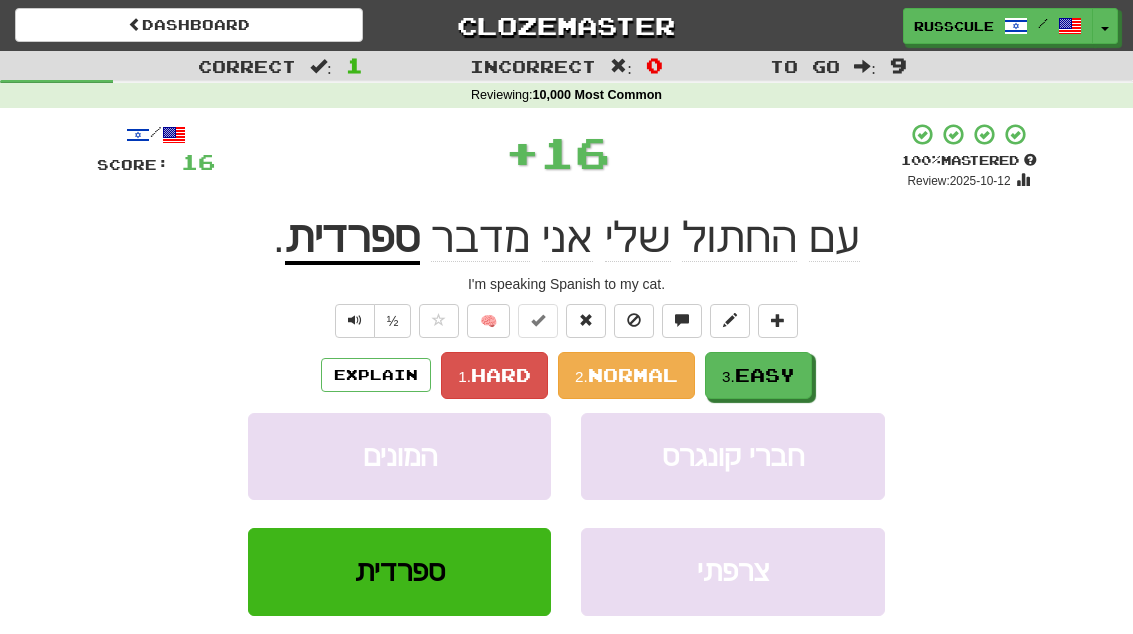 click on "3.  Easy" at bounding box center [758, 375] 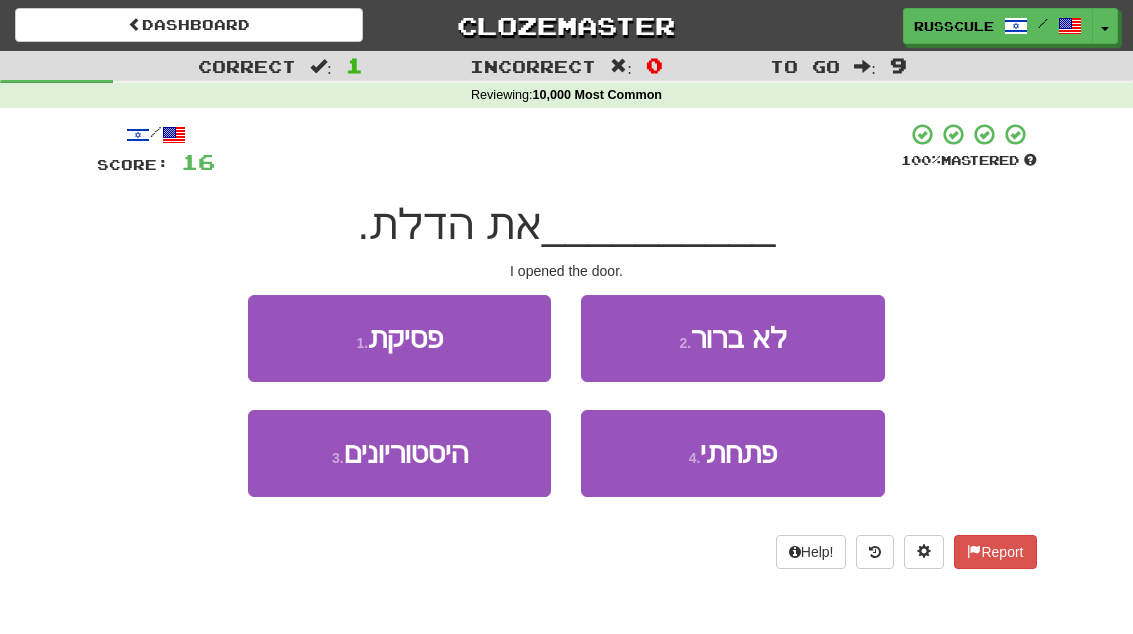 click on "4 .  פתחתי" at bounding box center (732, 453) 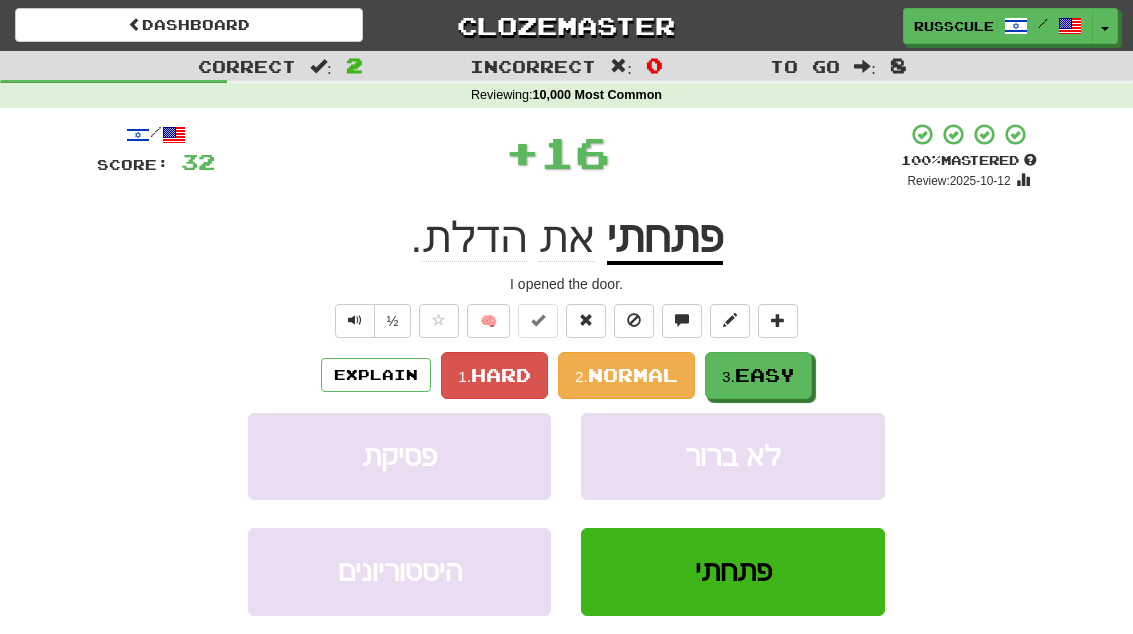 click on "Easy" at bounding box center (765, 375) 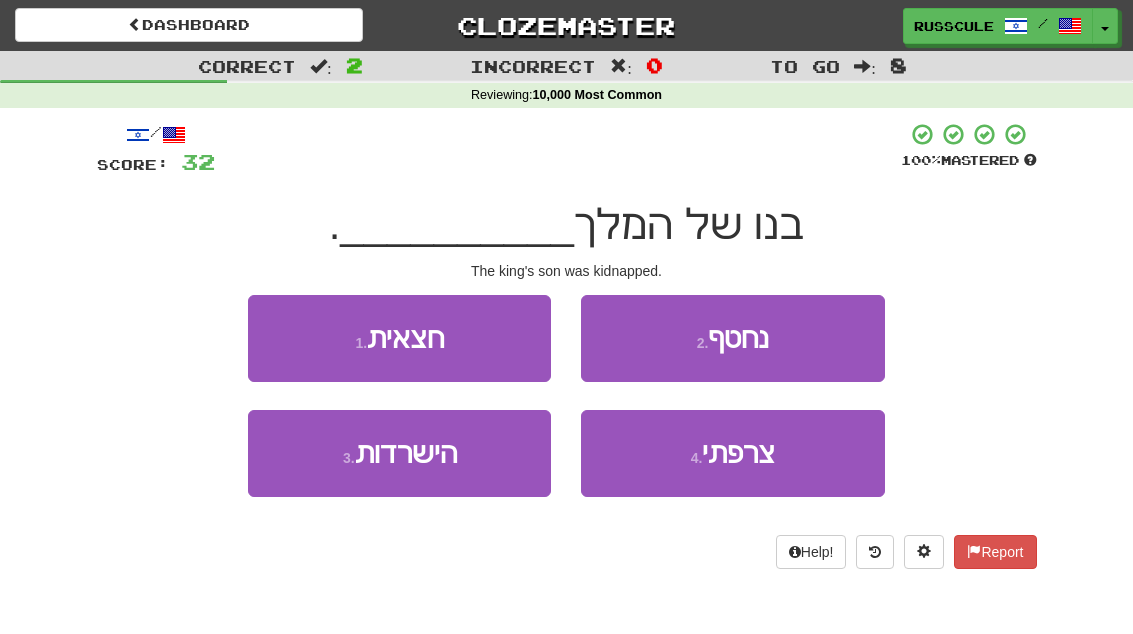 click on "2 .  נחטף" at bounding box center (732, 338) 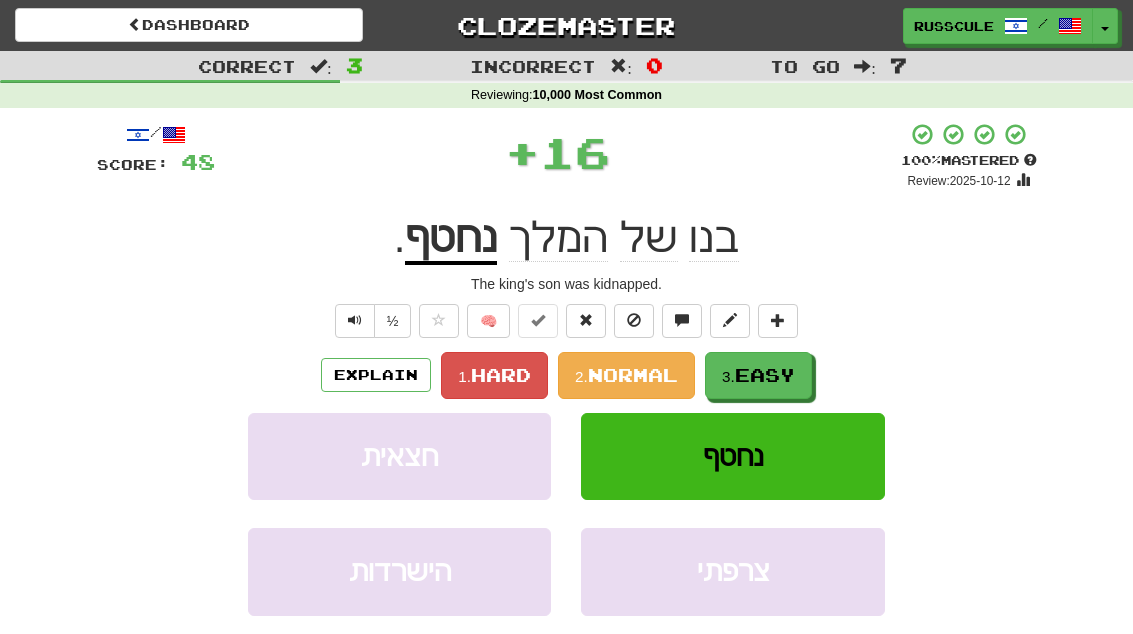 click on "Easy" at bounding box center [765, 375] 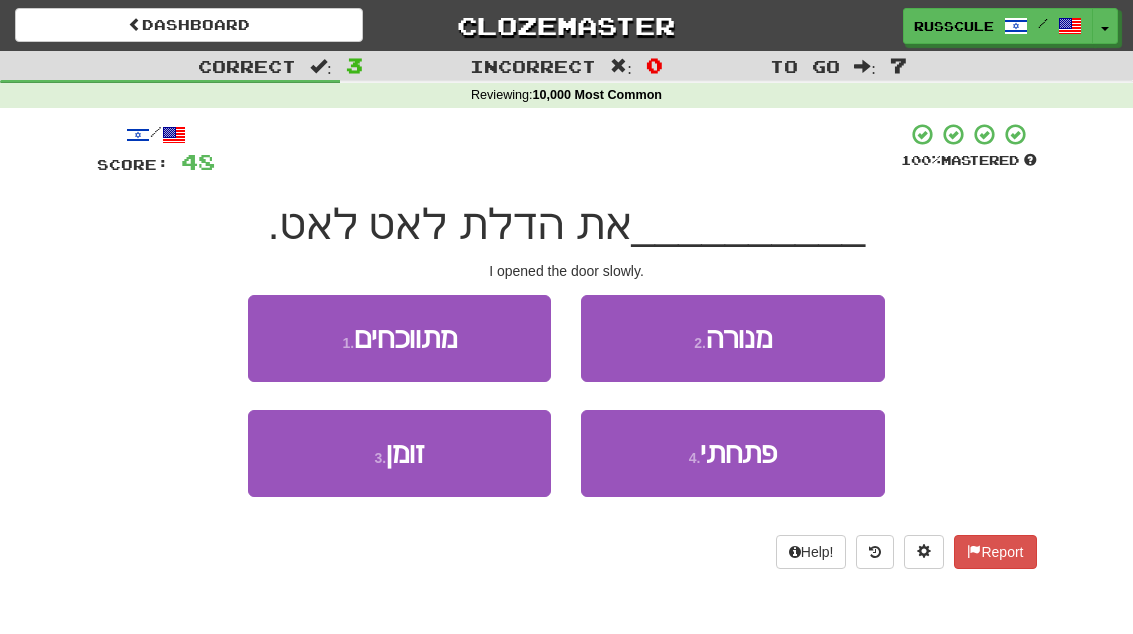 click on "4 .  פתחתי" at bounding box center [732, 453] 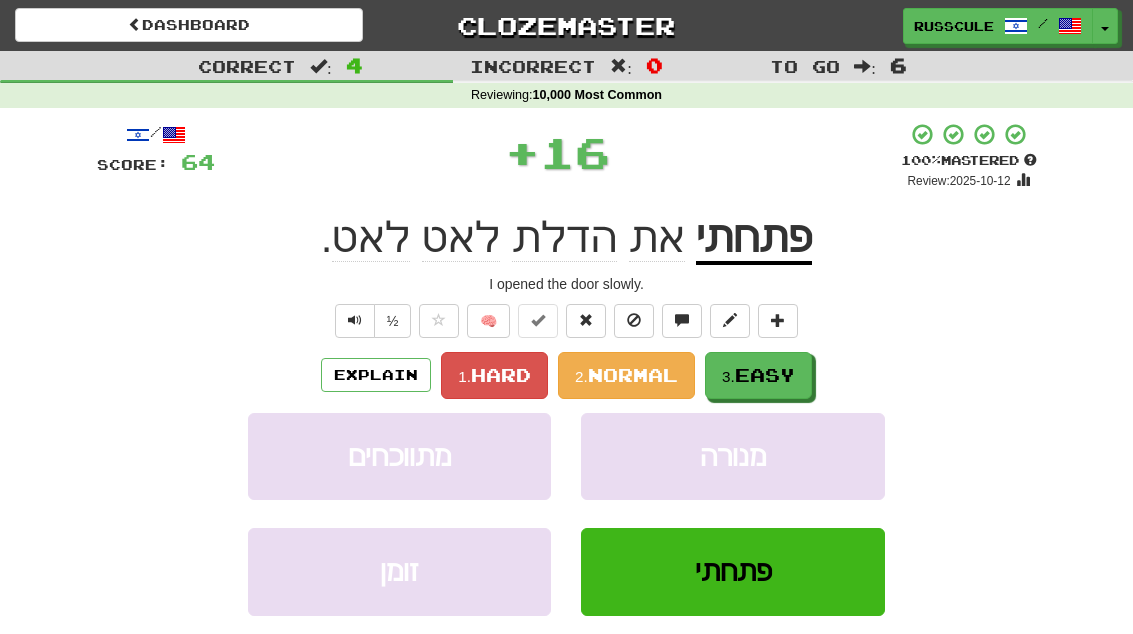 click on "Easy" at bounding box center (765, 375) 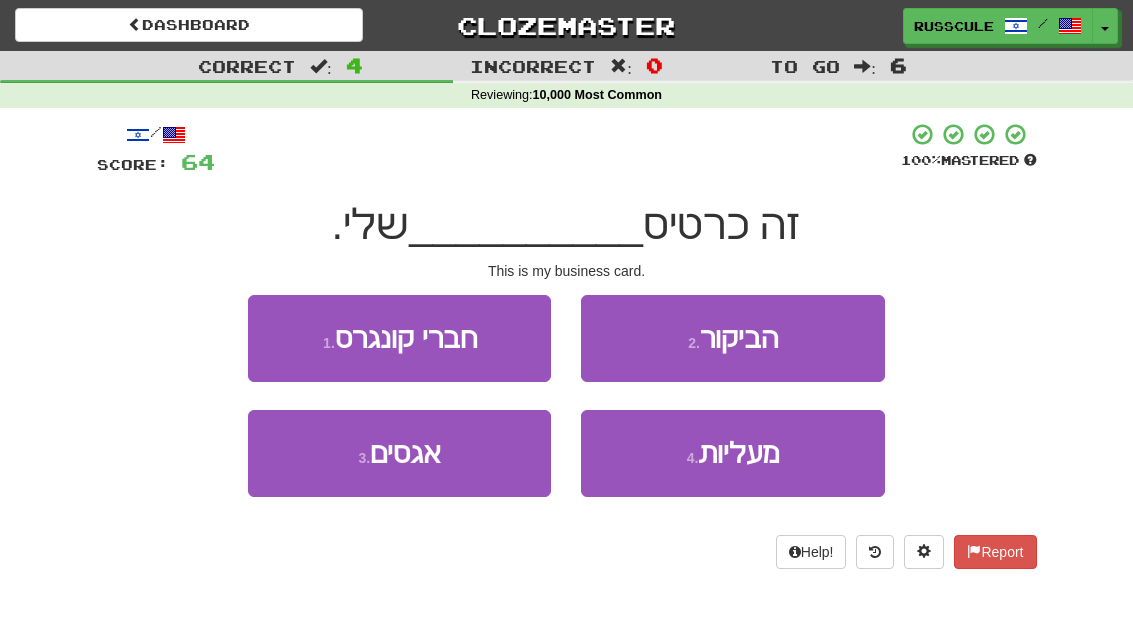 click on "2 .  הביקור" at bounding box center [732, 338] 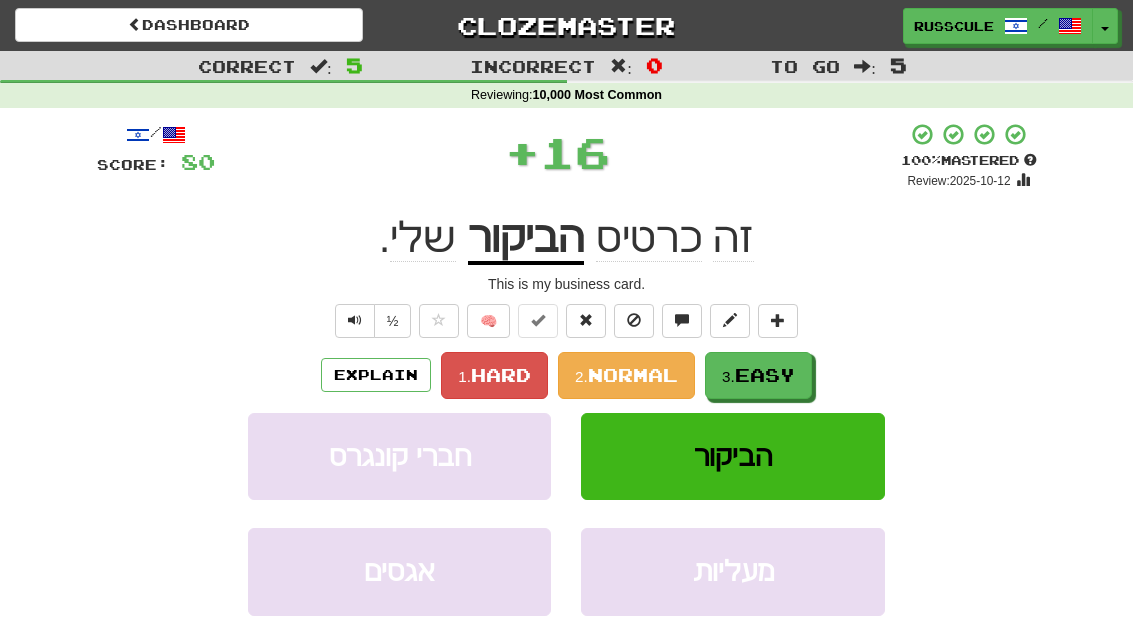 click on "Easy" at bounding box center (765, 375) 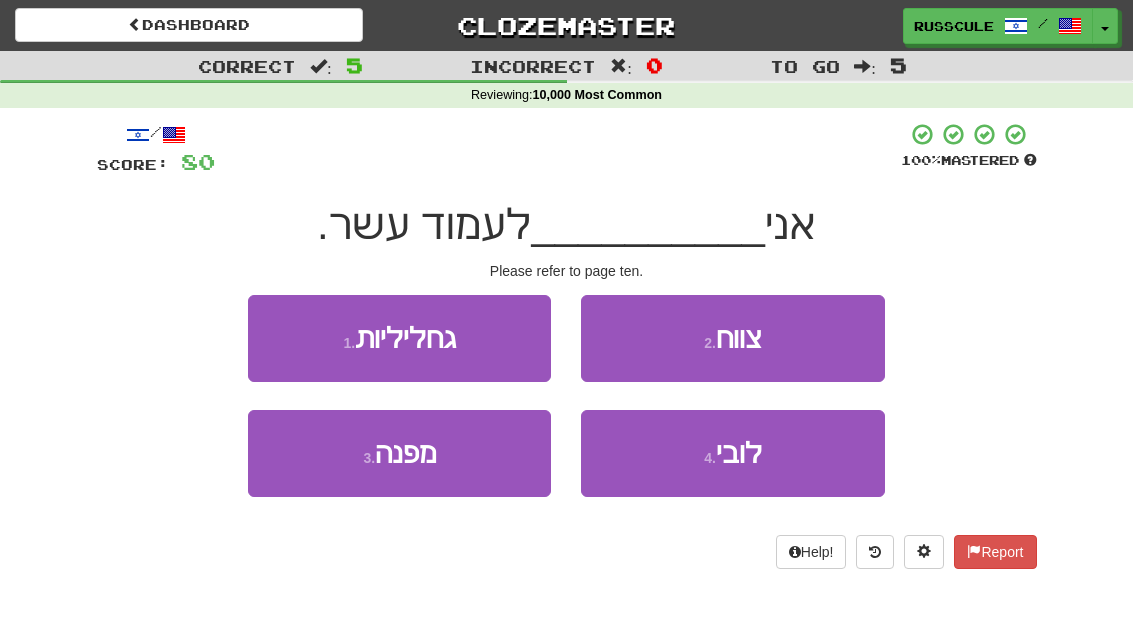 click on "3 .  מפנה" at bounding box center [399, 453] 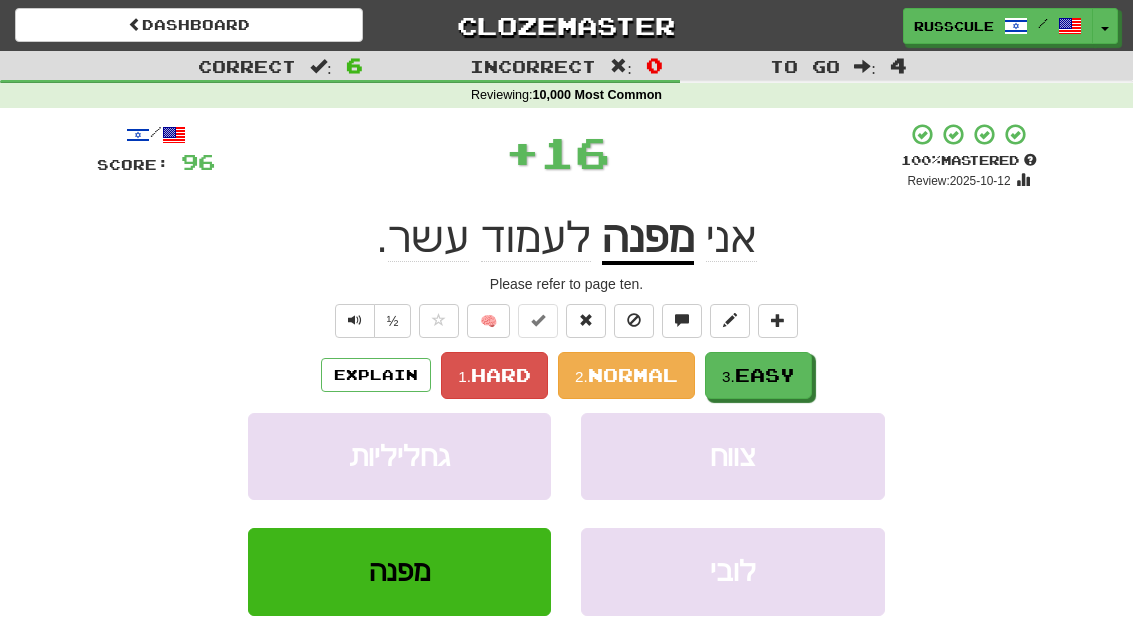 click on "Easy" at bounding box center [765, 375] 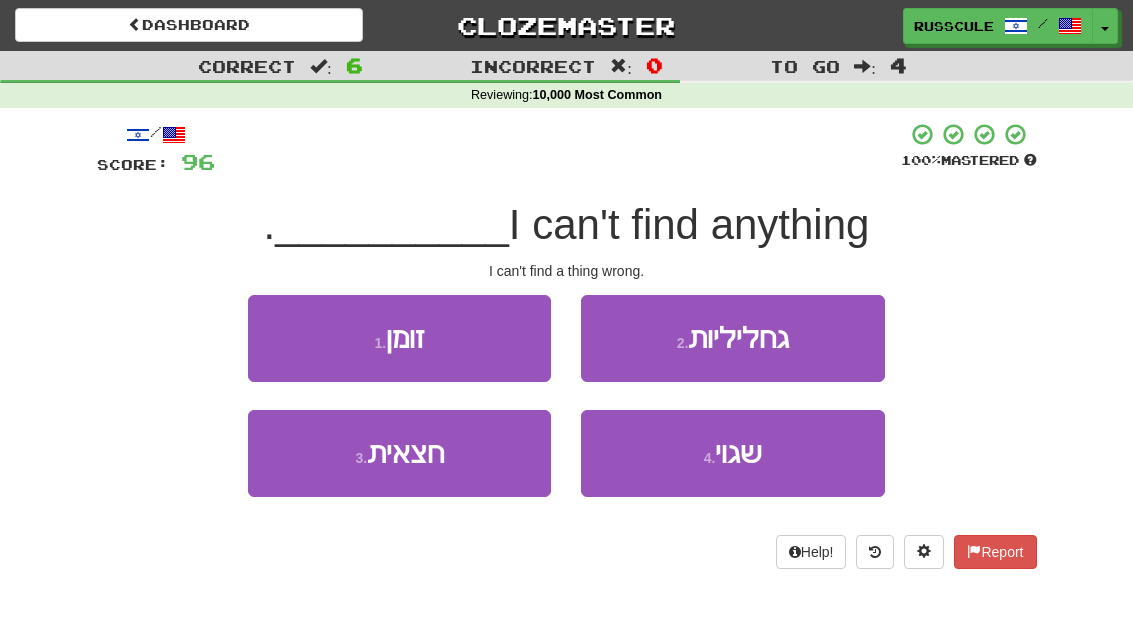 click on "4 .  שגוי" at bounding box center (732, 453) 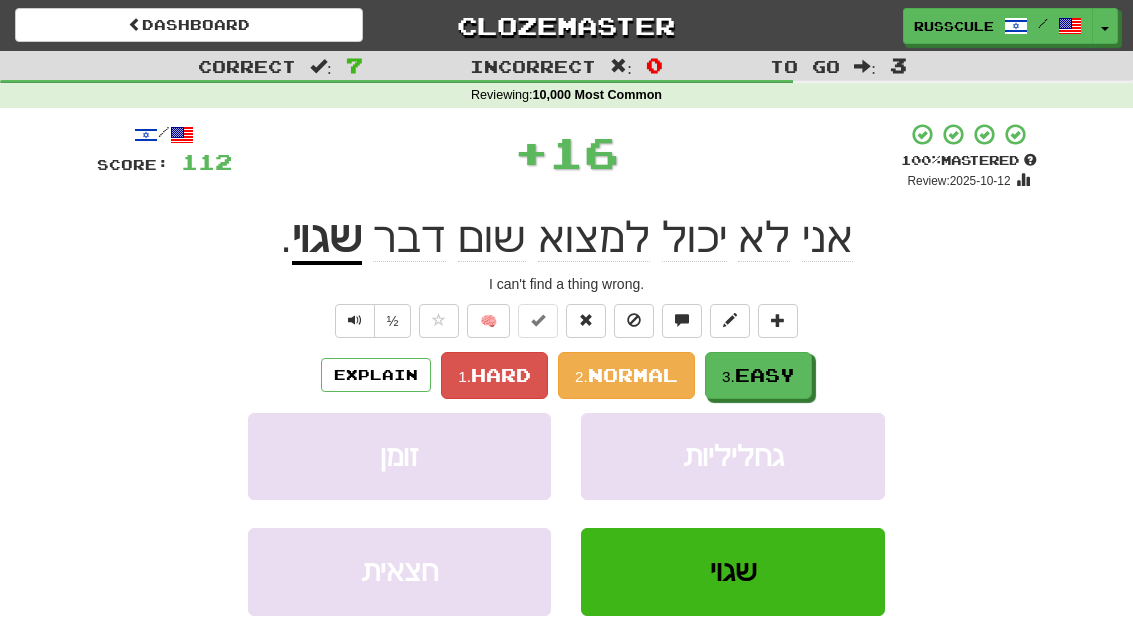 click on "Easy" at bounding box center (765, 375) 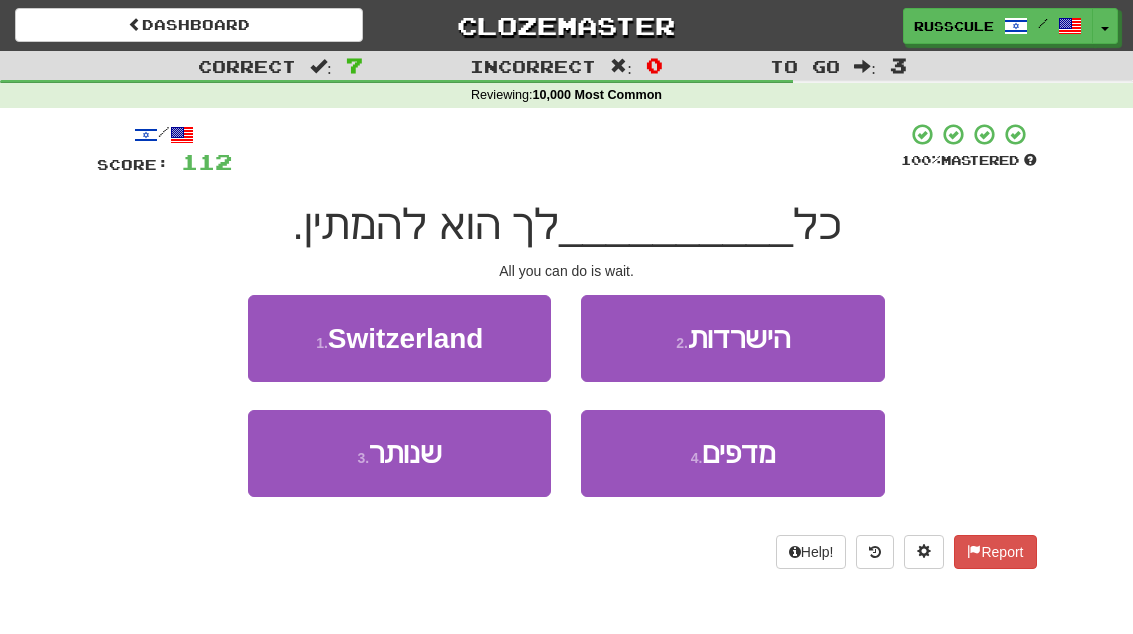 click on "3 .  שנותר" at bounding box center (399, 453) 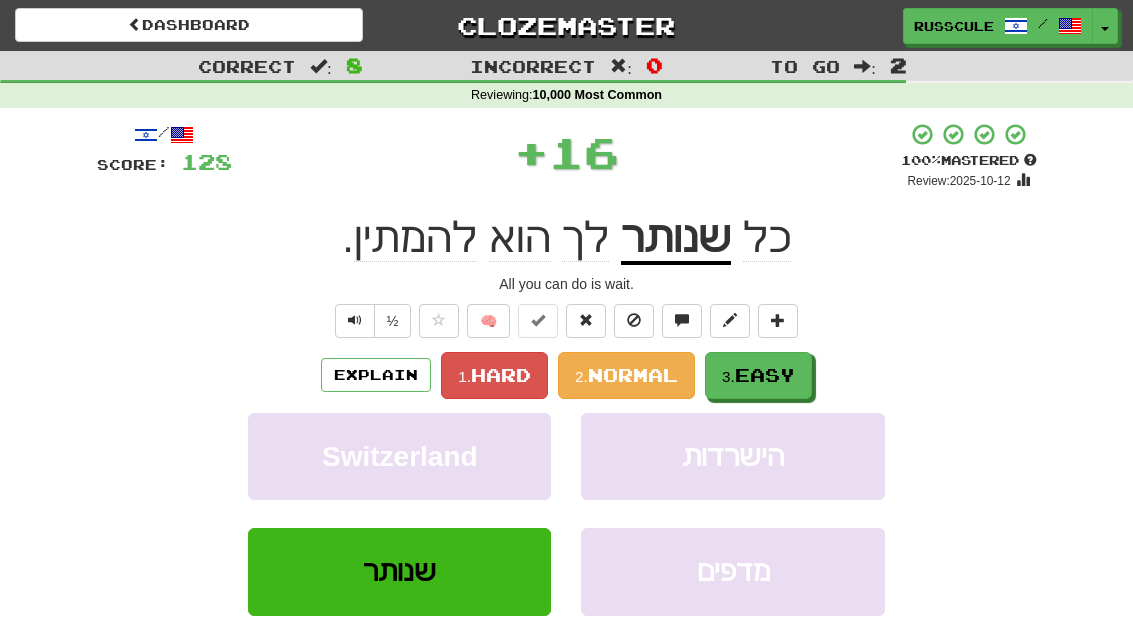 click on "Easy" at bounding box center (765, 375) 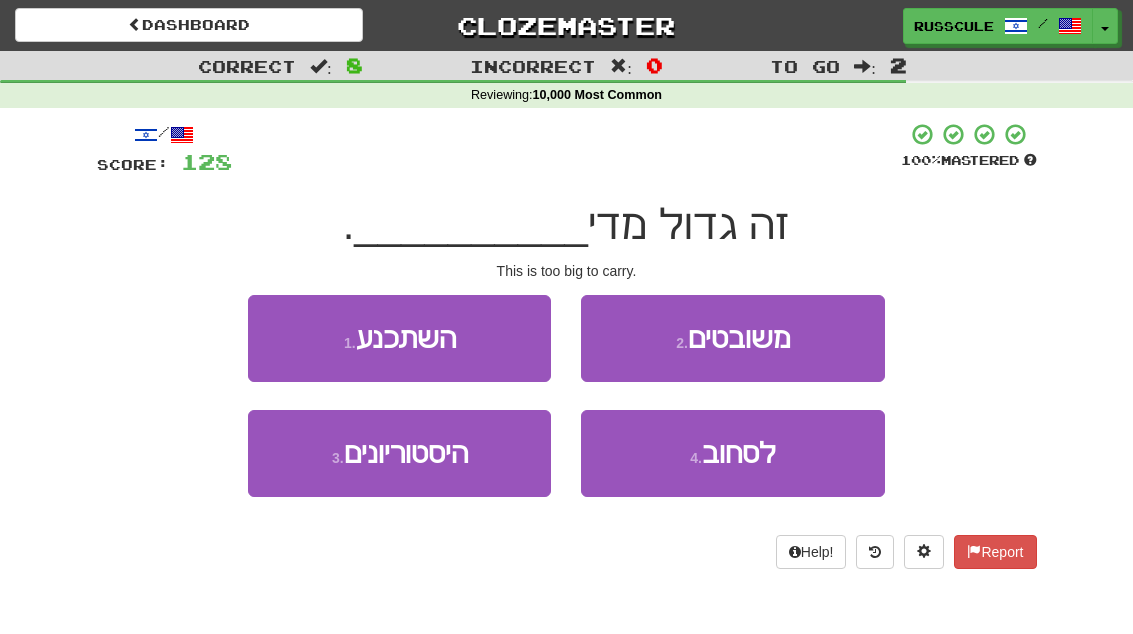 click on "לסחוב" at bounding box center (739, 453) 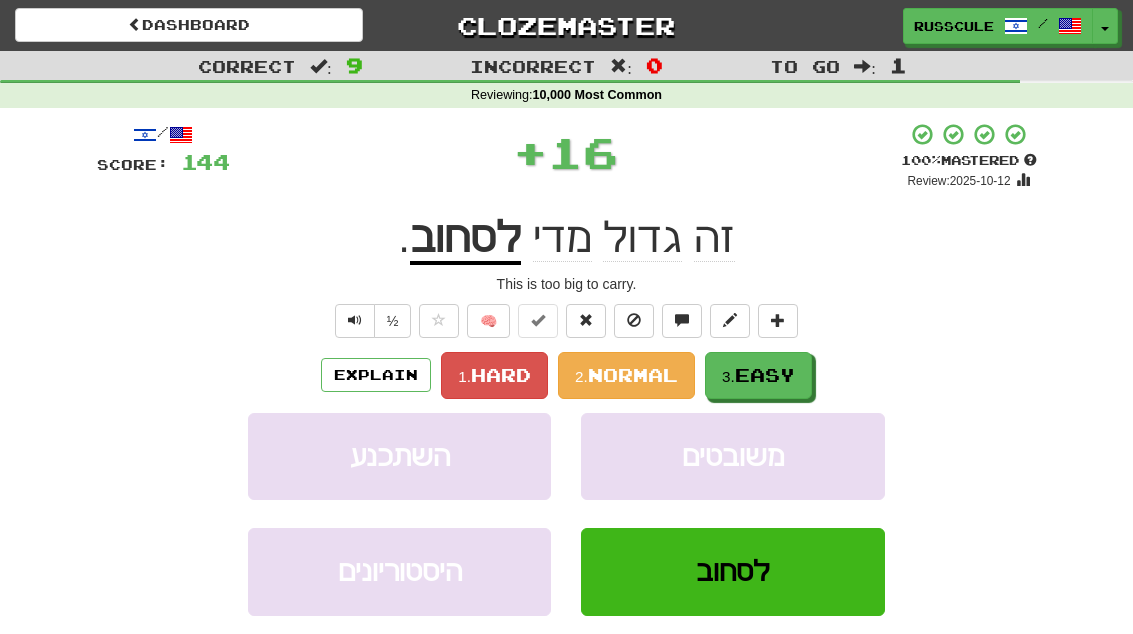 click on "Easy" at bounding box center (765, 375) 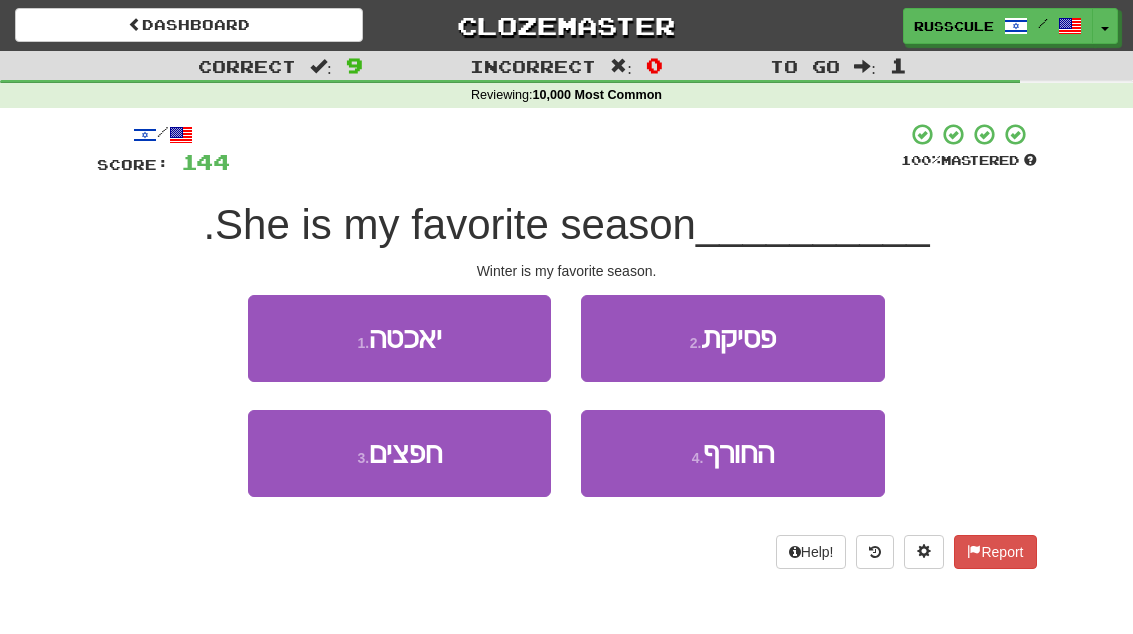 click on "4 .  החורף" at bounding box center [732, 453] 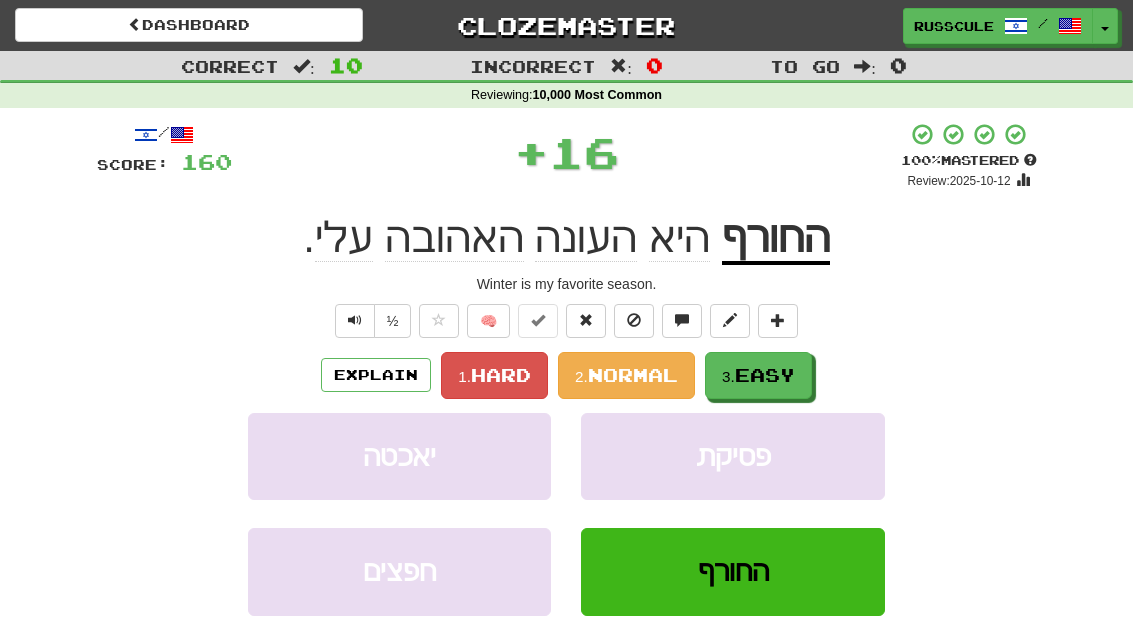 click on "Easy" at bounding box center (765, 375) 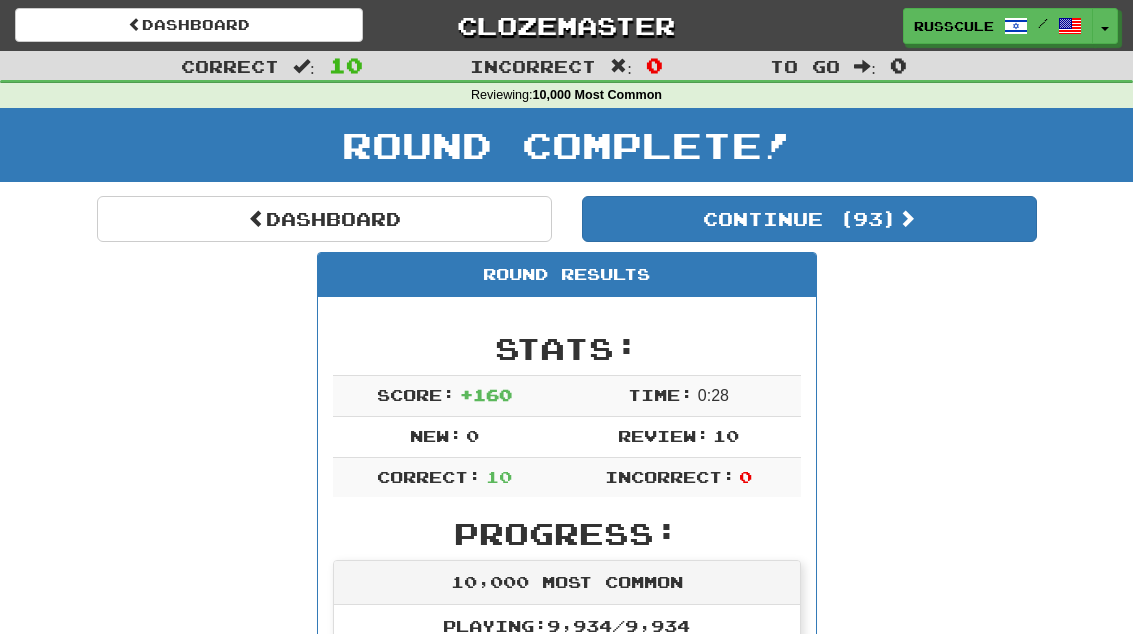 click on "Continue ( 93 )" at bounding box center [809, 219] 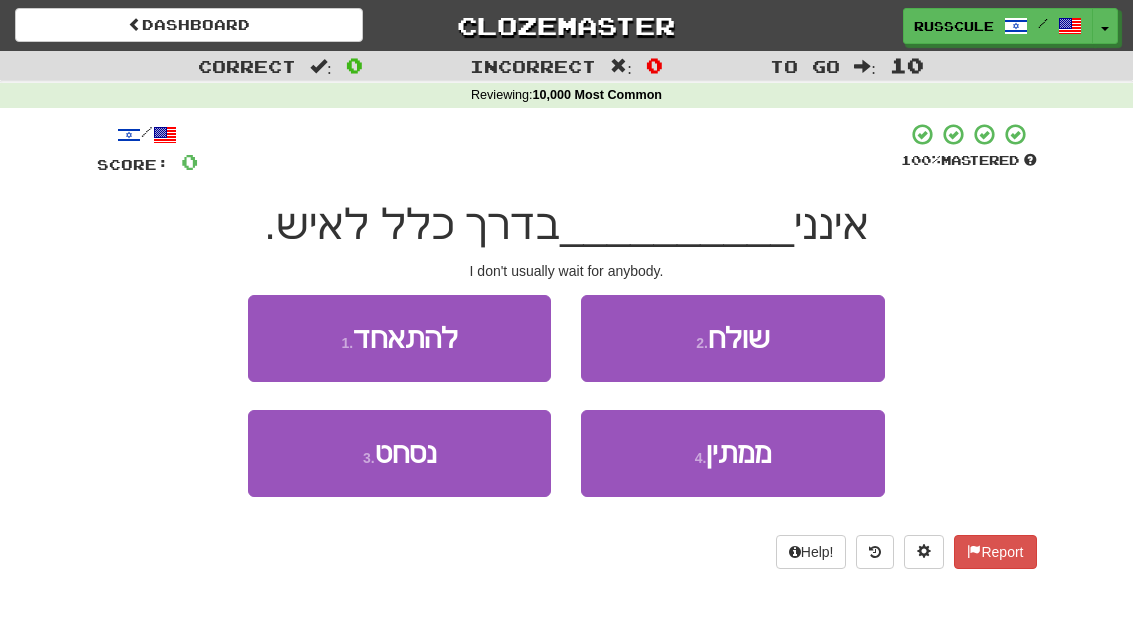 click on "4 .  ממתין" at bounding box center [732, 453] 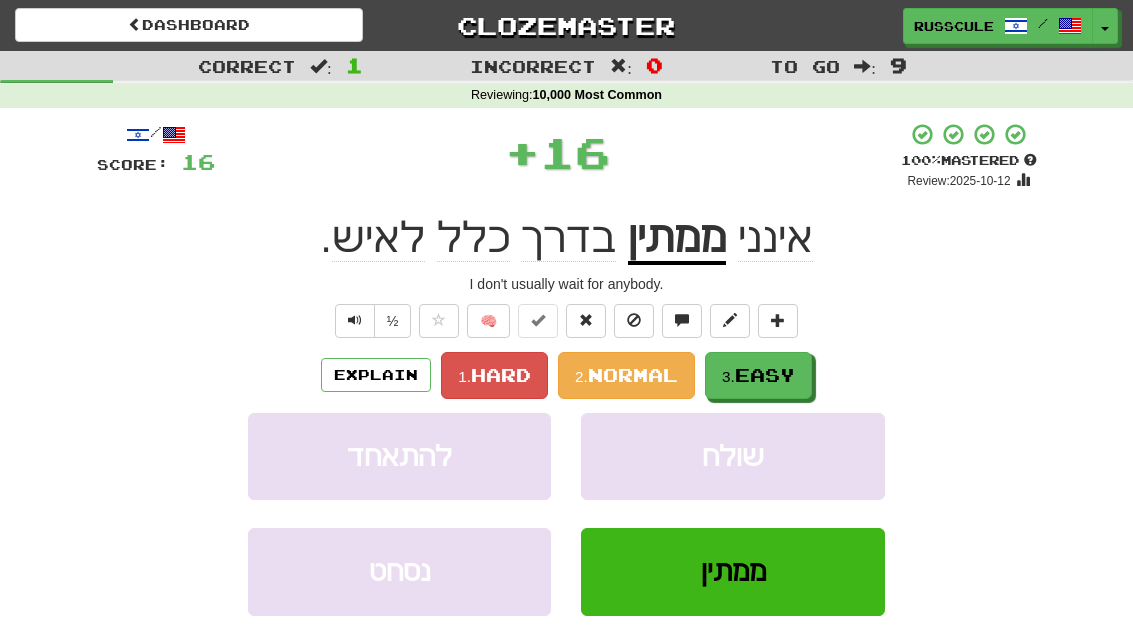 click on "3.  Easy" at bounding box center [758, 375] 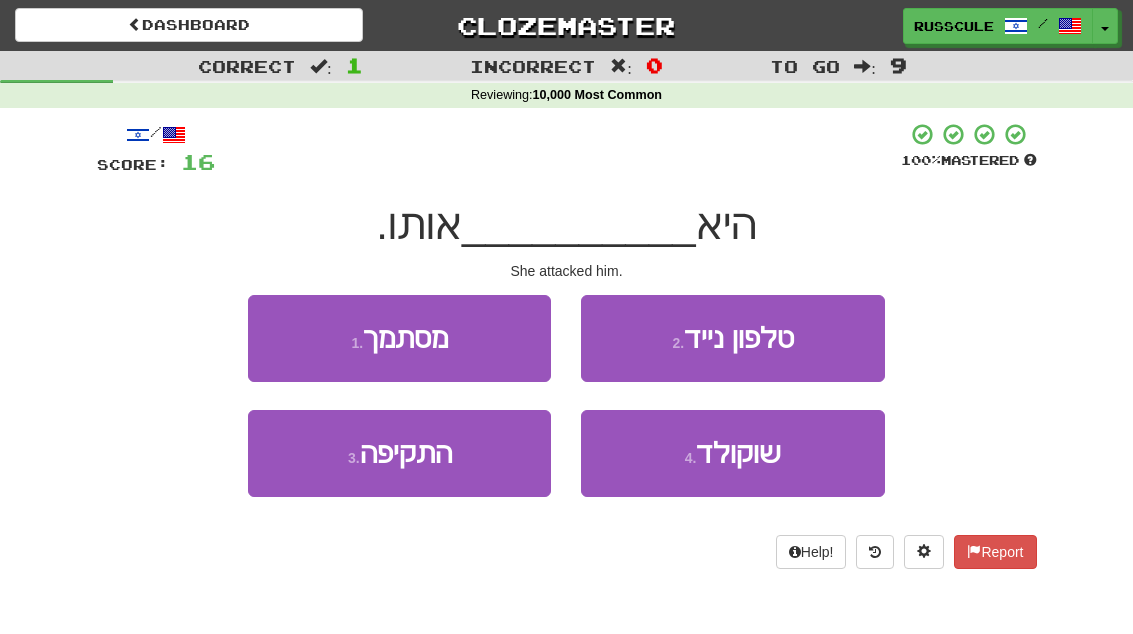 click on "3 .  התקיפה" at bounding box center [399, 453] 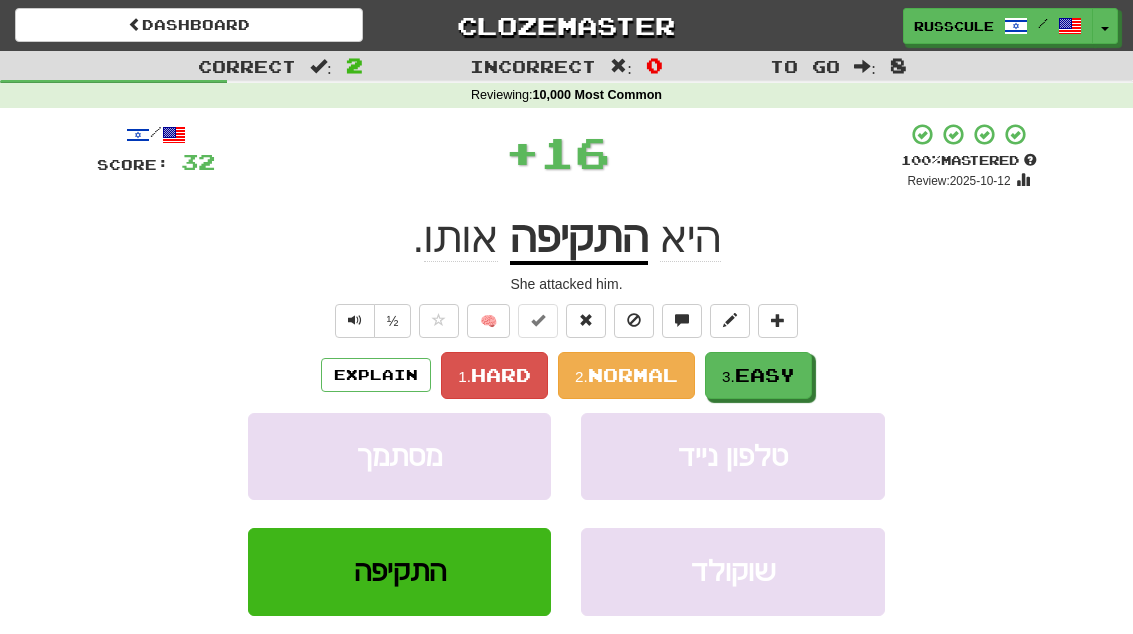 click on "3.  Easy" at bounding box center (758, 375) 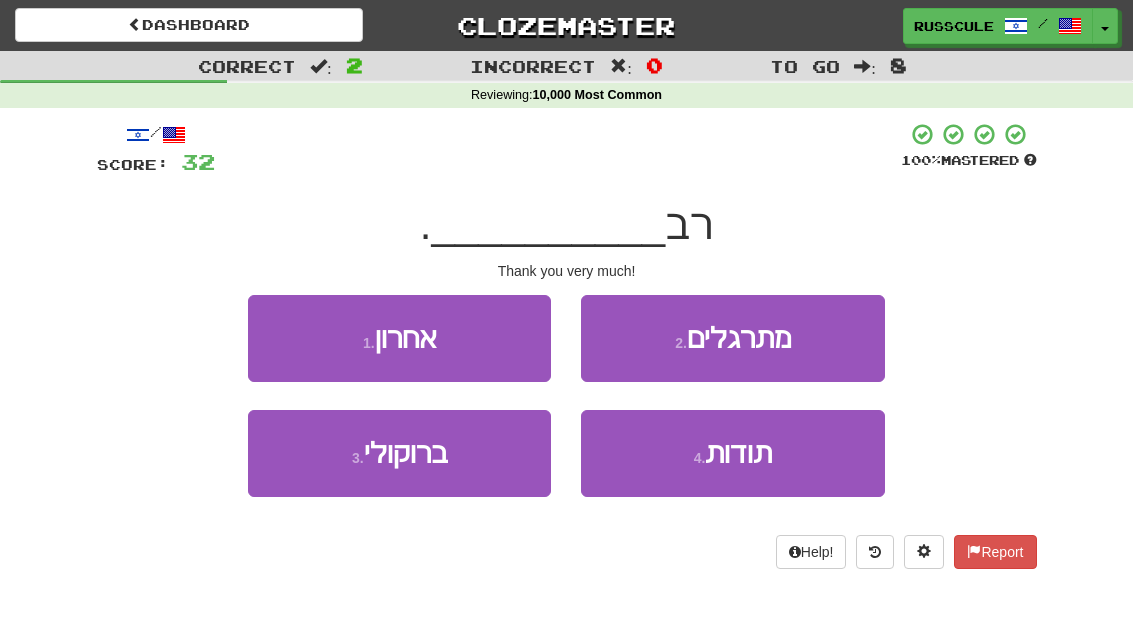 click on "תודות" at bounding box center [738, 453] 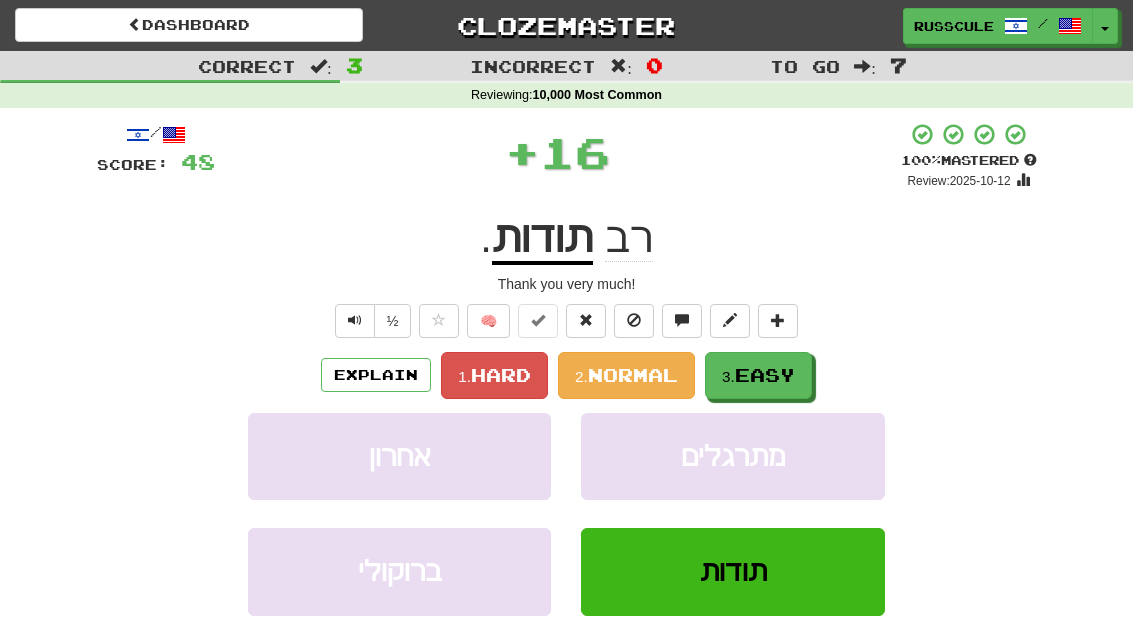 click on "3.  Easy" at bounding box center (758, 375) 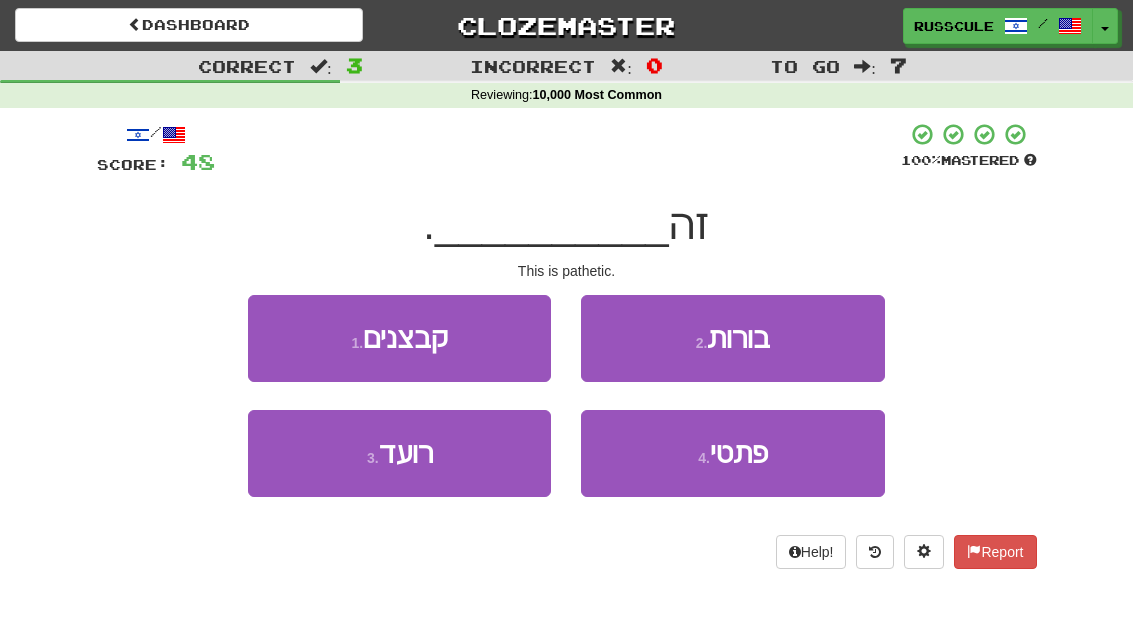 click on "4 .  פתטי" at bounding box center (732, 453) 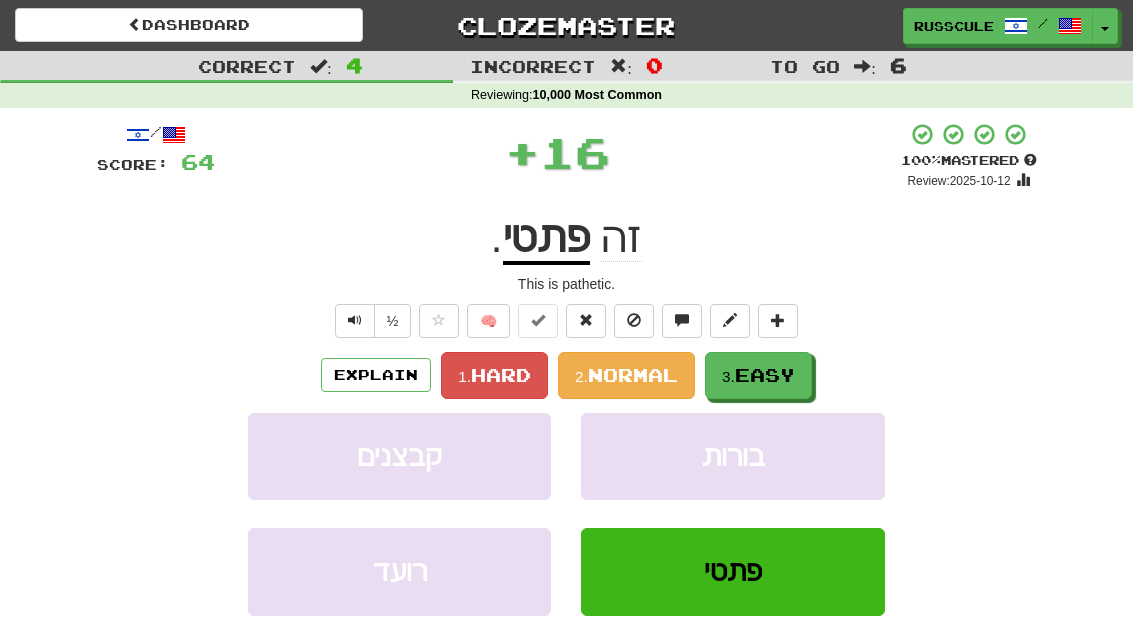 click on "3.  Easy" at bounding box center (758, 375) 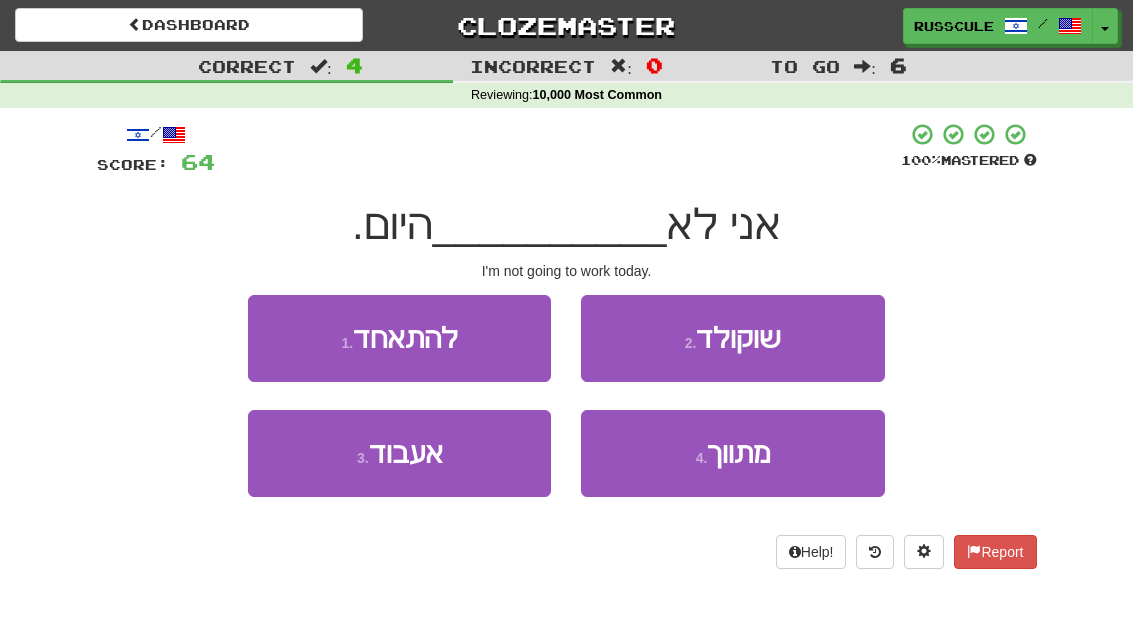 click on "3 .  אעבוד" at bounding box center [399, 453] 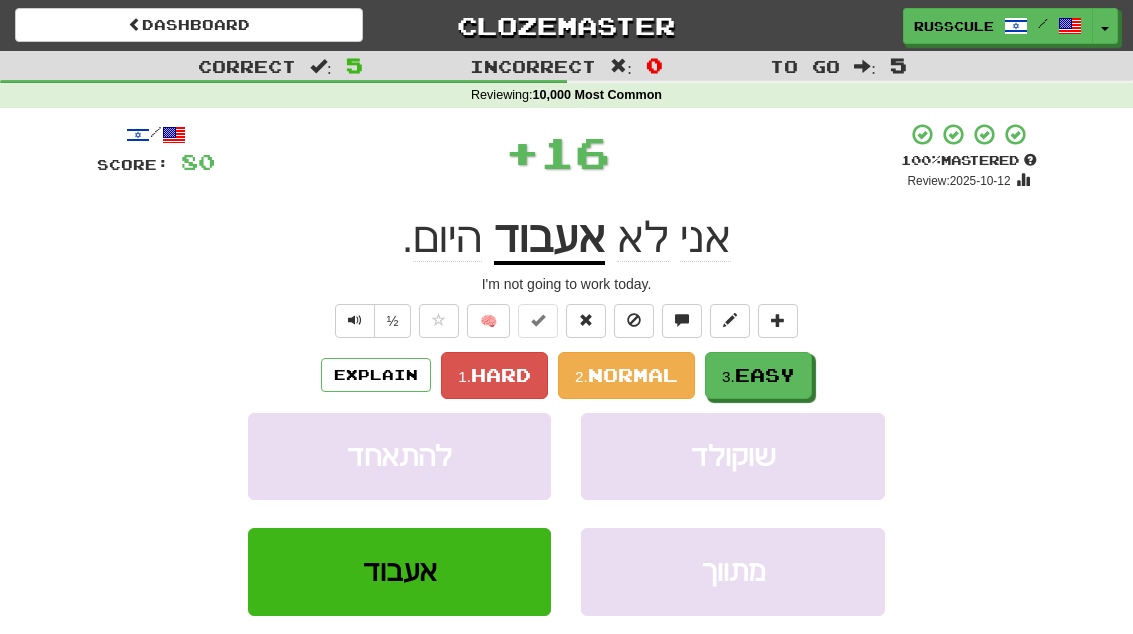 click on "Easy" at bounding box center [765, 375] 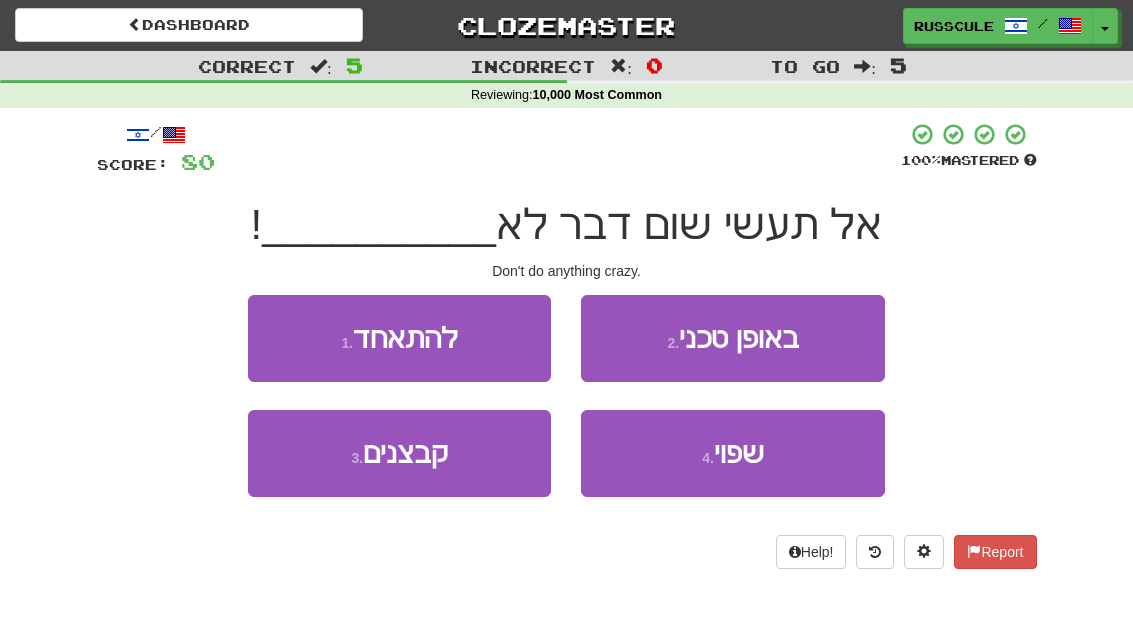 click on "4 .  שפוי" at bounding box center [732, 453] 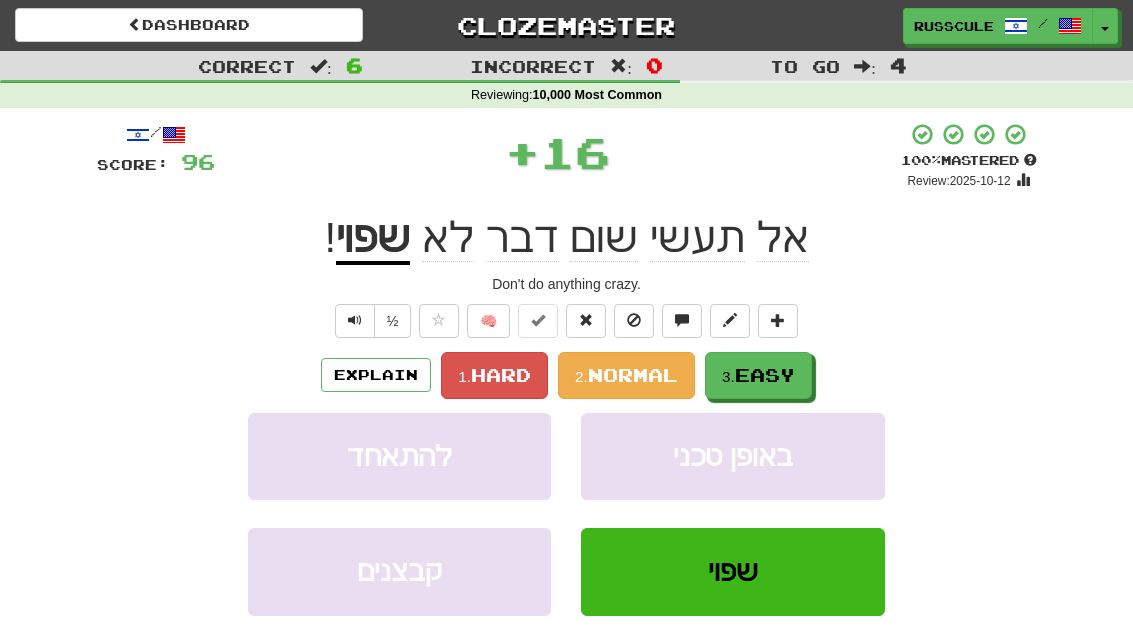 click on "3.  Easy" at bounding box center (758, 375) 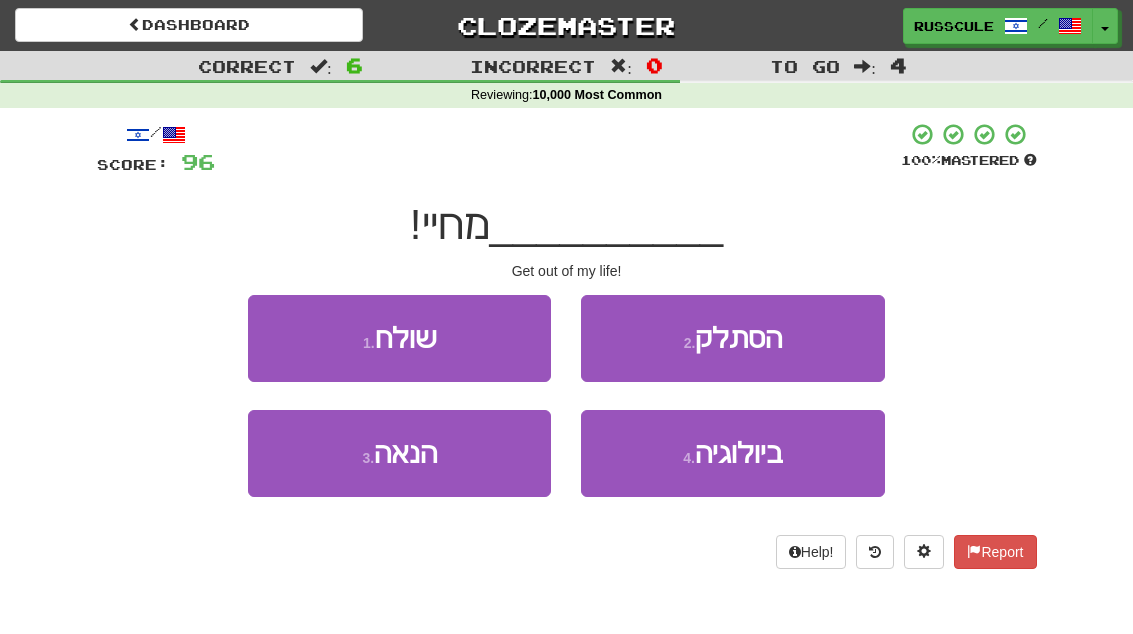 click on "2 .  הסתלק" at bounding box center (732, 338) 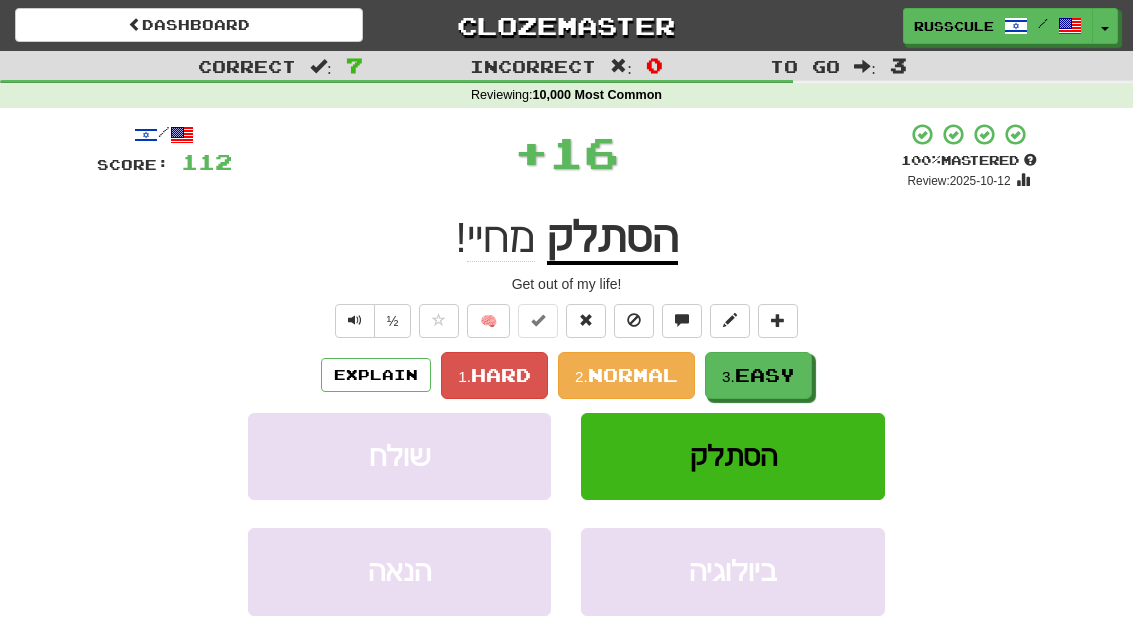 click on "Easy" at bounding box center (765, 375) 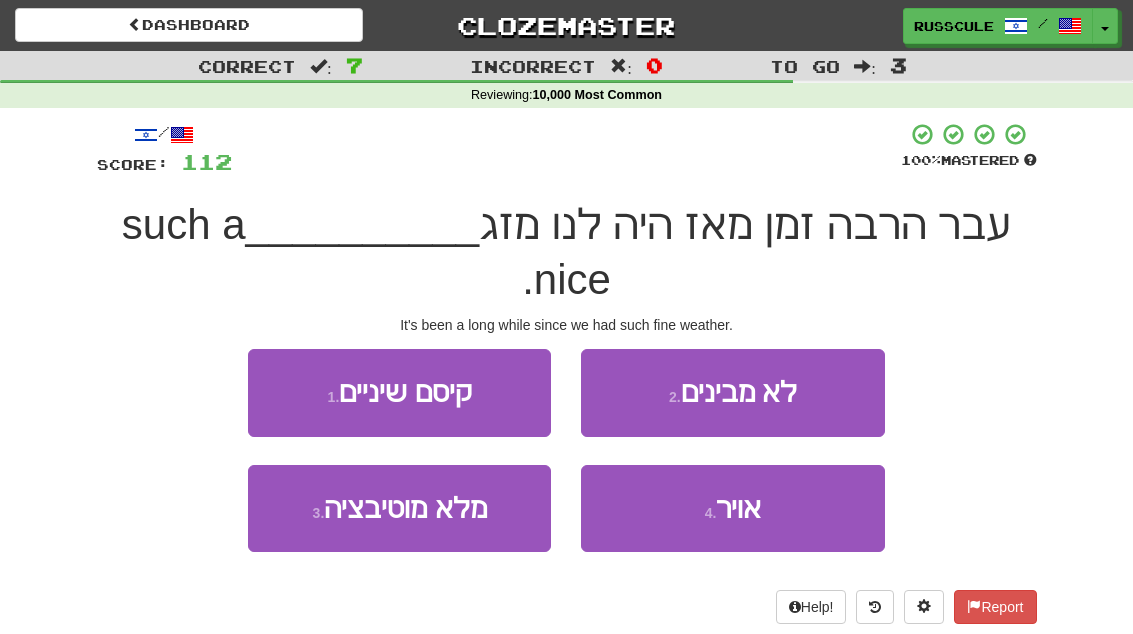 click on "4 .  אויר" at bounding box center [732, 508] 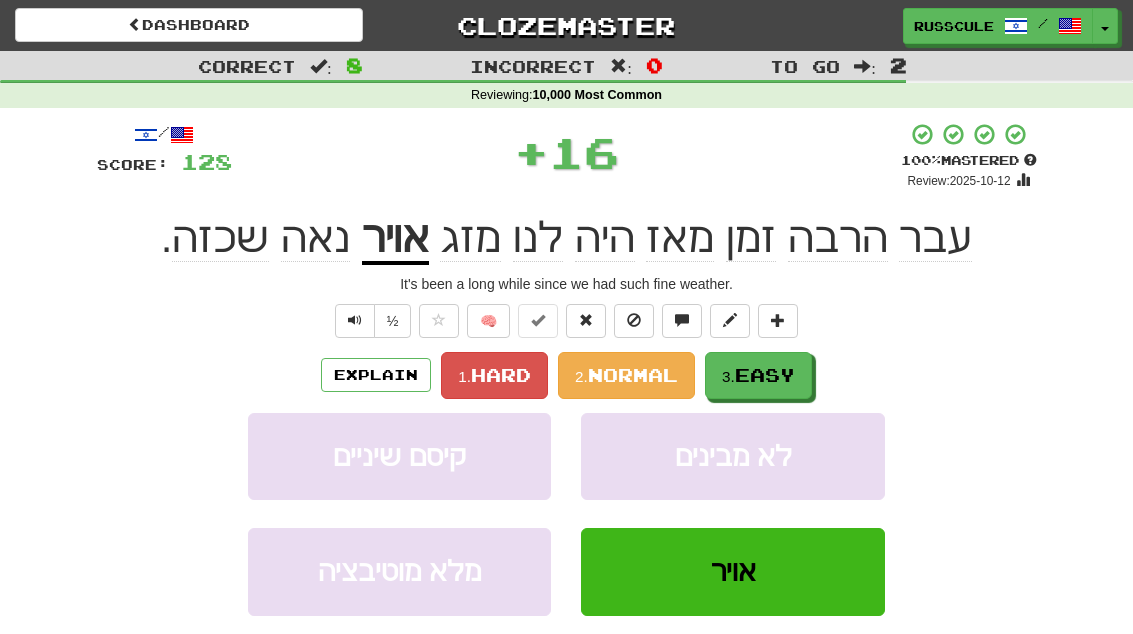 click on "Easy" at bounding box center [765, 375] 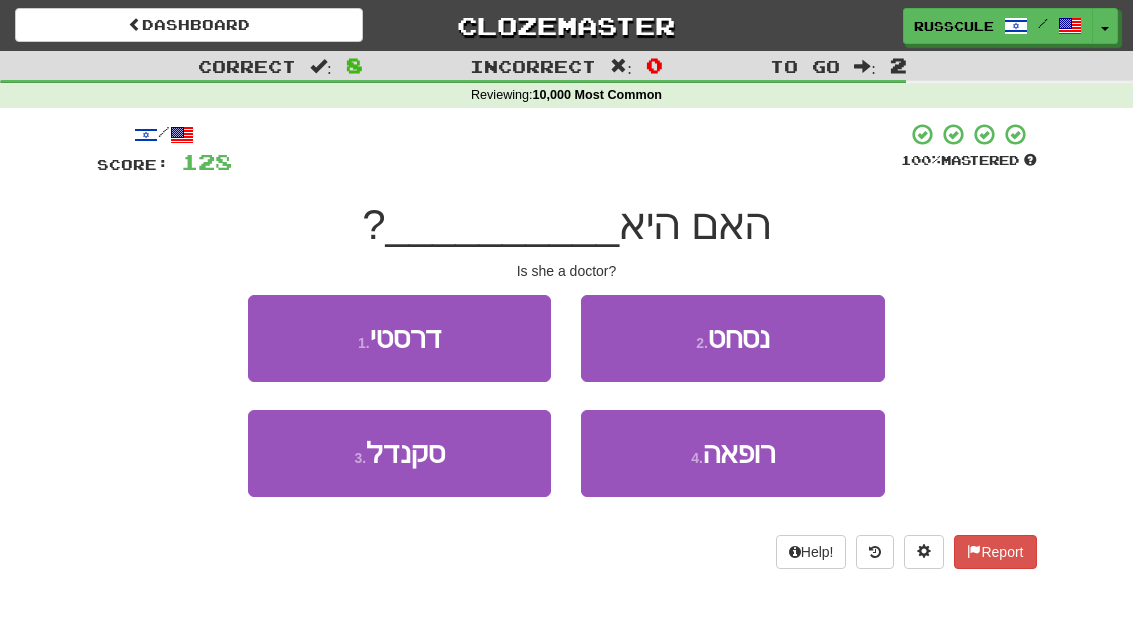 click on "4 .  רופאה" at bounding box center (732, 453) 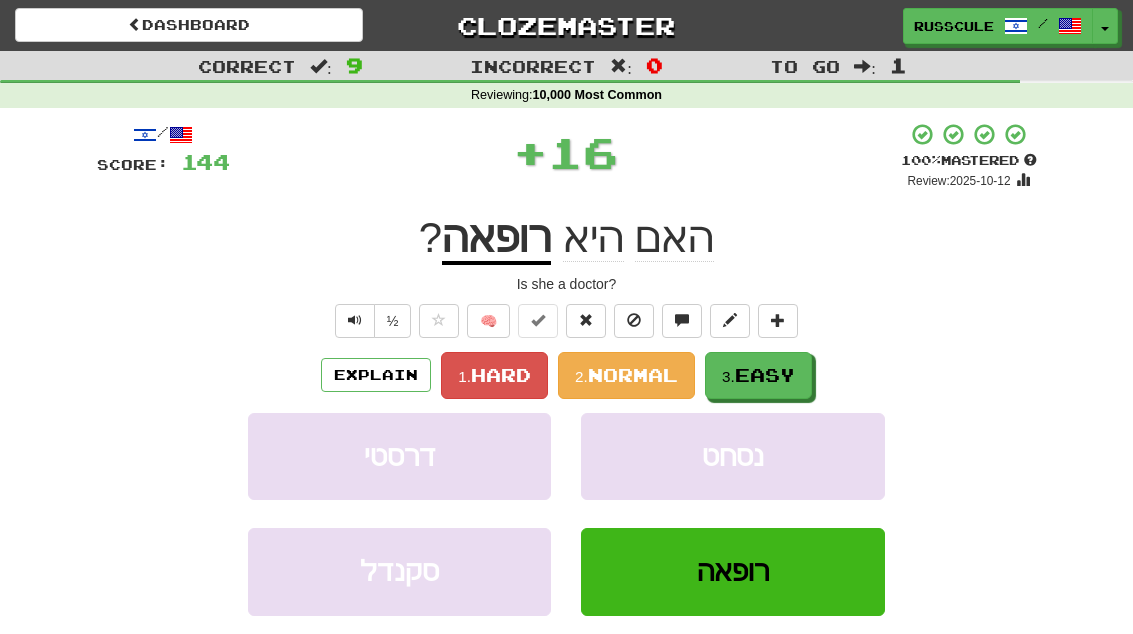 click on "3.  Easy" at bounding box center (758, 375) 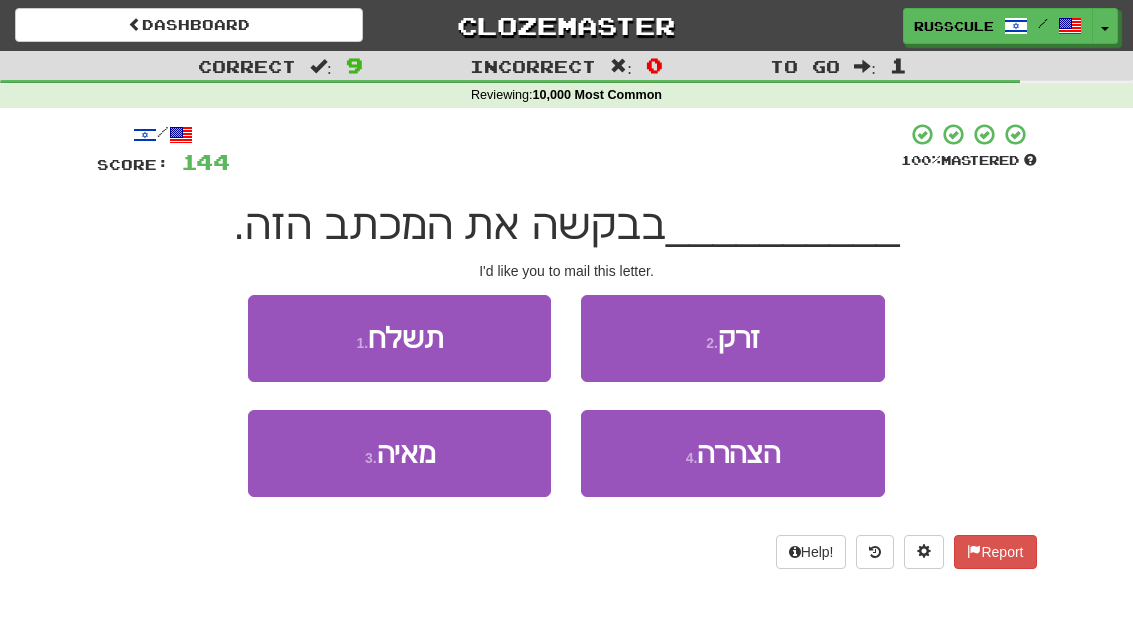 click on "1 .  תשלח" at bounding box center (399, 338) 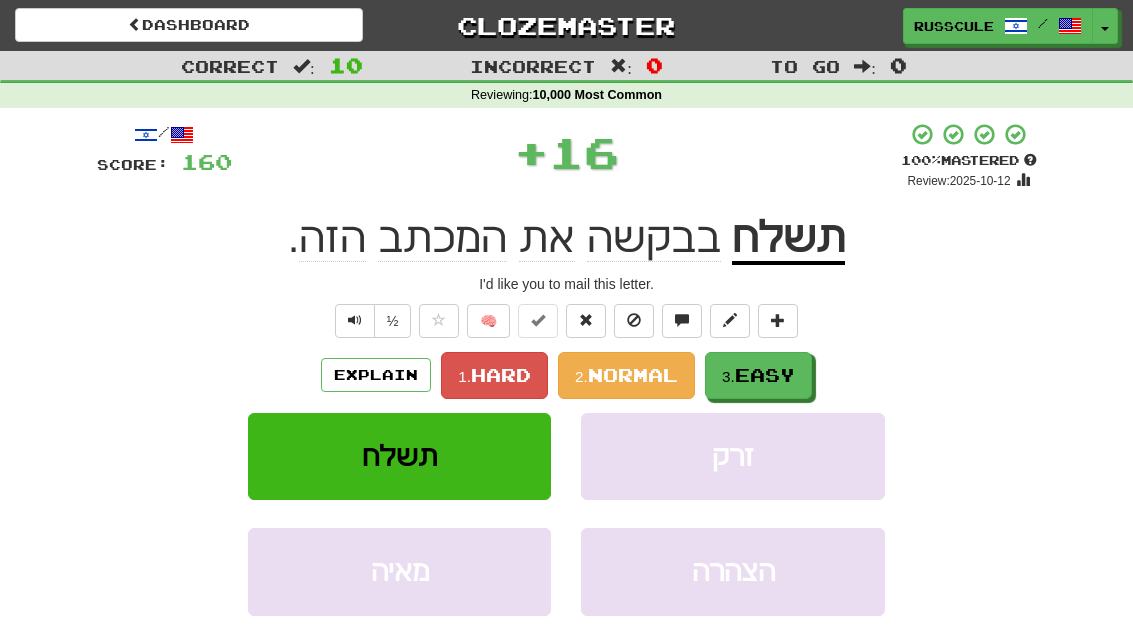 click on "Easy" at bounding box center [765, 375] 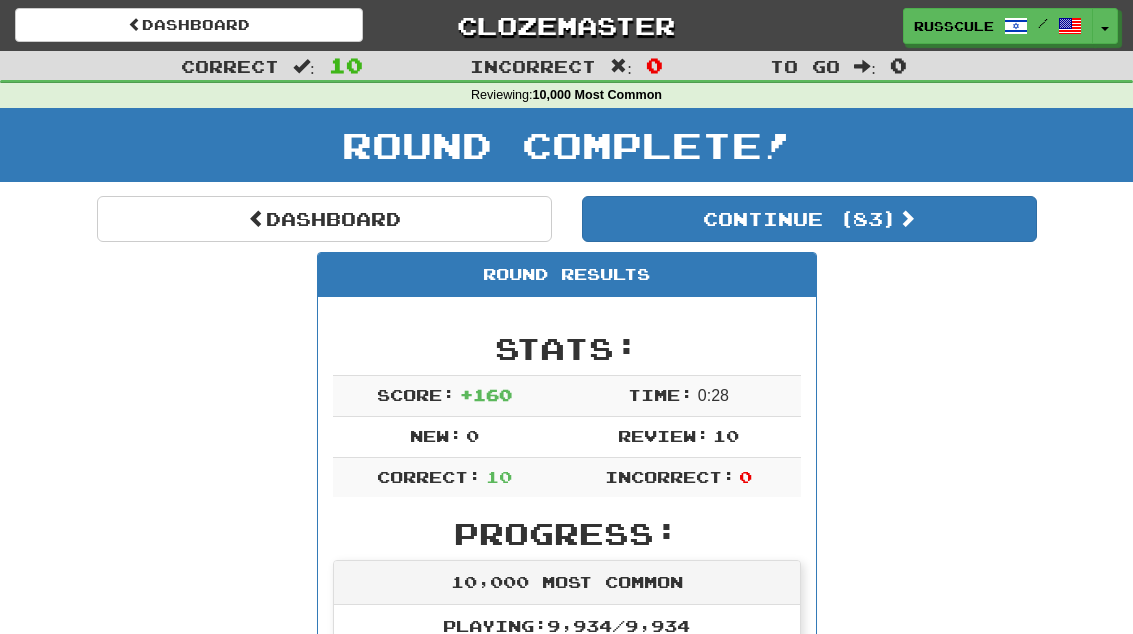 click on "Continue ( 83 )" at bounding box center (809, 219) 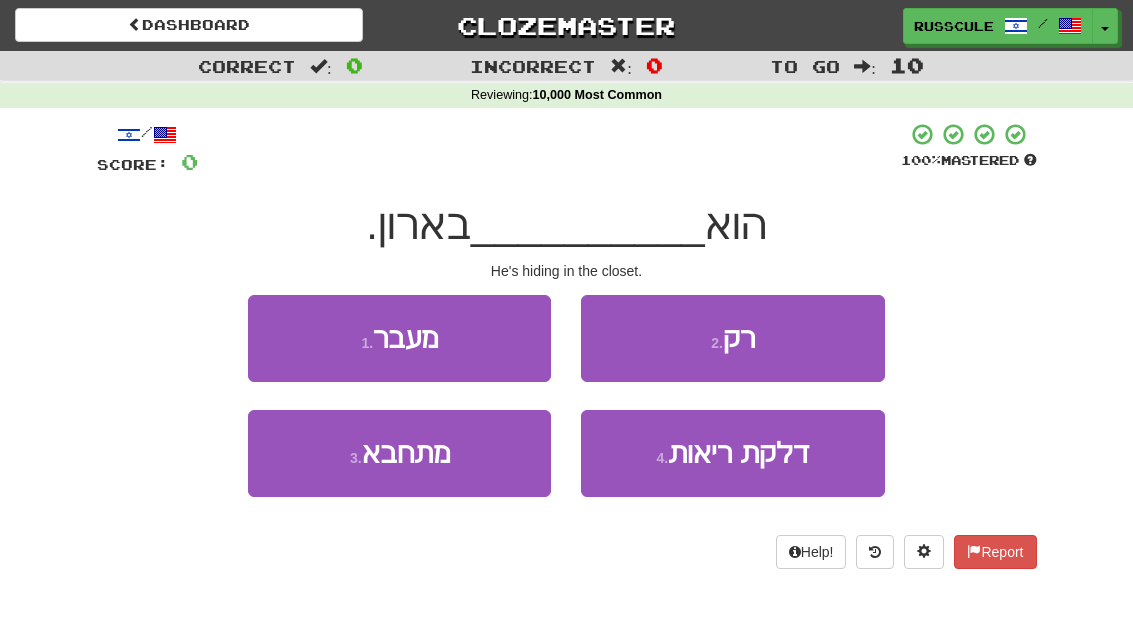 click on "3 .  מתחבא" at bounding box center (399, 453) 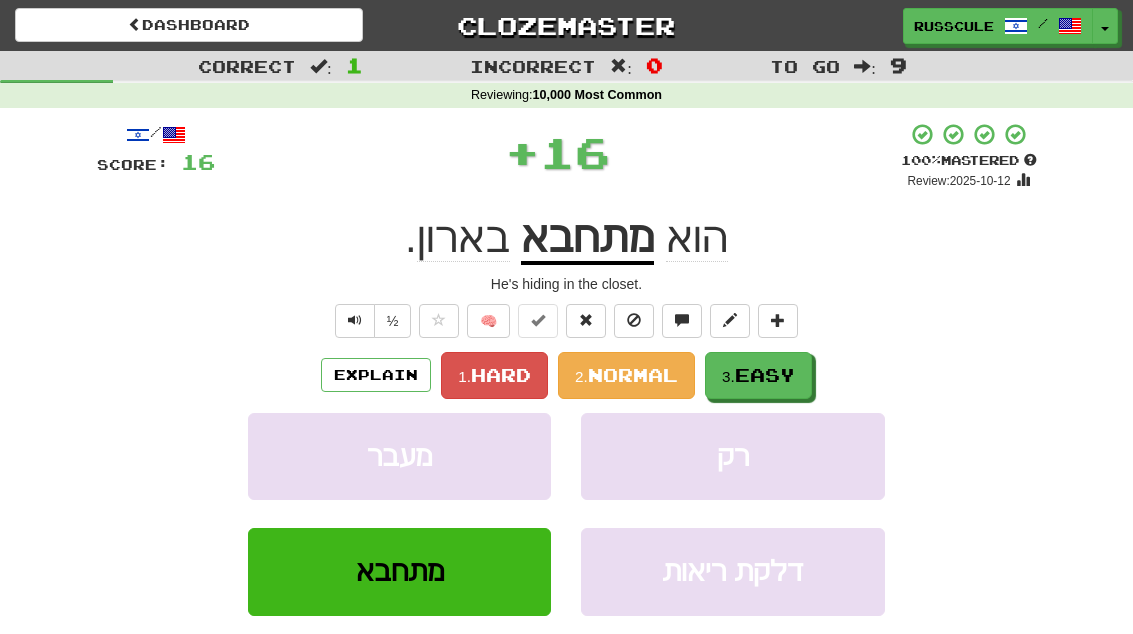 click on "3.  Easy" at bounding box center [758, 375] 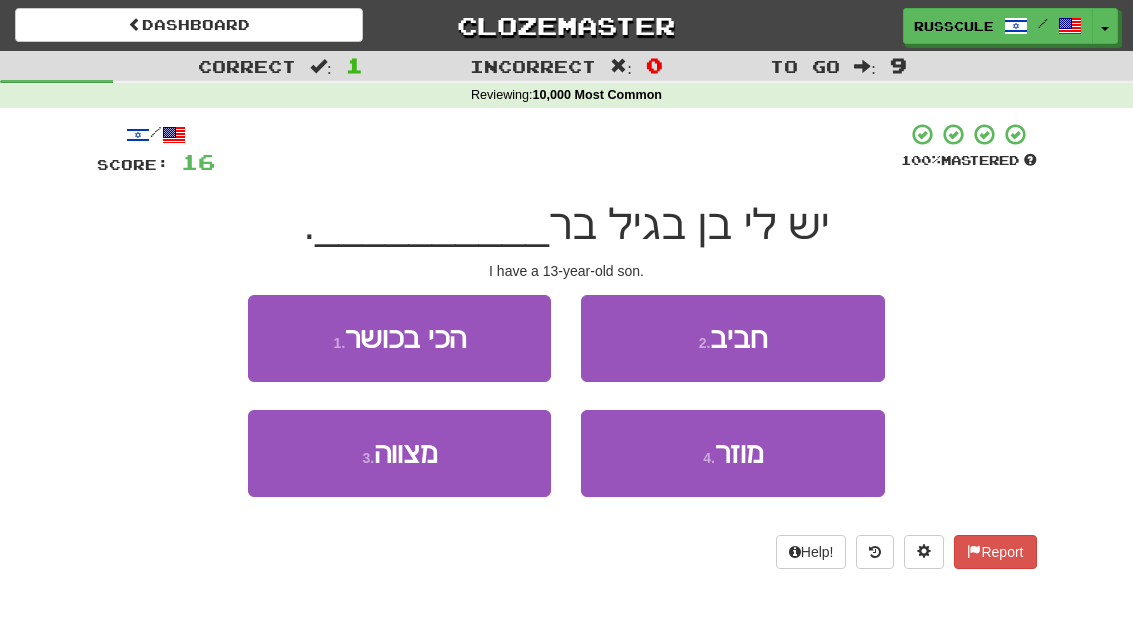 click on "3 .  מצווה" at bounding box center [399, 453] 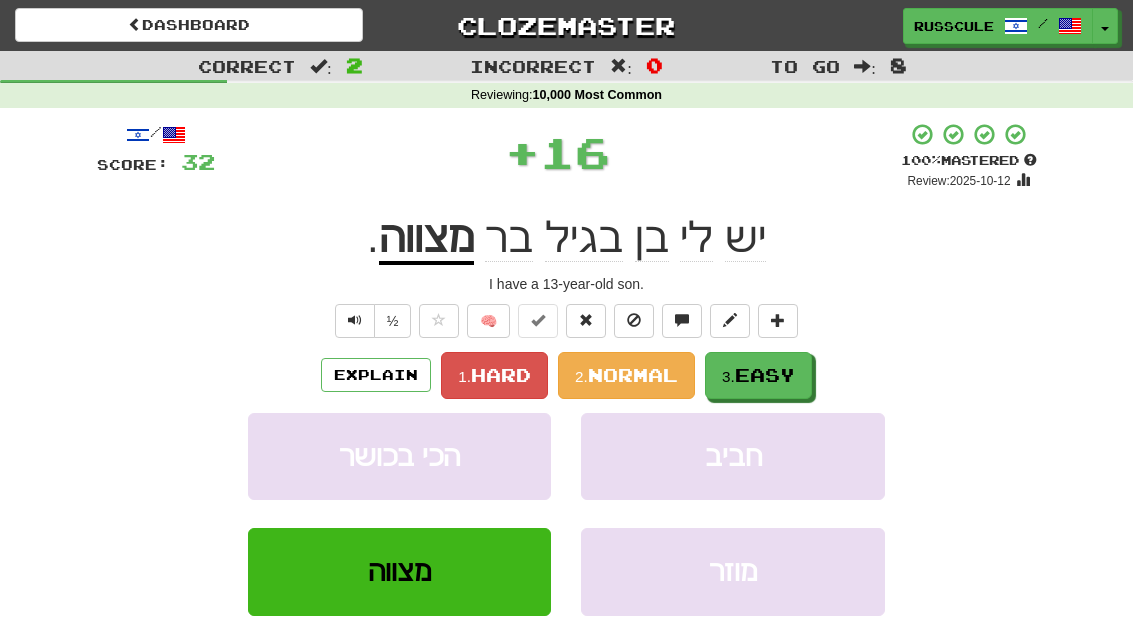 click on "Easy" at bounding box center (765, 375) 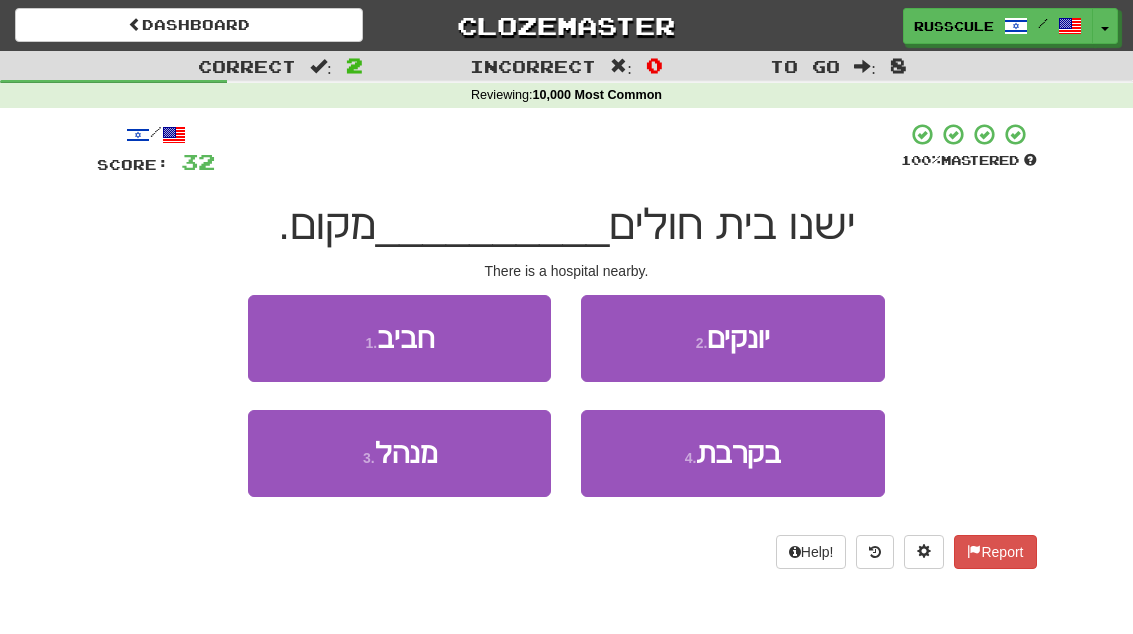 click on "4 .  בקרבת" at bounding box center (732, 453) 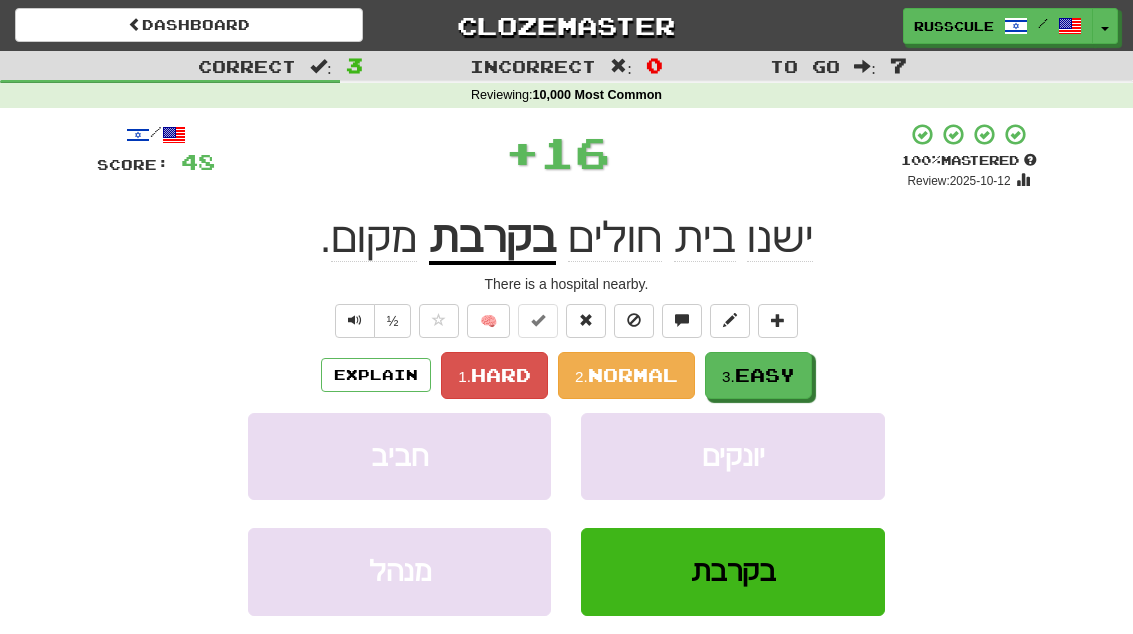 click on "3.  Easy" at bounding box center (758, 375) 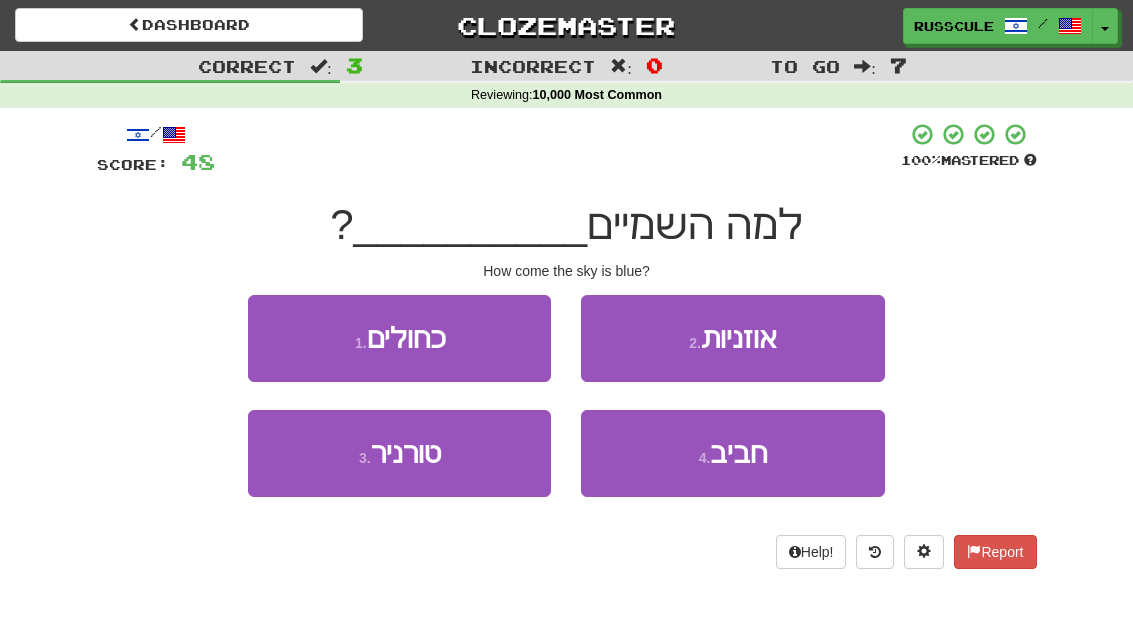 click on "1 .  כחולים" at bounding box center (399, 338) 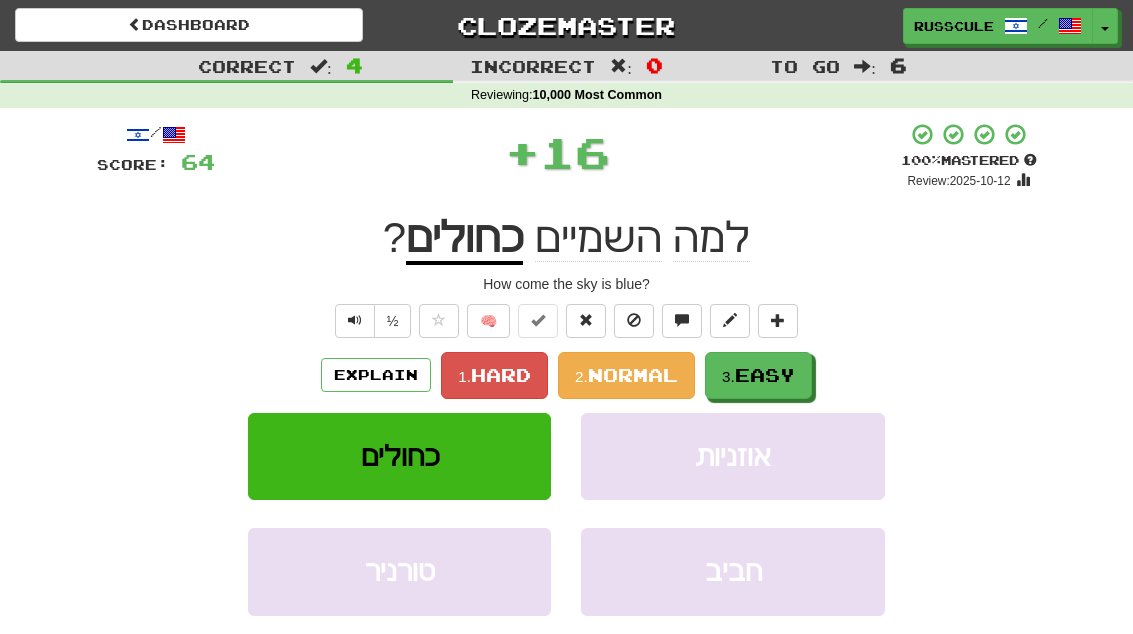 click on "3.  Easy" at bounding box center [758, 375] 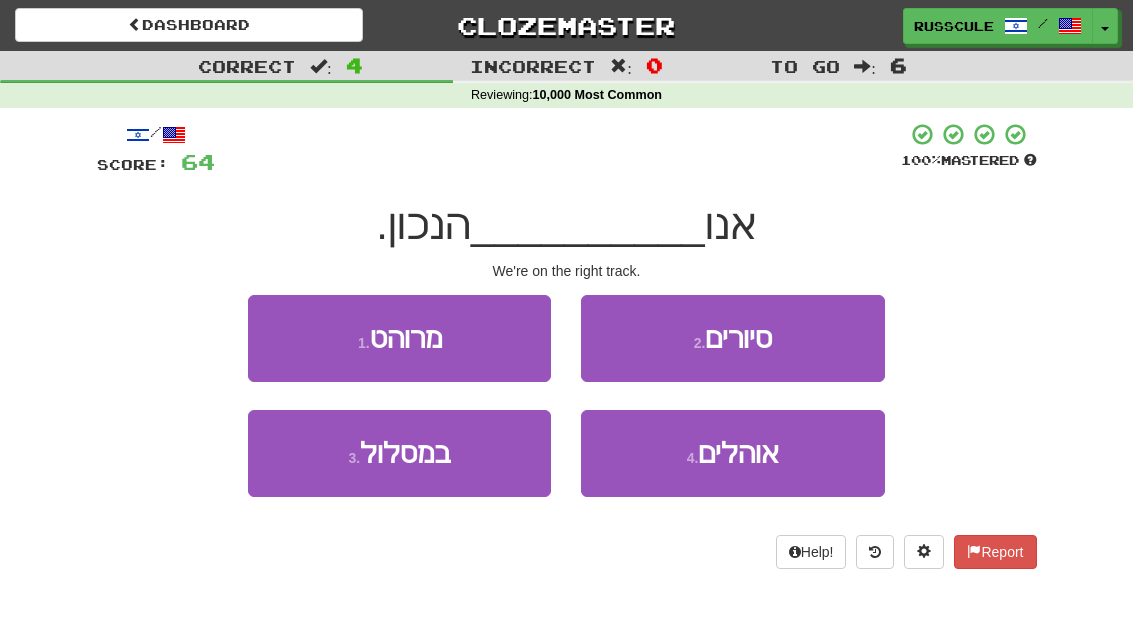 click on "3 .  במסלול" at bounding box center (399, 453) 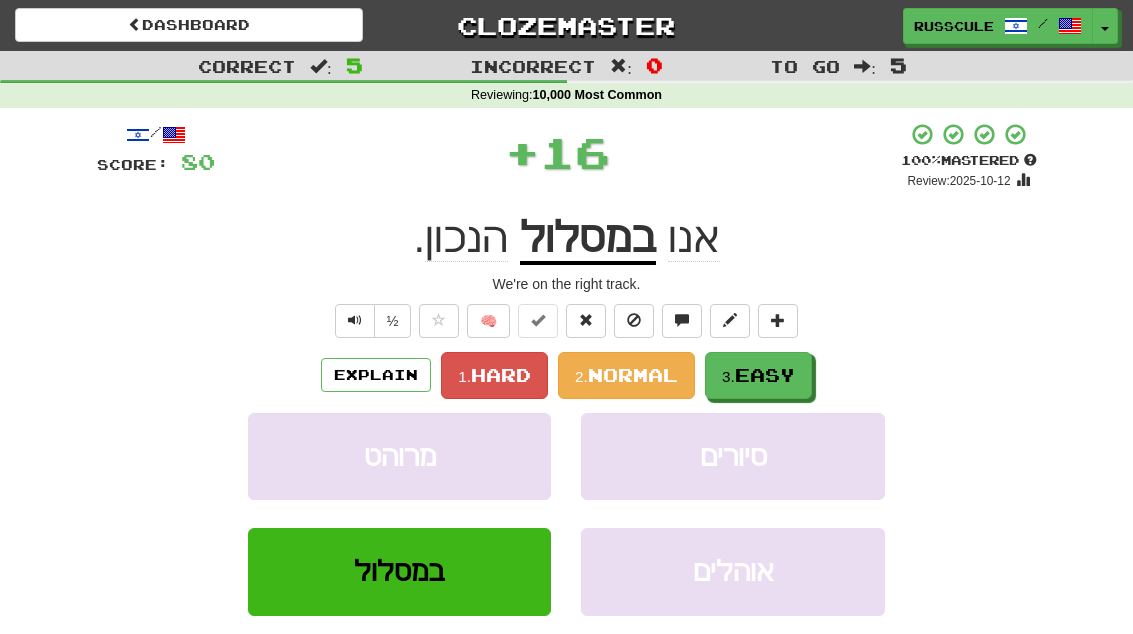 click on "3.  Easy" at bounding box center (758, 375) 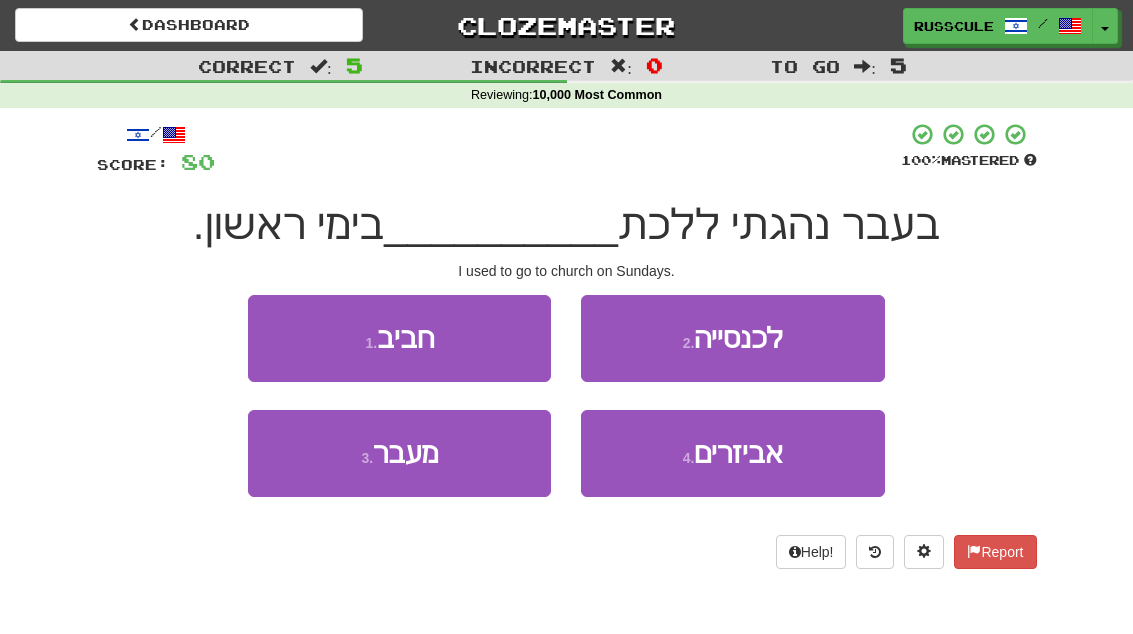 click on "2 .  לכנסייה" at bounding box center (732, 338) 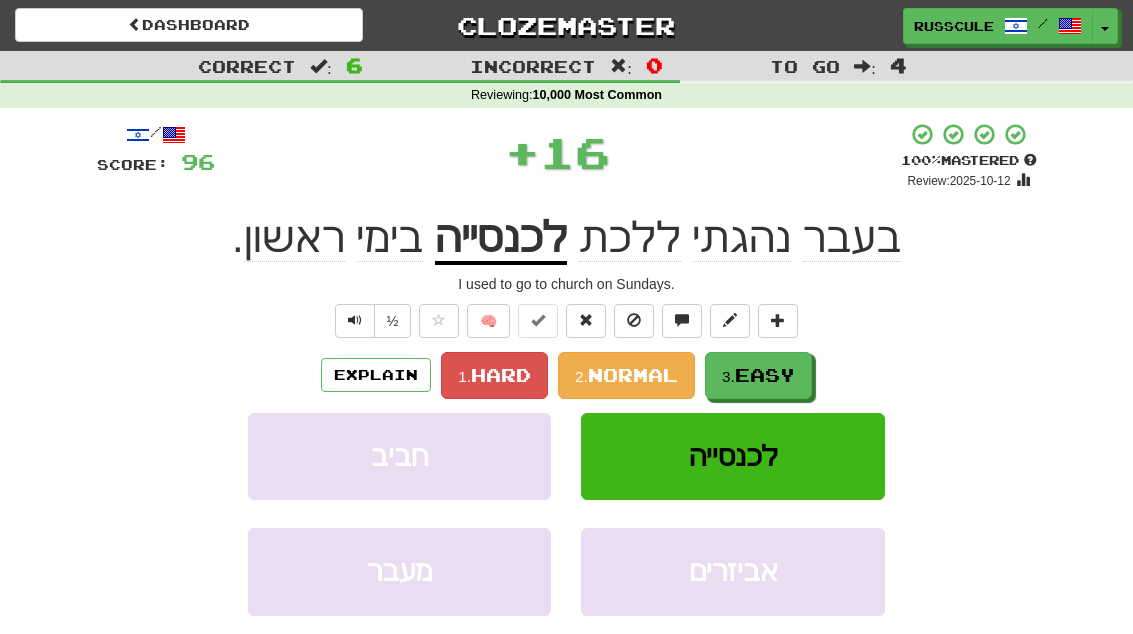 click on "Easy" at bounding box center (765, 375) 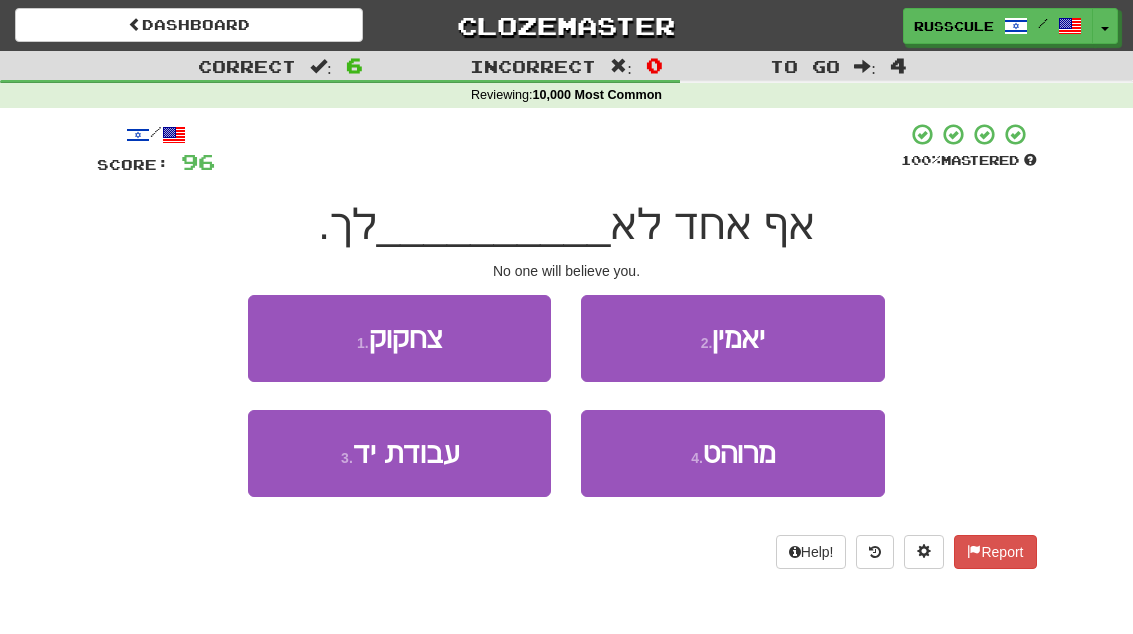 click on "2 .  יאמין" at bounding box center (732, 338) 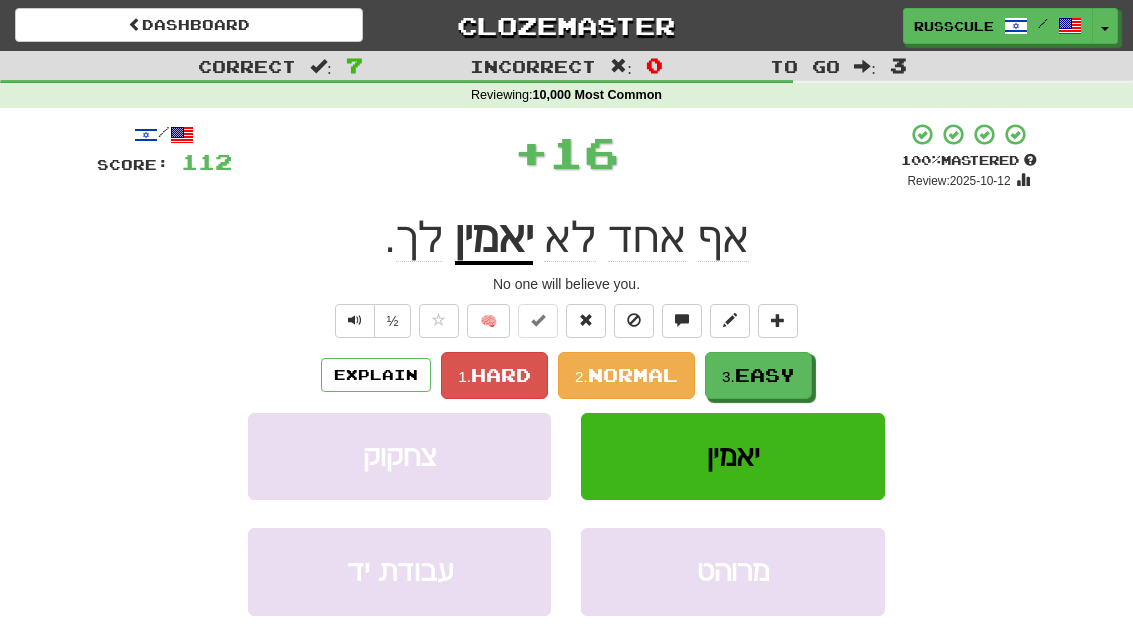 click on "Easy" at bounding box center [765, 375] 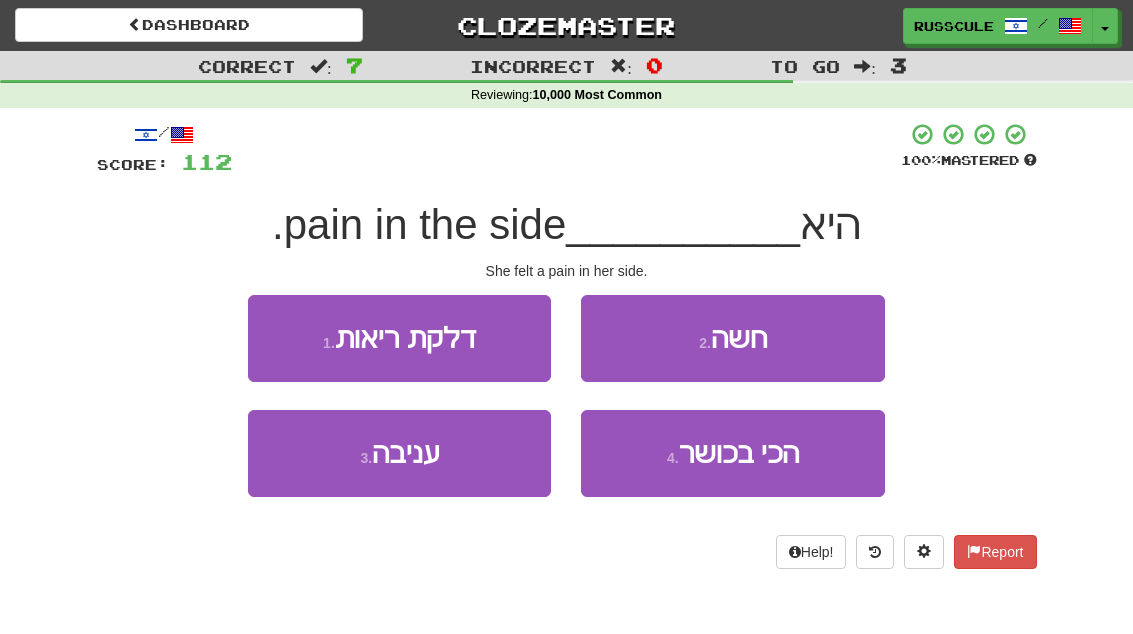 click on "2 .  חשה" at bounding box center [732, 338] 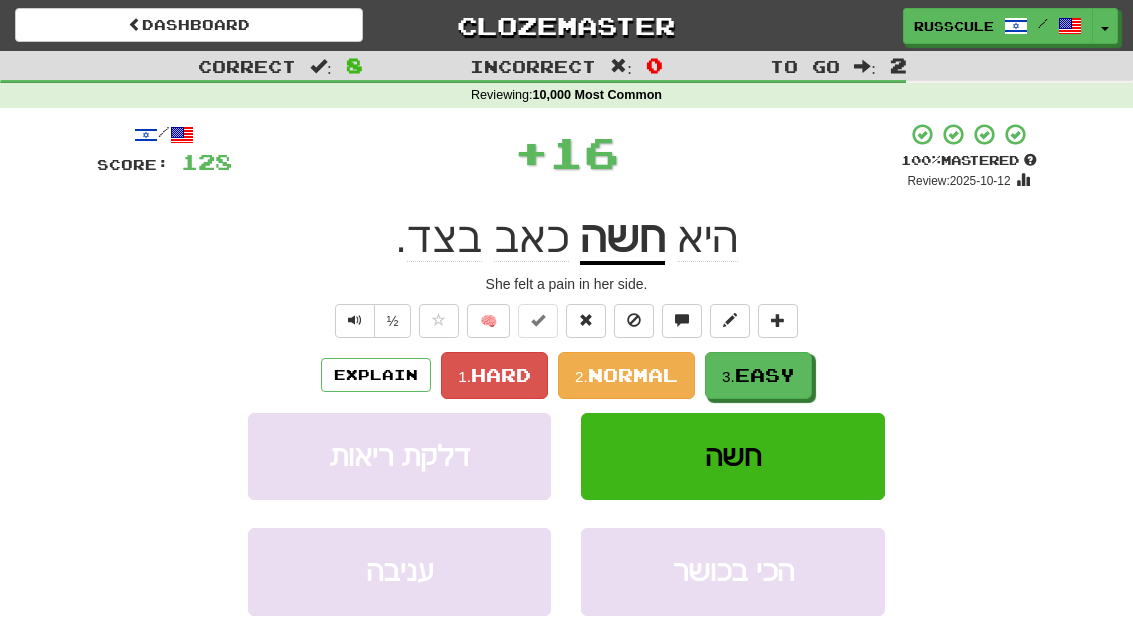click on "Easy" at bounding box center [765, 375] 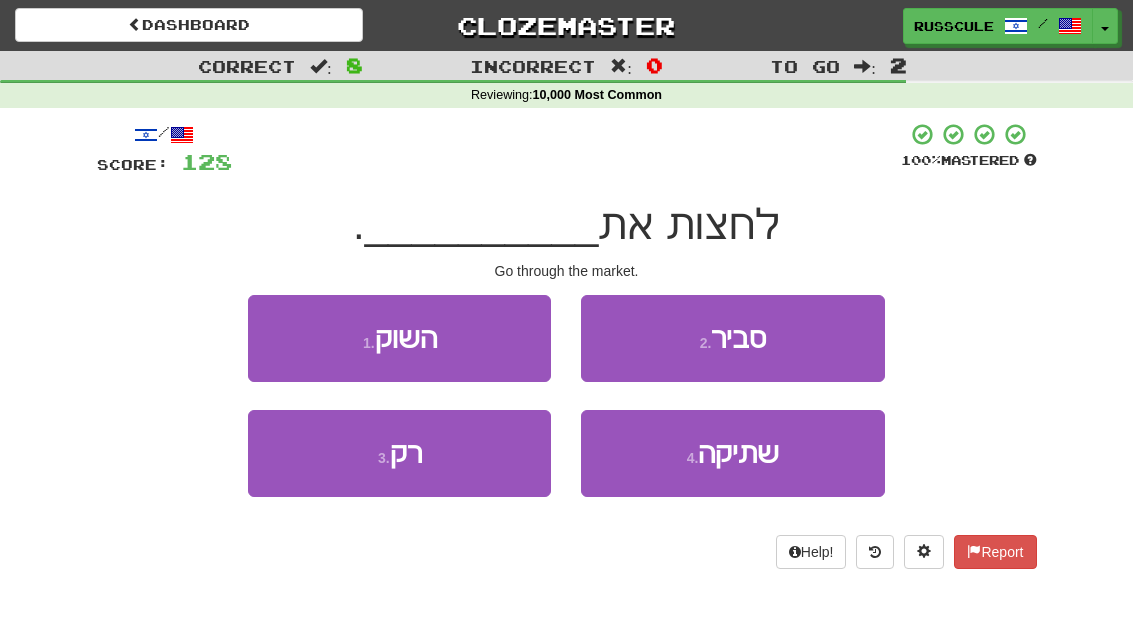 click on "1 .  השוק" at bounding box center (399, 338) 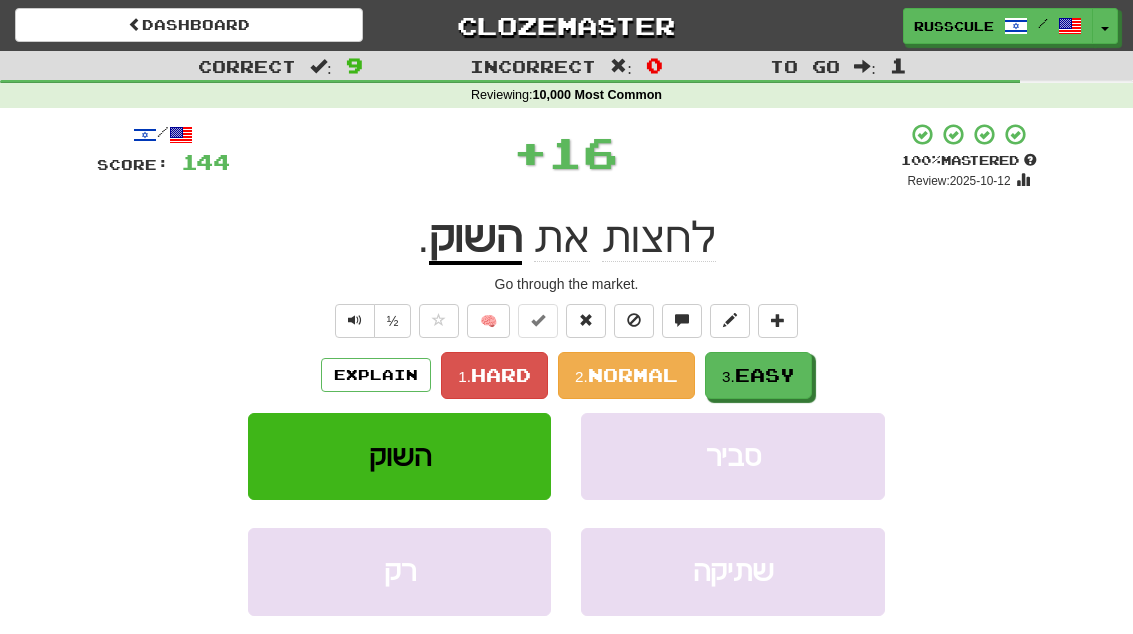 click on "Easy" at bounding box center (765, 375) 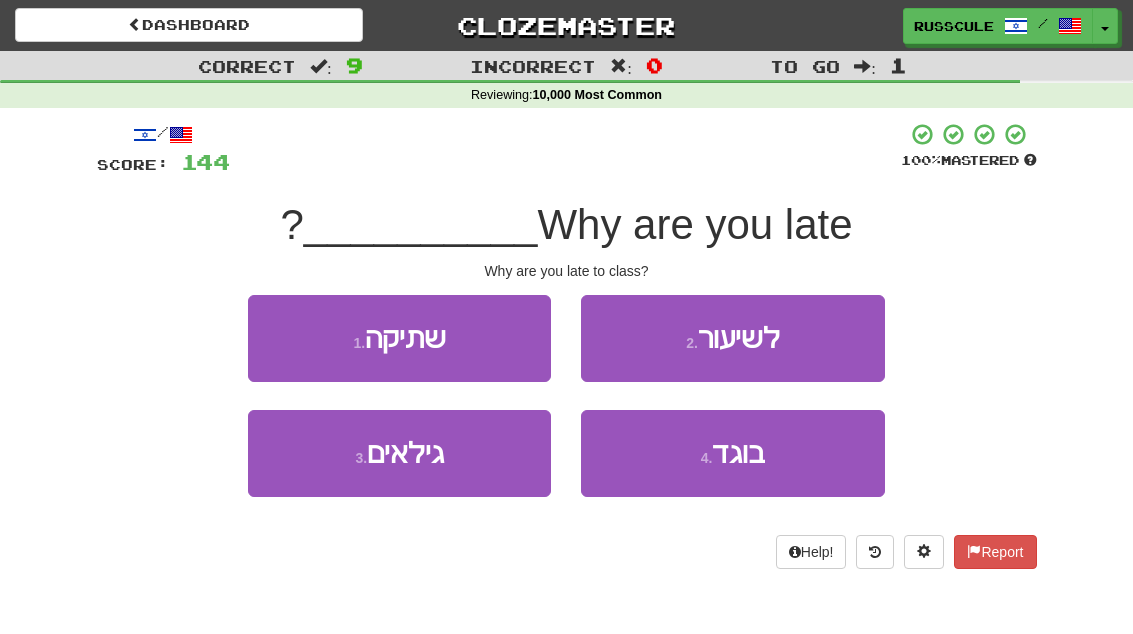 click on "2 .  לשיעור" at bounding box center [732, 338] 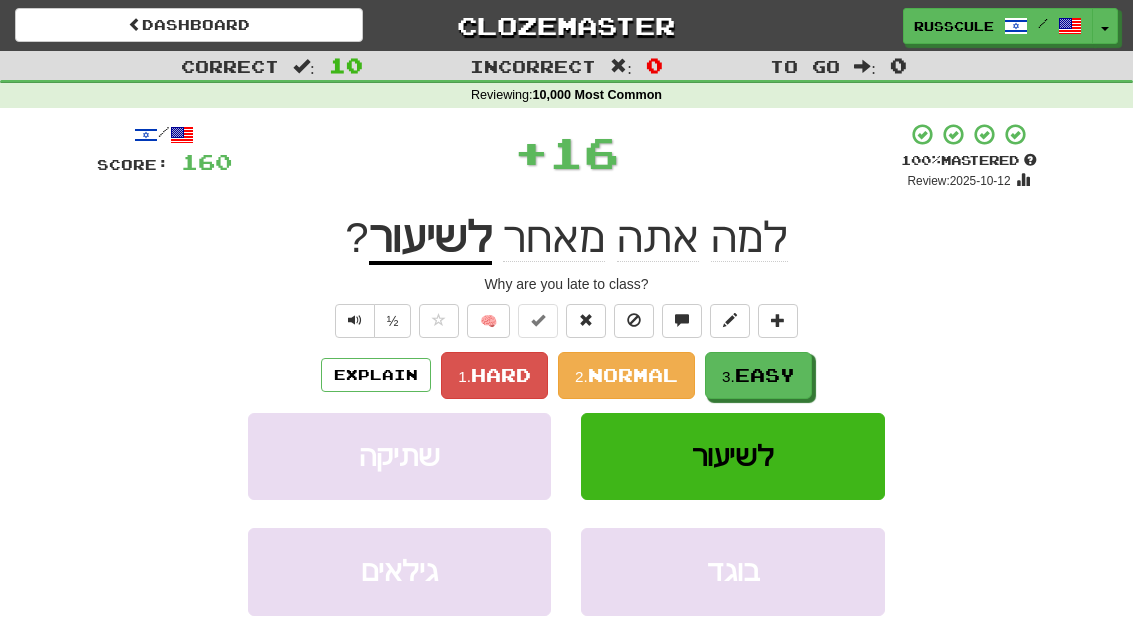 click on "Easy" at bounding box center [765, 375] 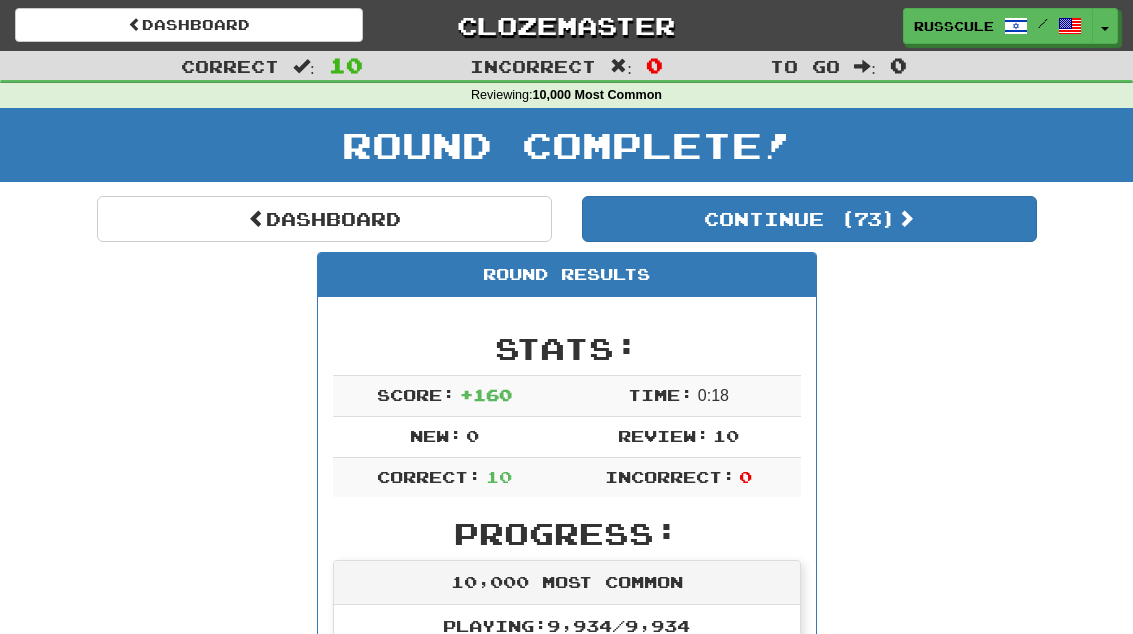 click on "Continue ( 73 )" at bounding box center (809, 219) 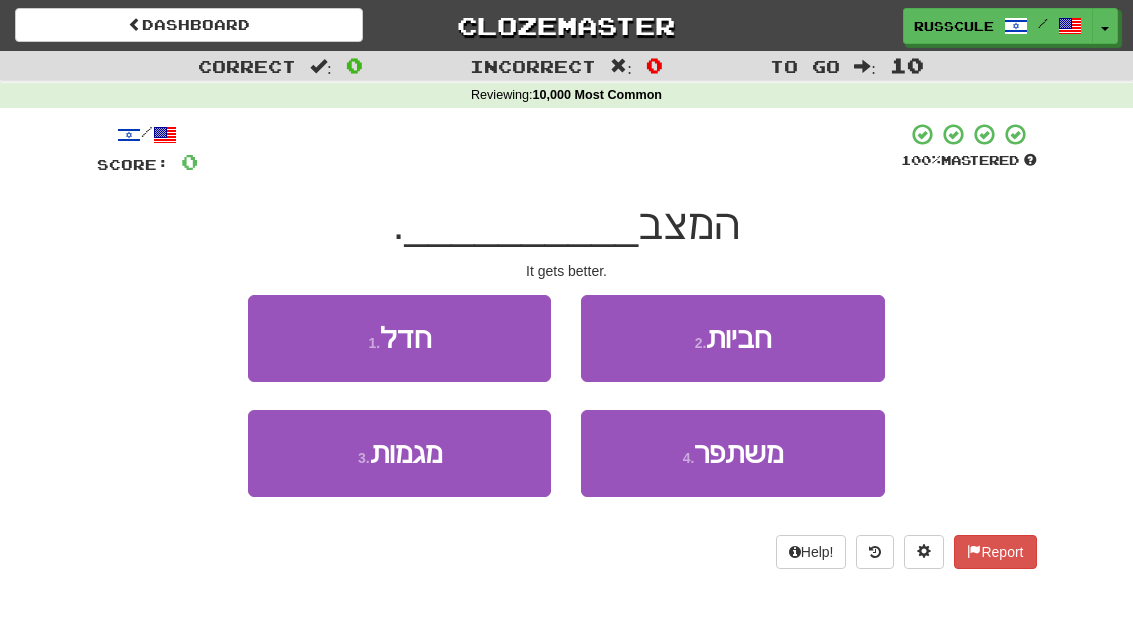 click on "1 .  חדל" at bounding box center [399, 338] 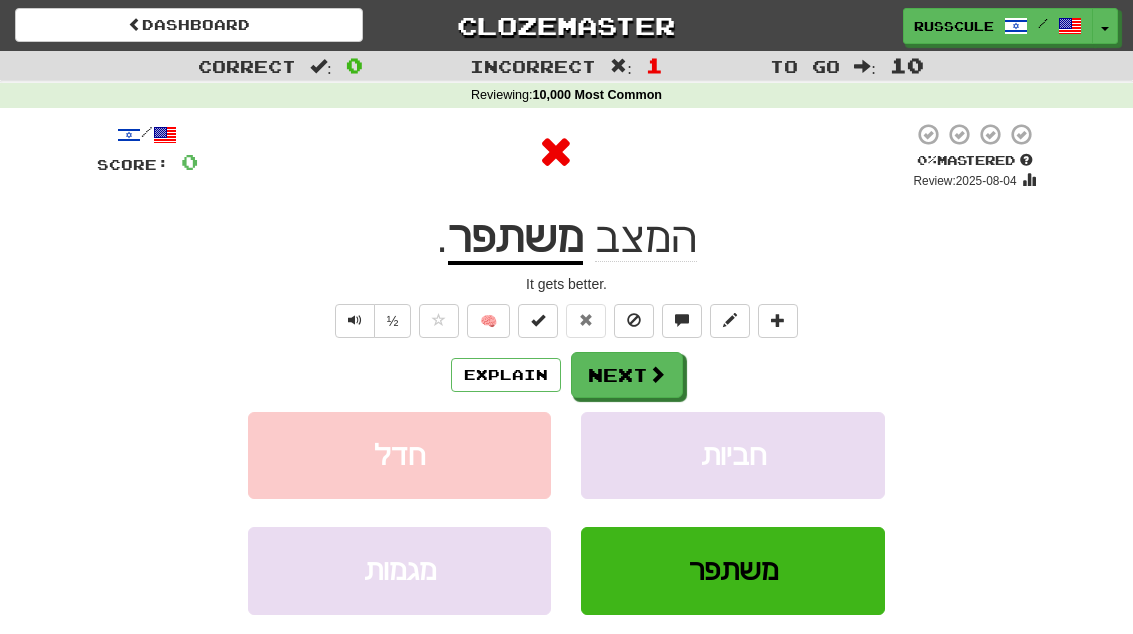 click on "Next" at bounding box center (627, 375) 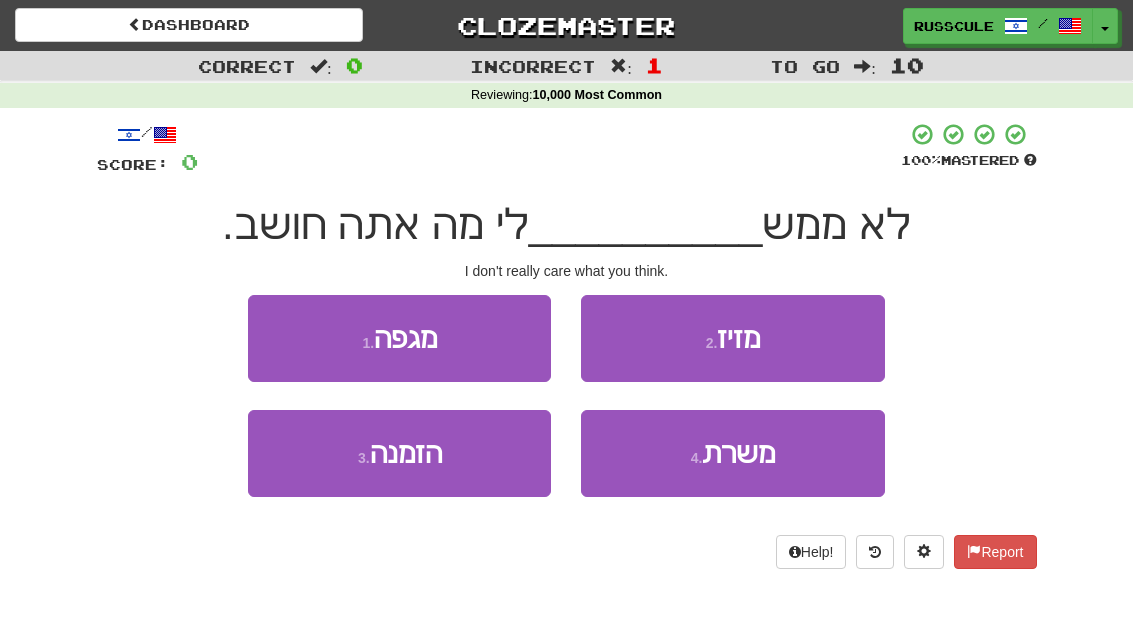 click on "2 .  מזיז" at bounding box center [732, 338] 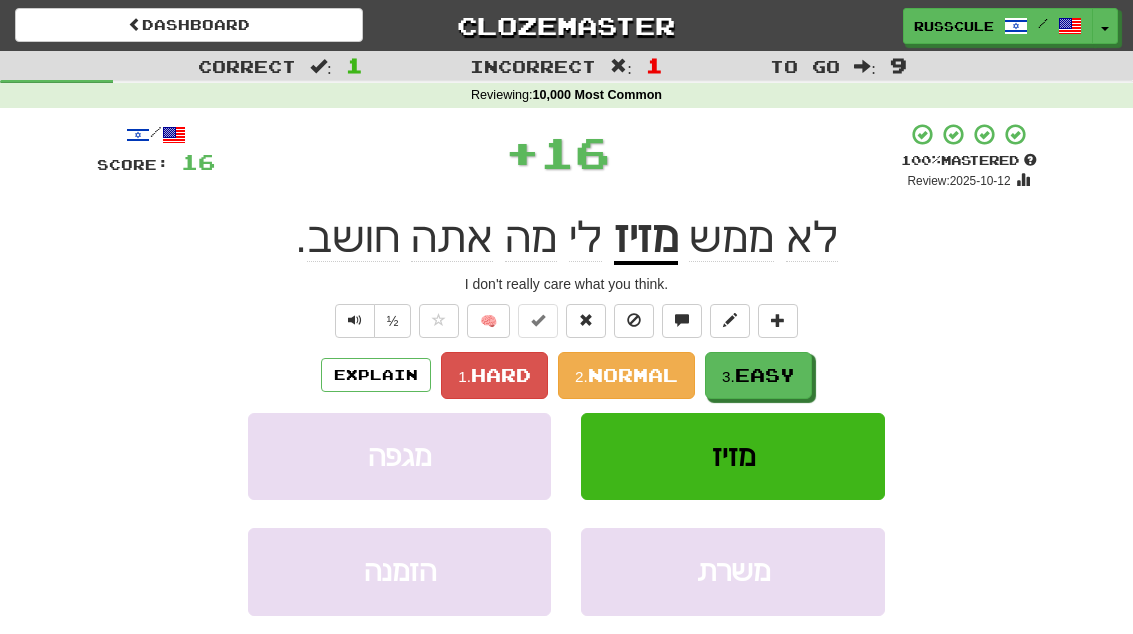 click on "Easy" at bounding box center (765, 375) 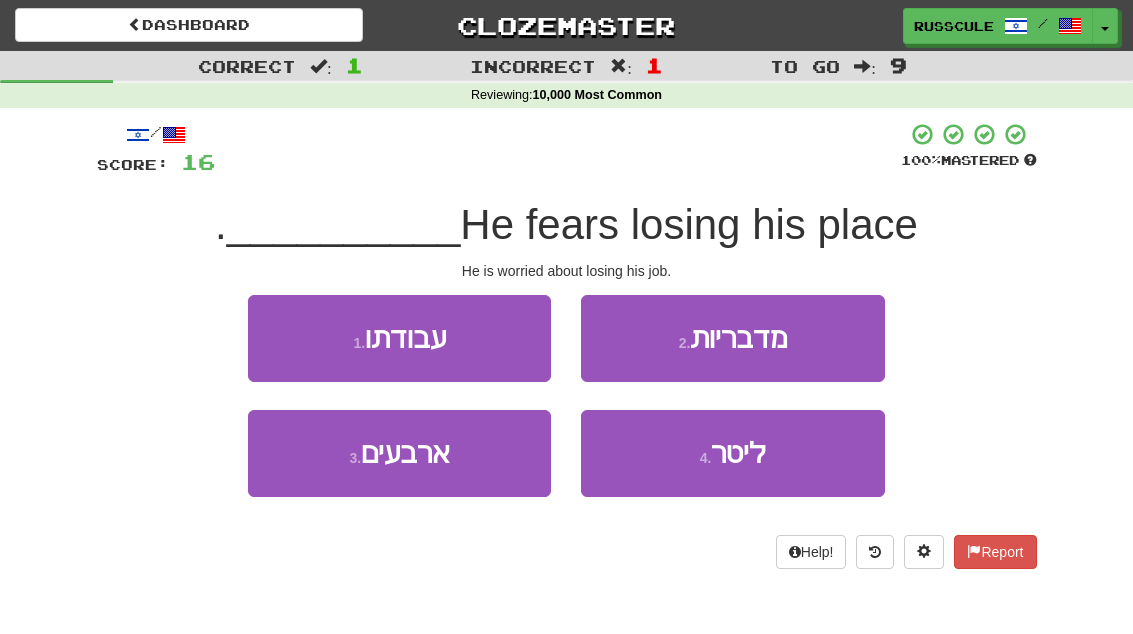 click on "1 .  עבודתו" at bounding box center (399, 338) 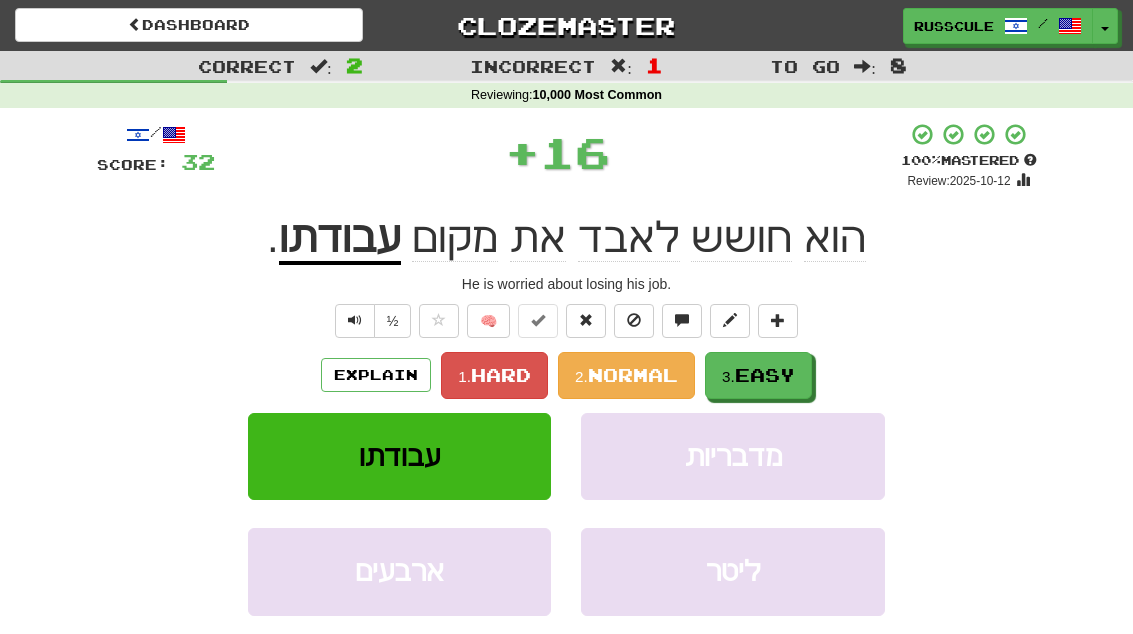 click on "Easy" at bounding box center [765, 375] 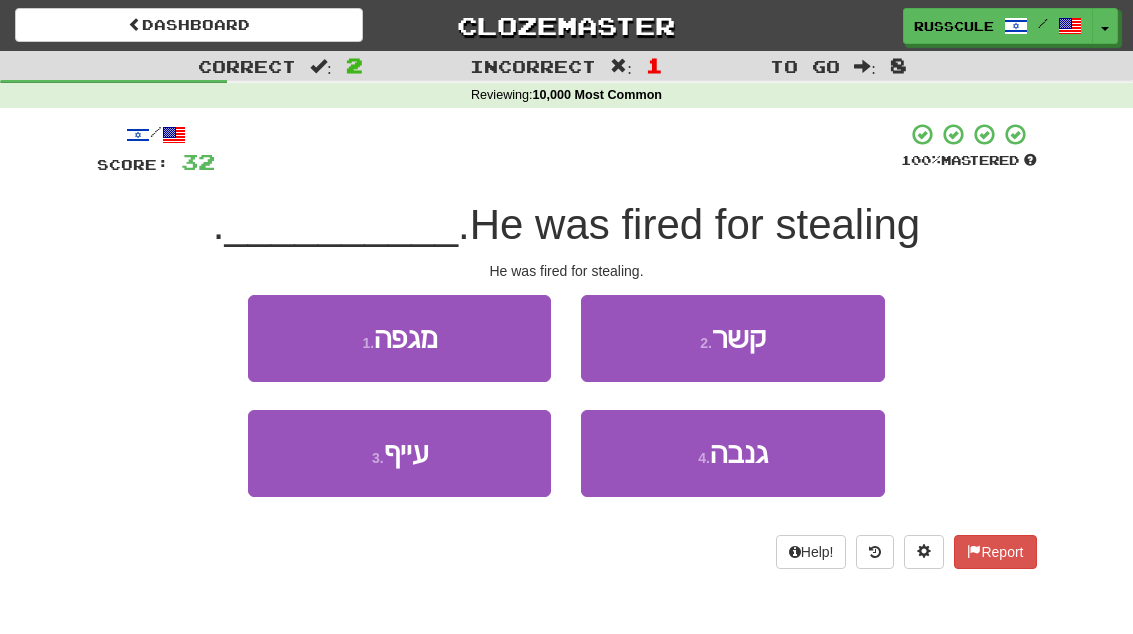 click on "4 .  גנבה" at bounding box center (732, 453) 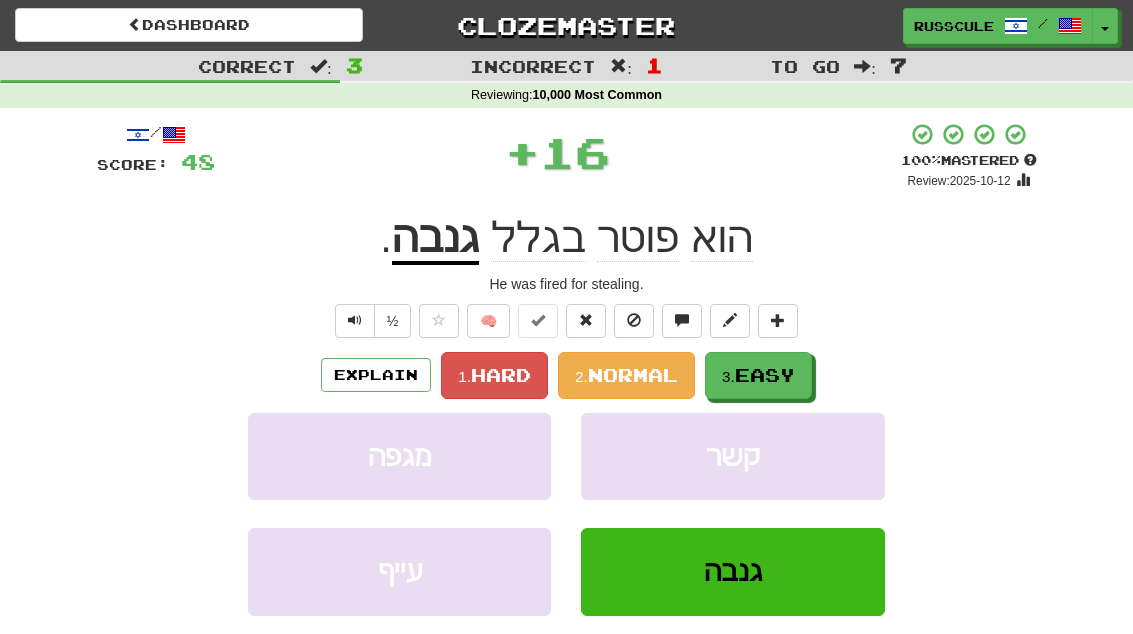 click on "Easy" at bounding box center [765, 375] 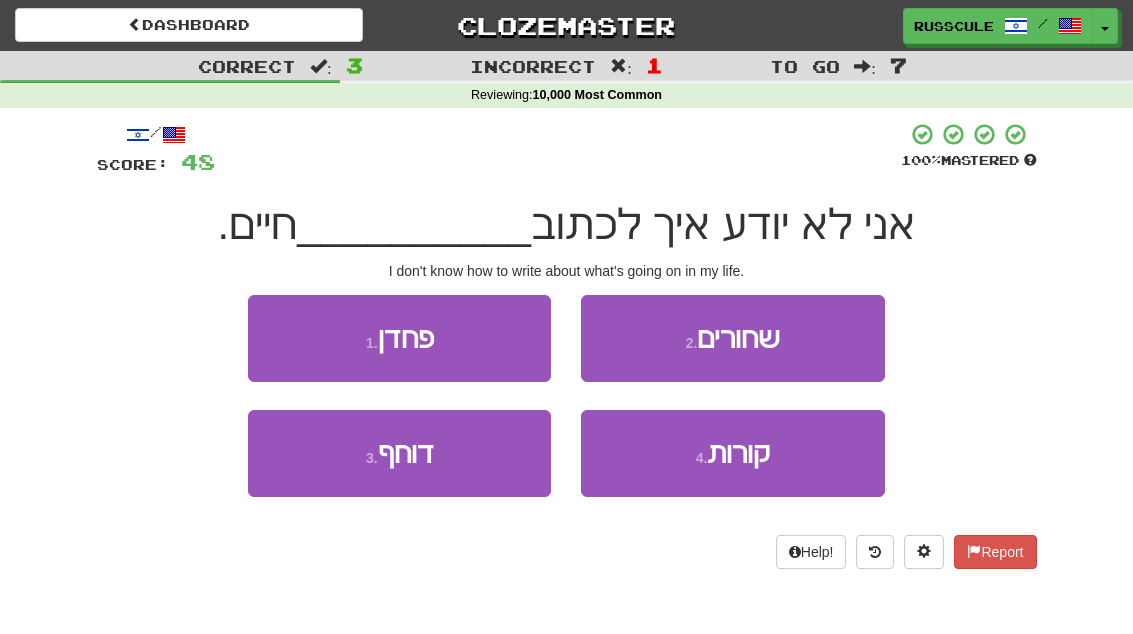 click on "4 .  קורות" at bounding box center (732, 453) 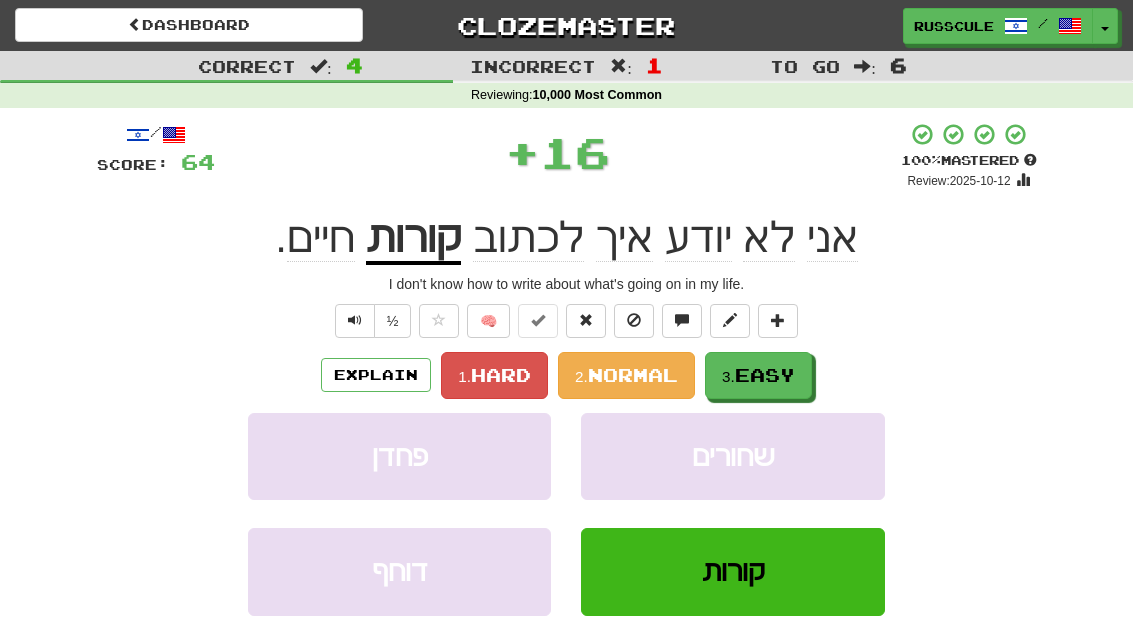click on "3.  Easy" at bounding box center (758, 375) 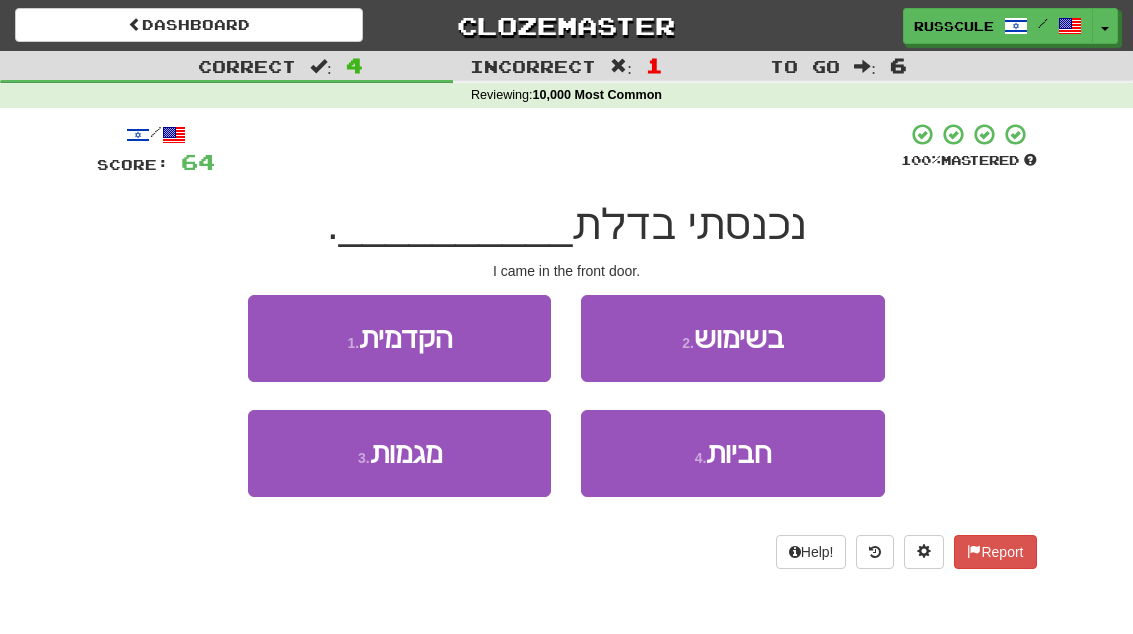 click on "1 .  הקדמית" at bounding box center (399, 338) 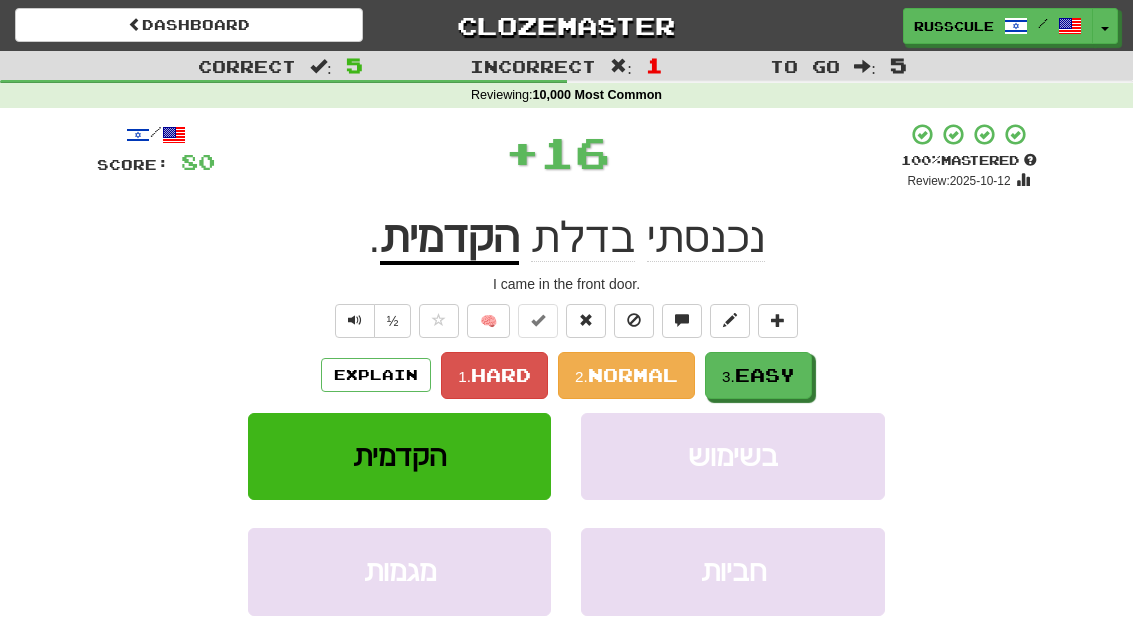 click on "3.  Easy" at bounding box center (758, 375) 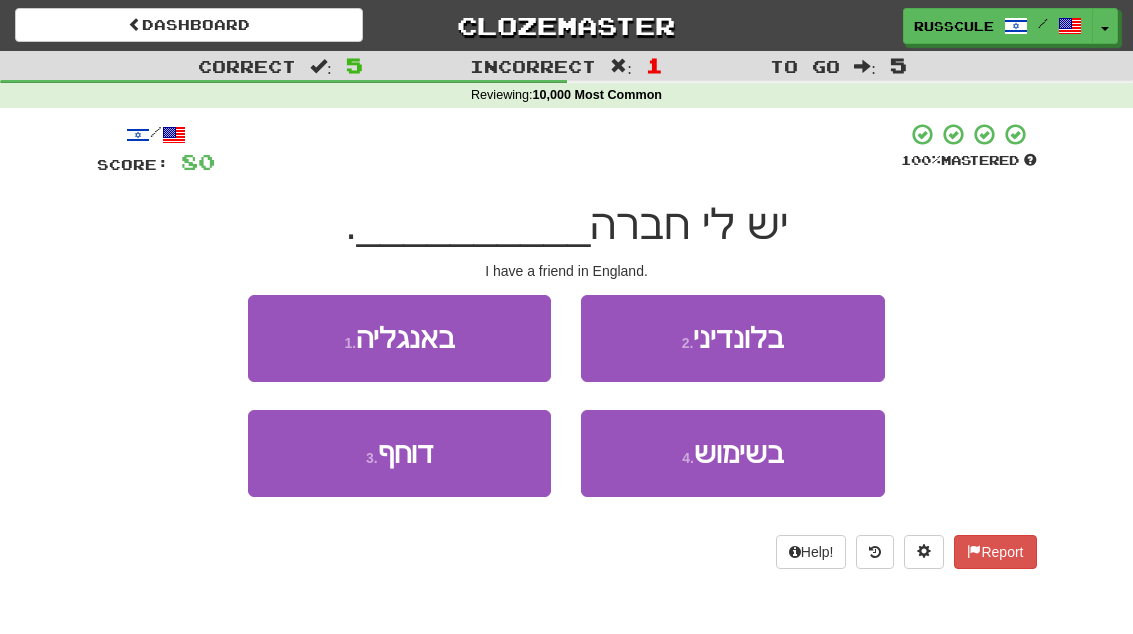 click on "in England" at bounding box center [399, 338] 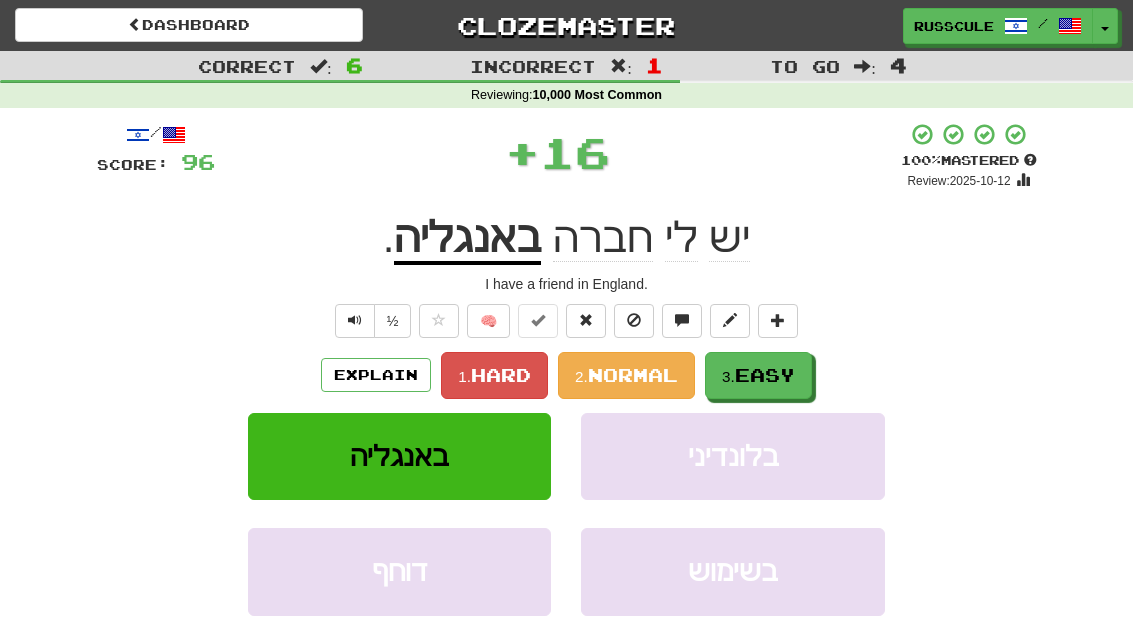 click on "Easy" at bounding box center (765, 375) 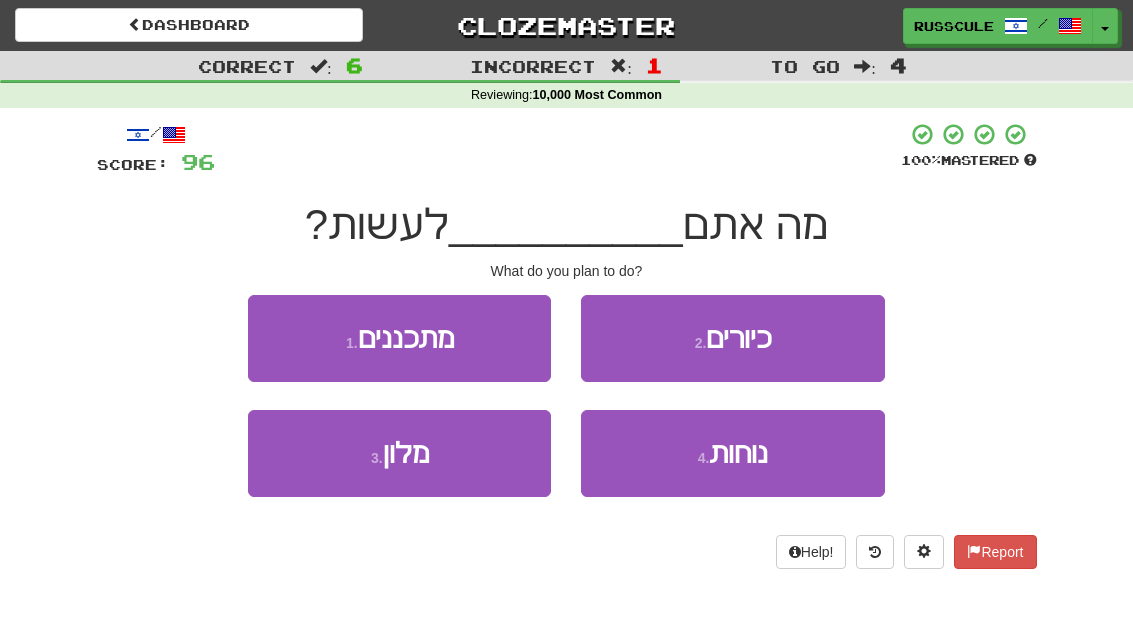 click on "1 .  מתכננים" at bounding box center [399, 338] 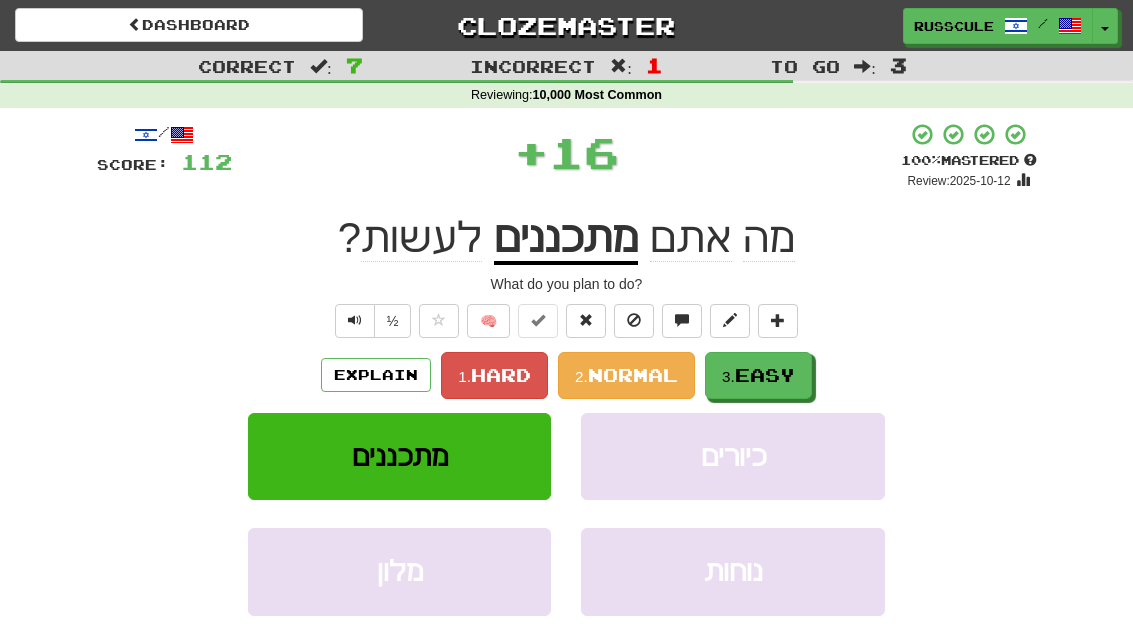 click on "Easy" at bounding box center (765, 375) 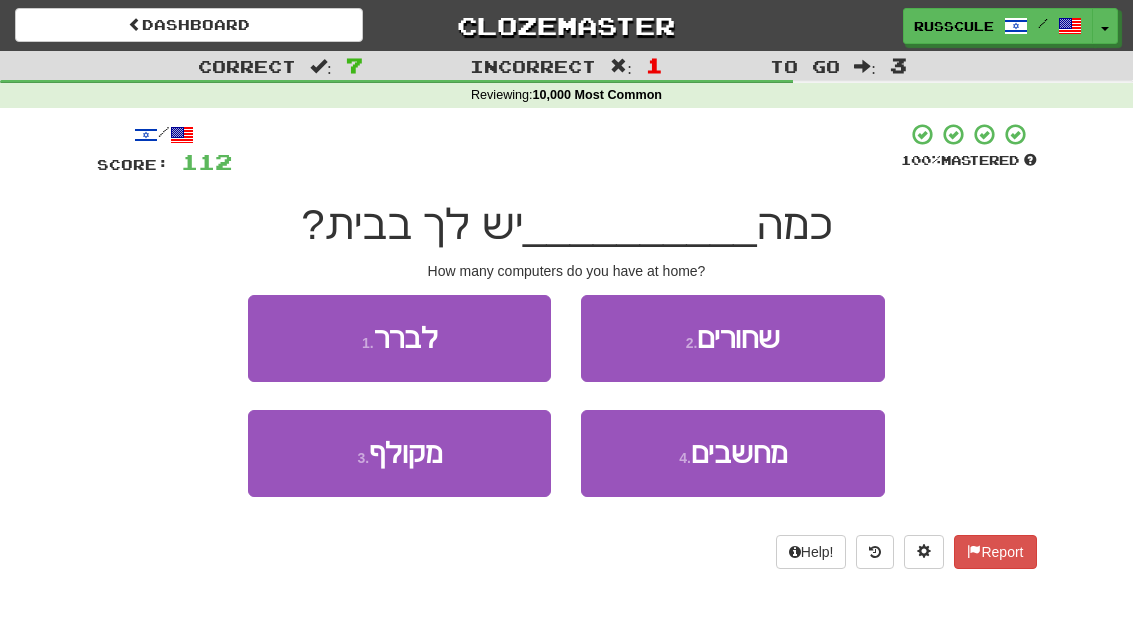 click on "מחשבים" at bounding box center (739, 453) 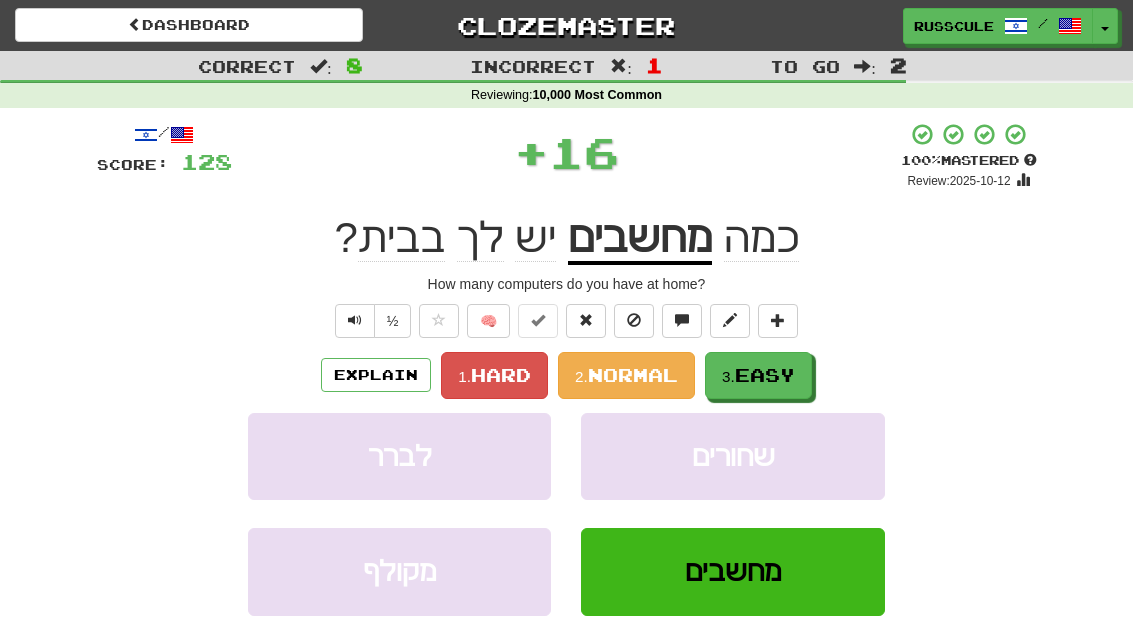 click on "3.  Easy" at bounding box center (758, 375) 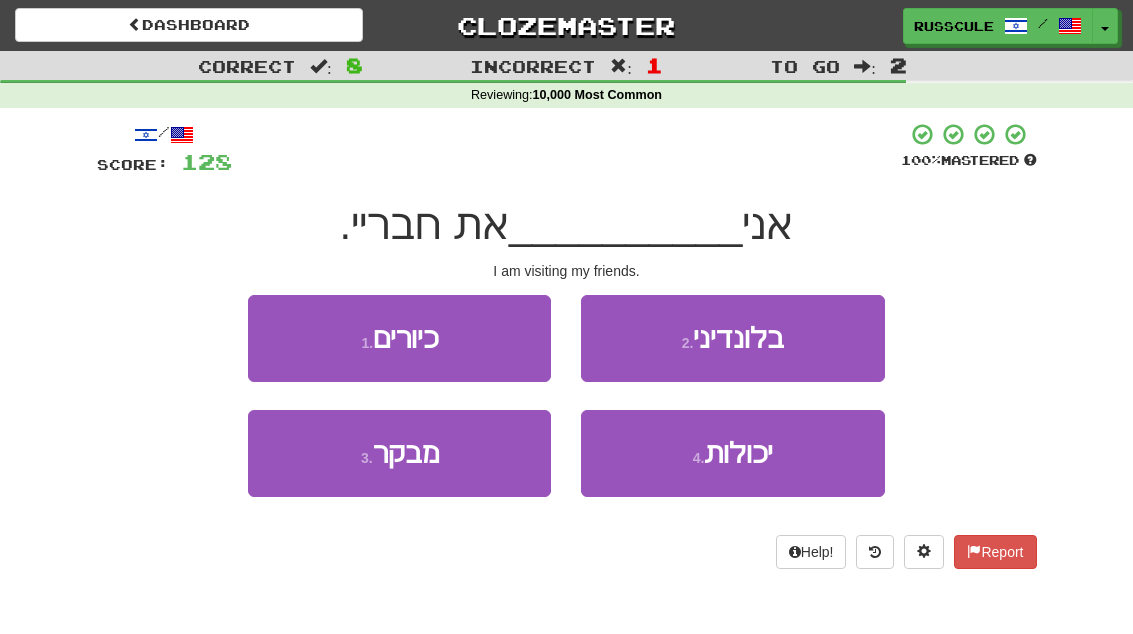 click on "3 .  מבקר" at bounding box center [399, 453] 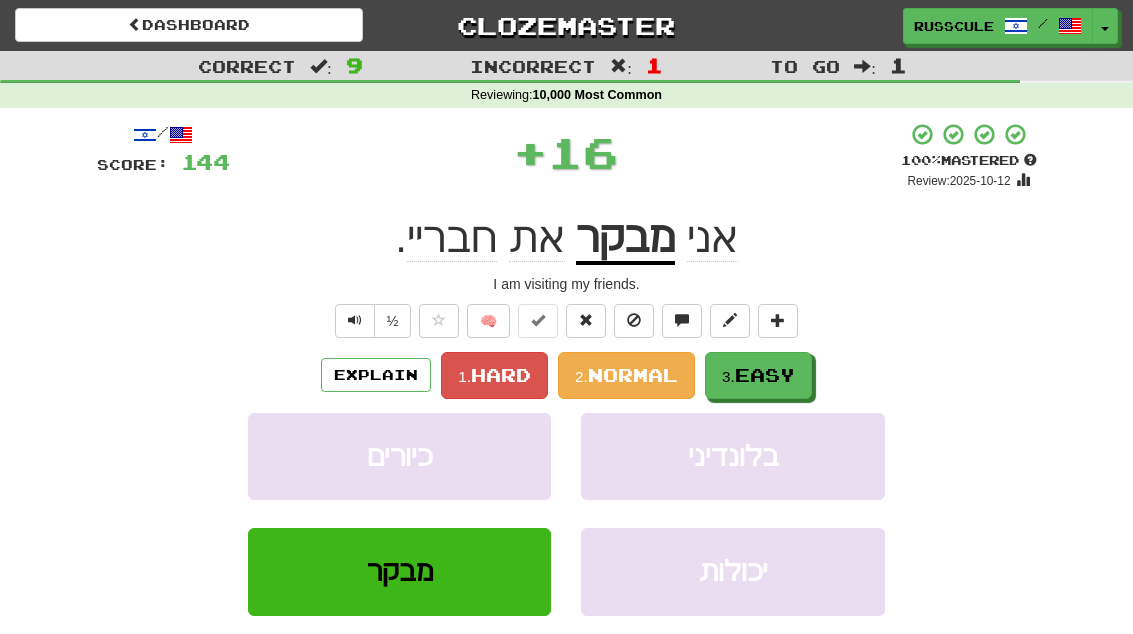 click on "Easy" at bounding box center [765, 375] 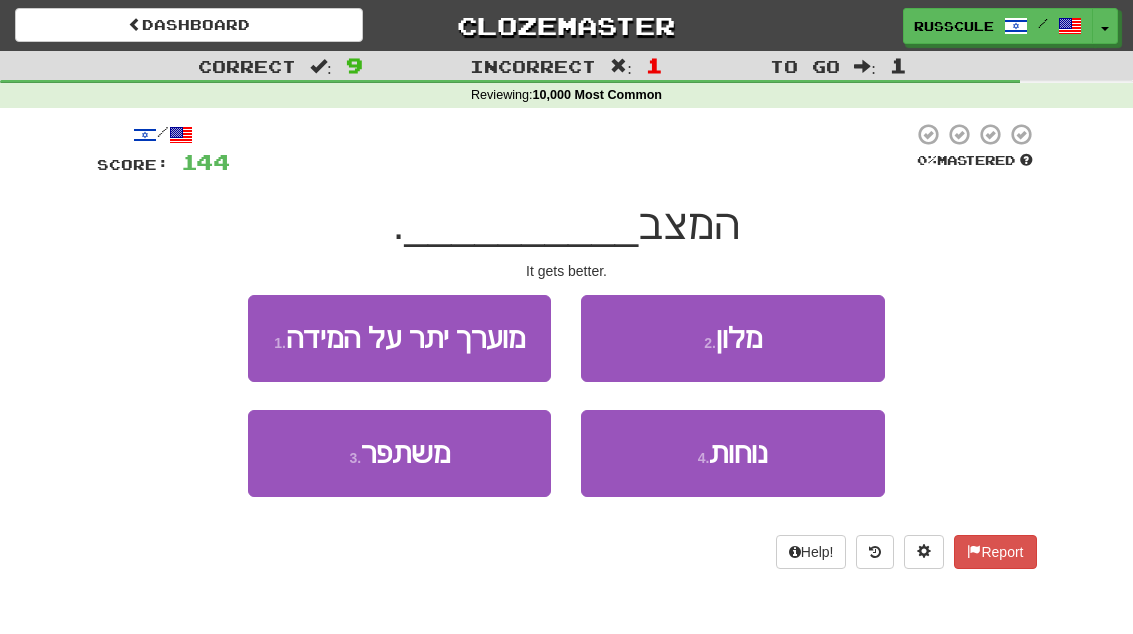click on "3 .  משתפר" at bounding box center (399, 453) 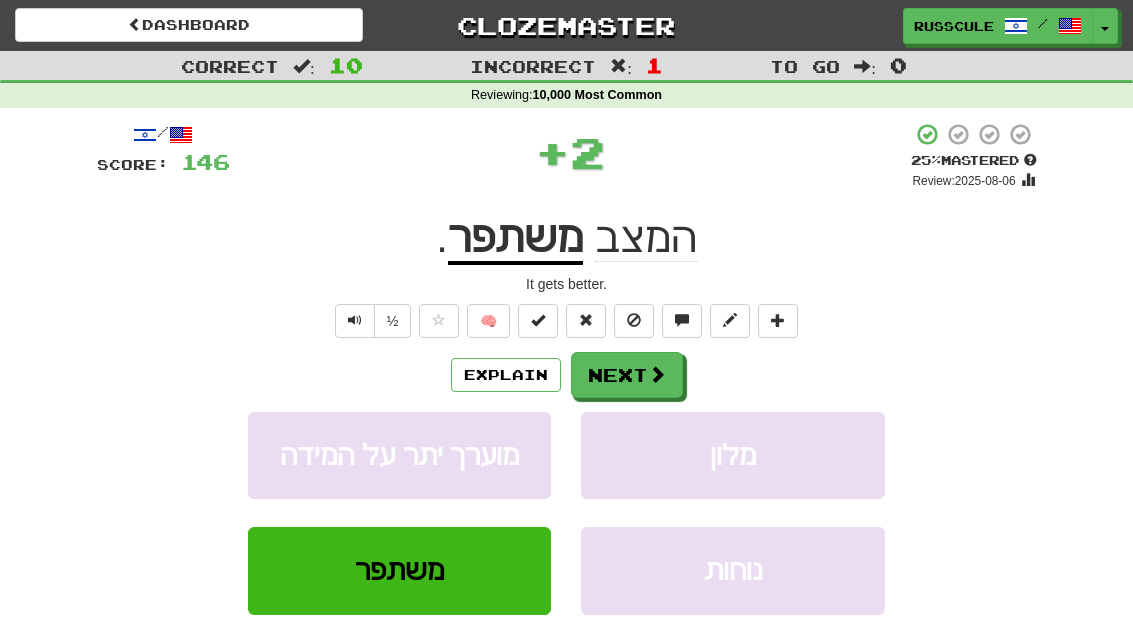 click on "Next" at bounding box center [627, 375] 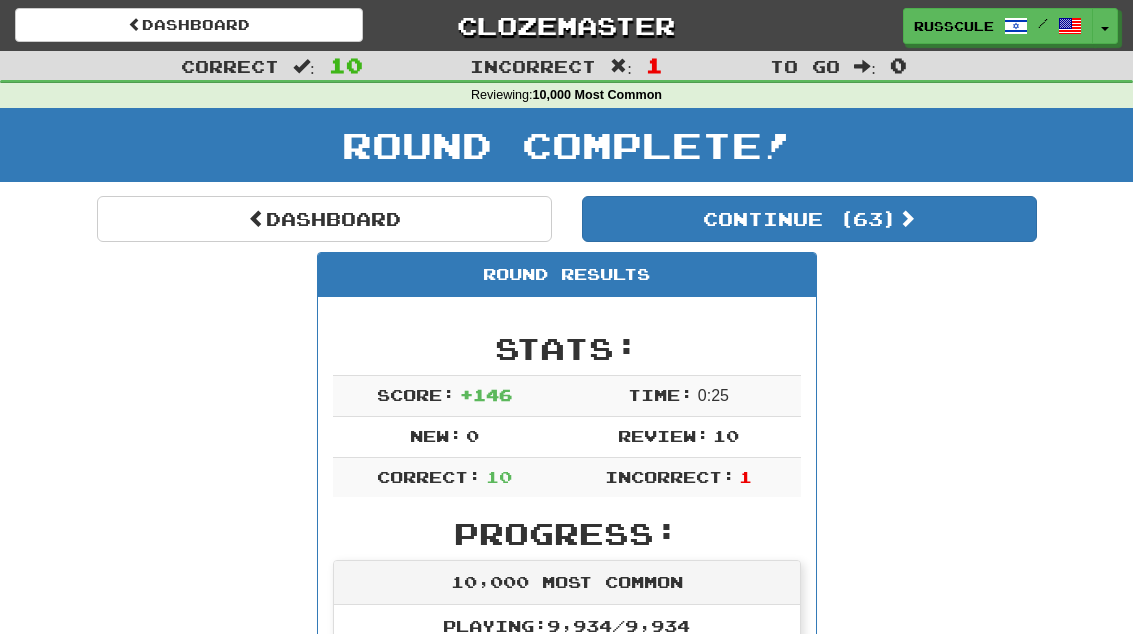 click on "Dashboard" at bounding box center (324, 219) 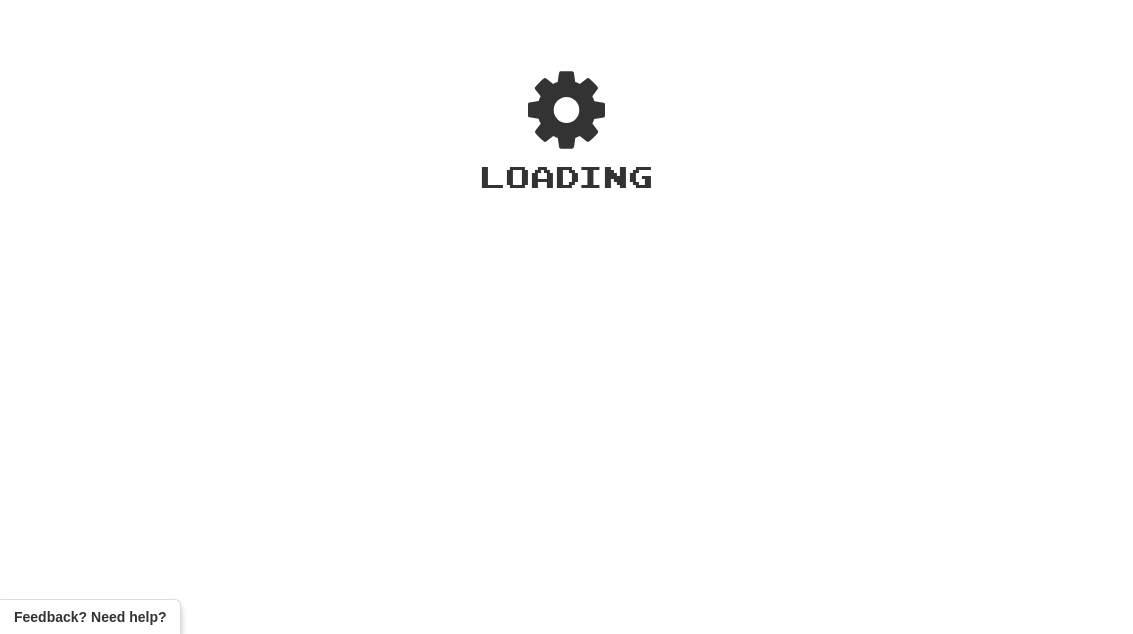 scroll, scrollTop: 0, scrollLeft: 0, axis: both 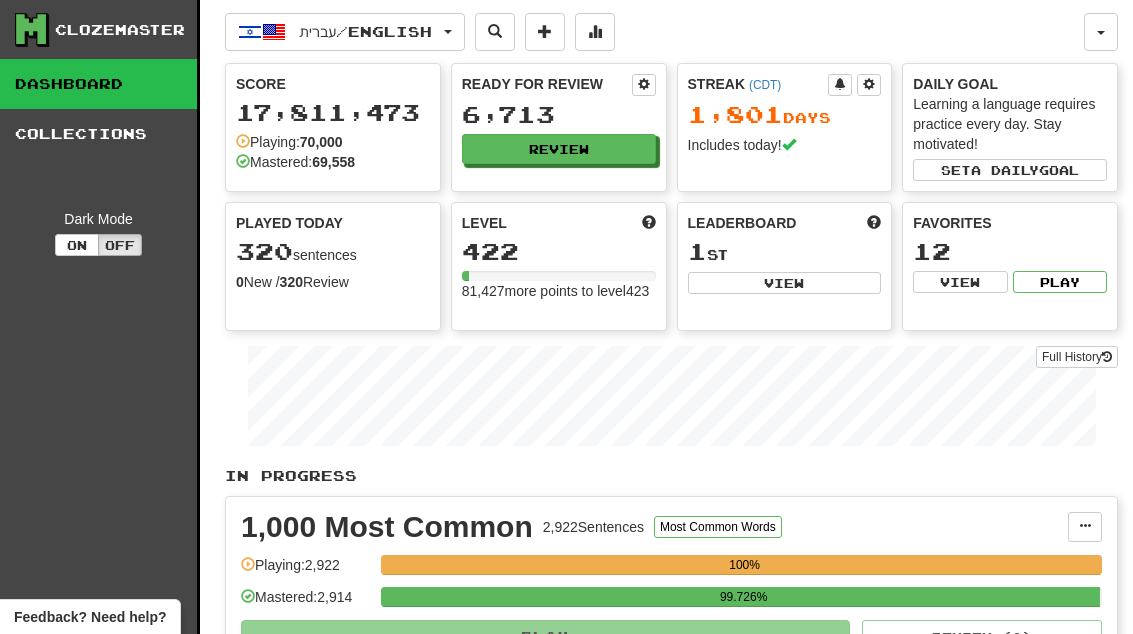 click on "View" at bounding box center [785, 283] 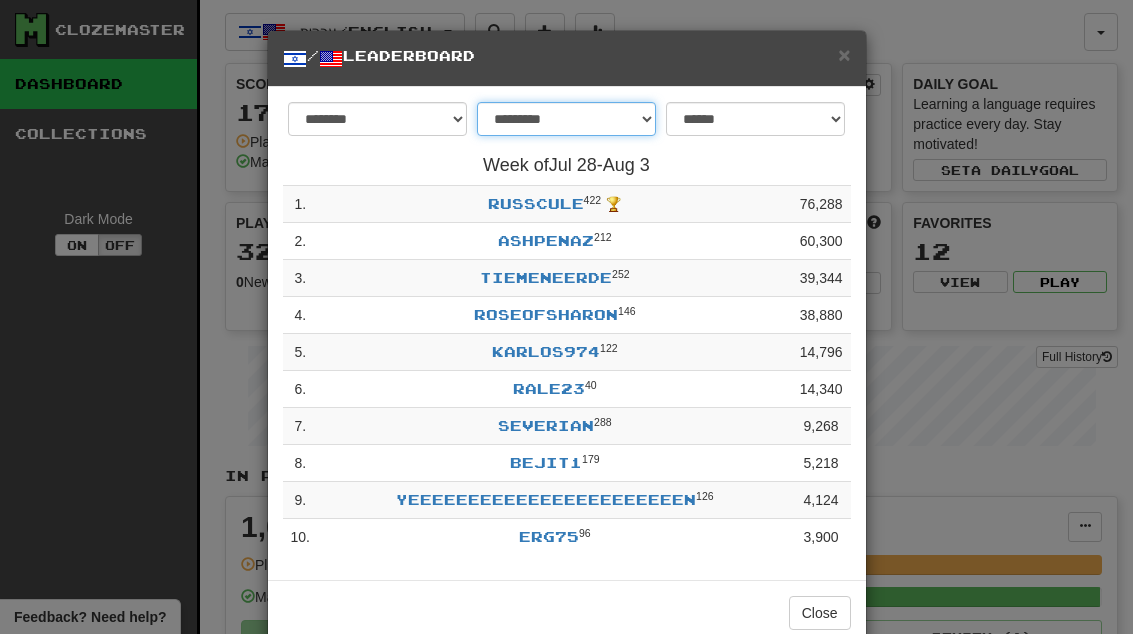 click on "**********" at bounding box center [566, 119] 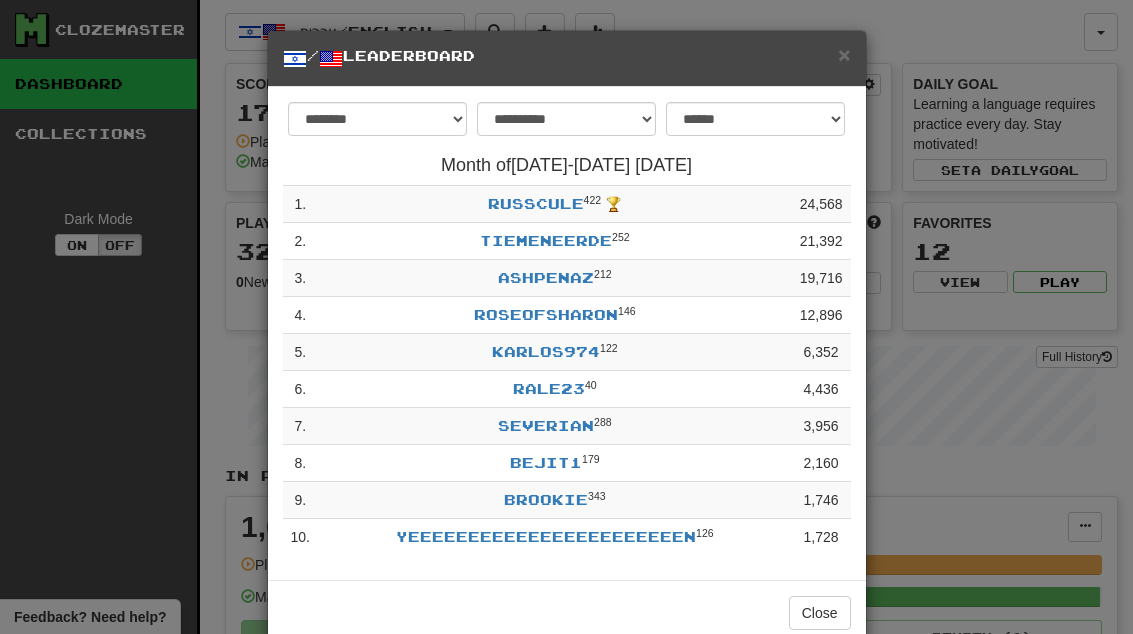 click on "×" at bounding box center (844, 54) 